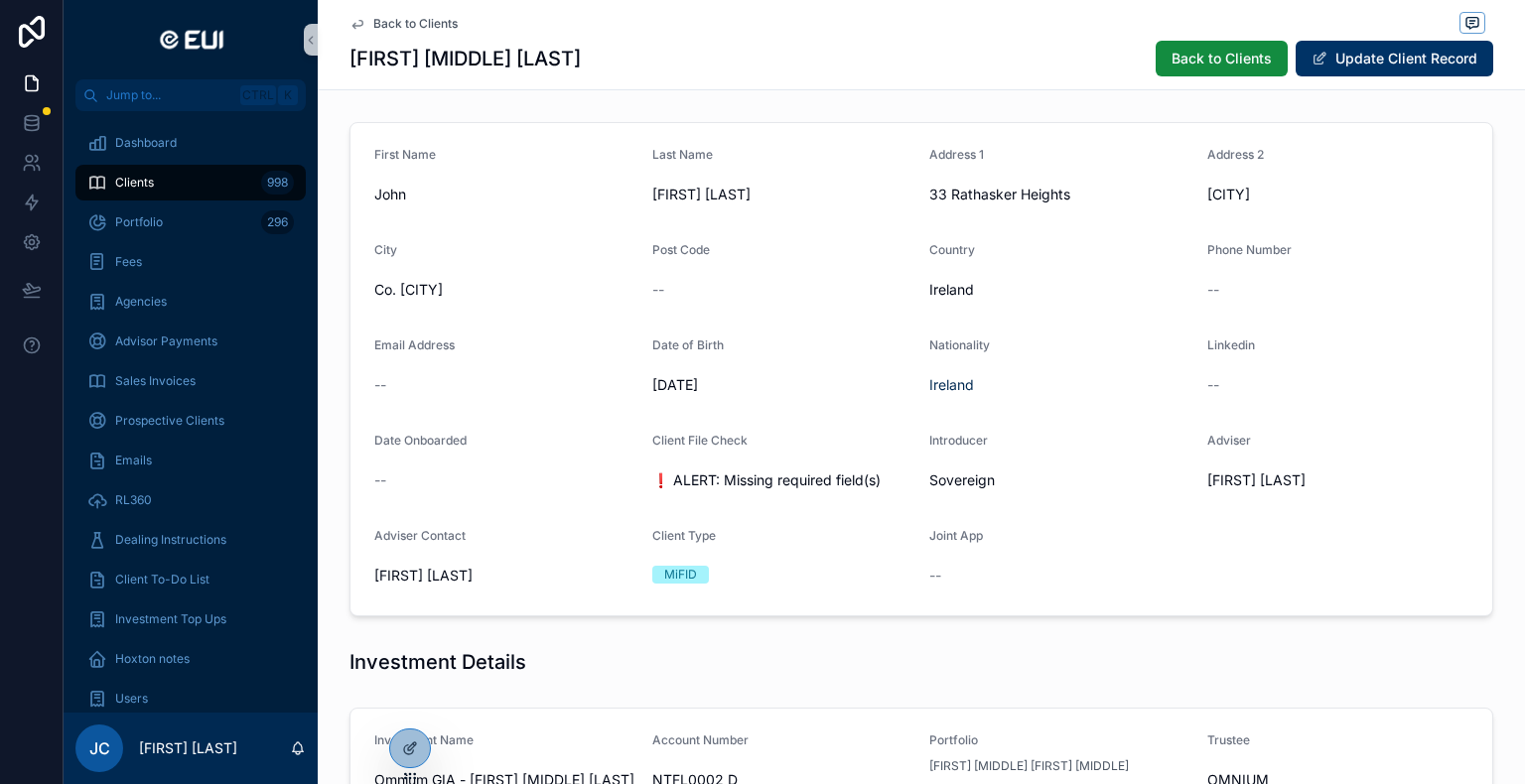 scroll, scrollTop: 0, scrollLeft: 0, axis: both 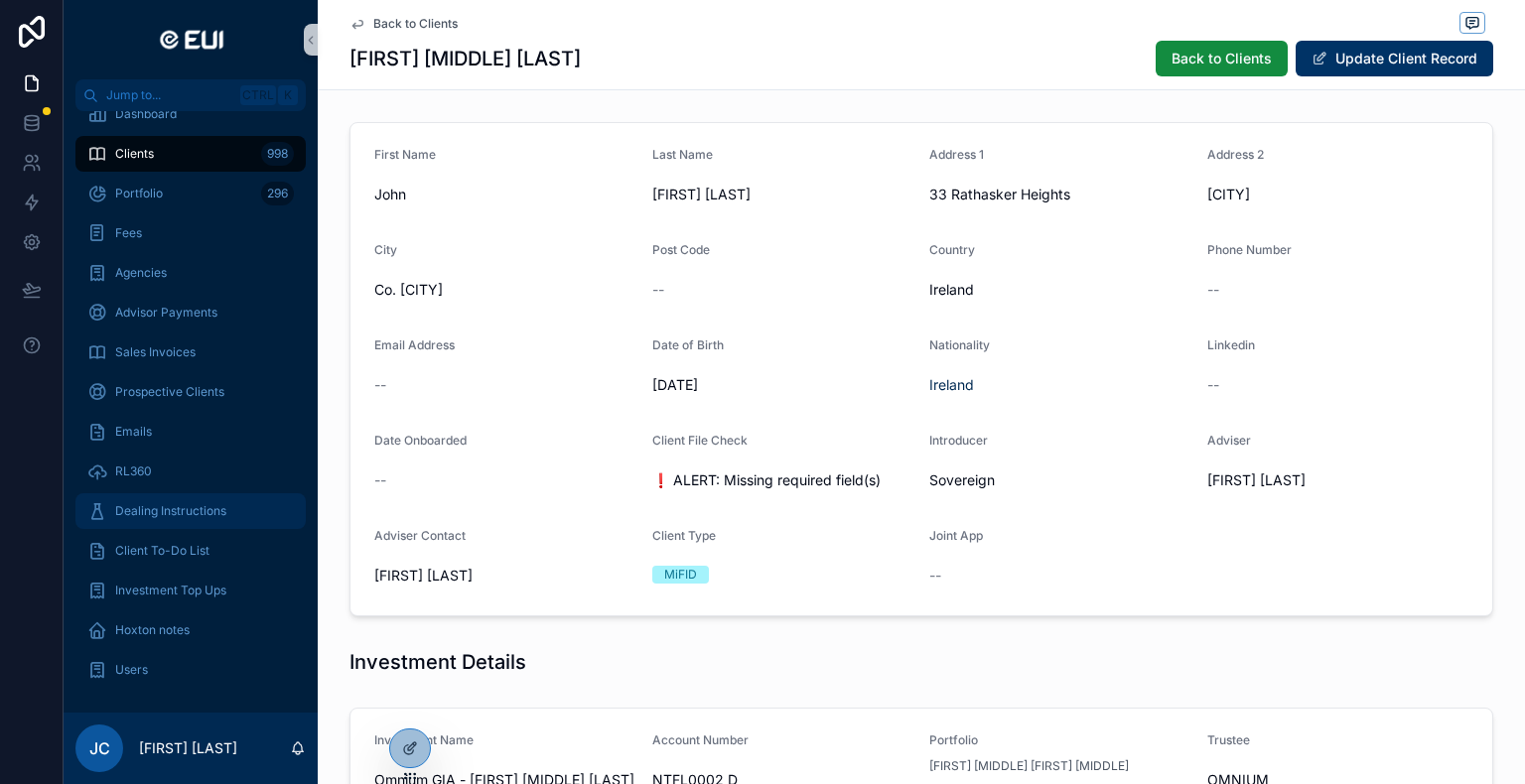 click on "Dealing Instructions" at bounding box center [171, 511] 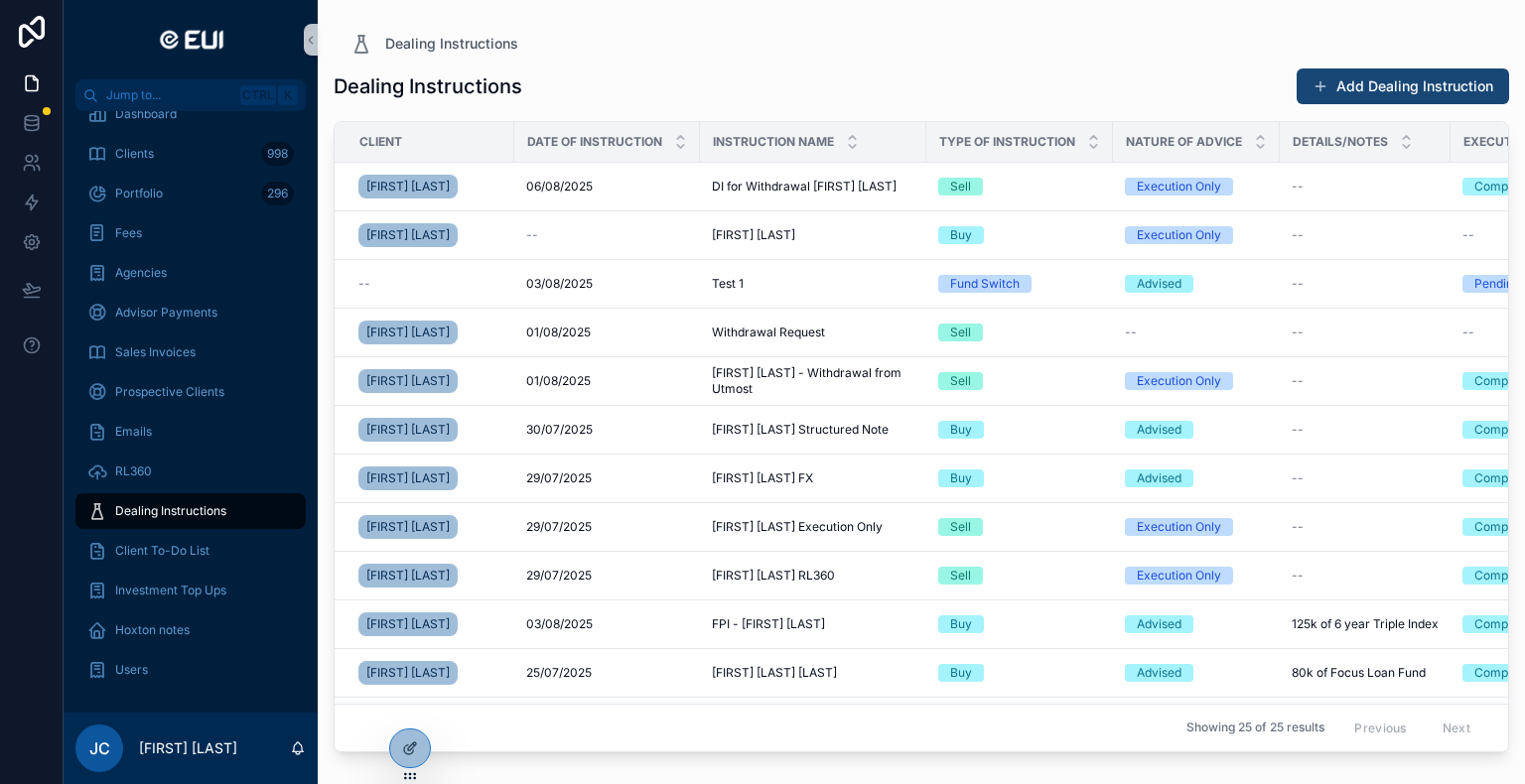 click on "Add Dealing Instruction" at bounding box center (1403, 86) 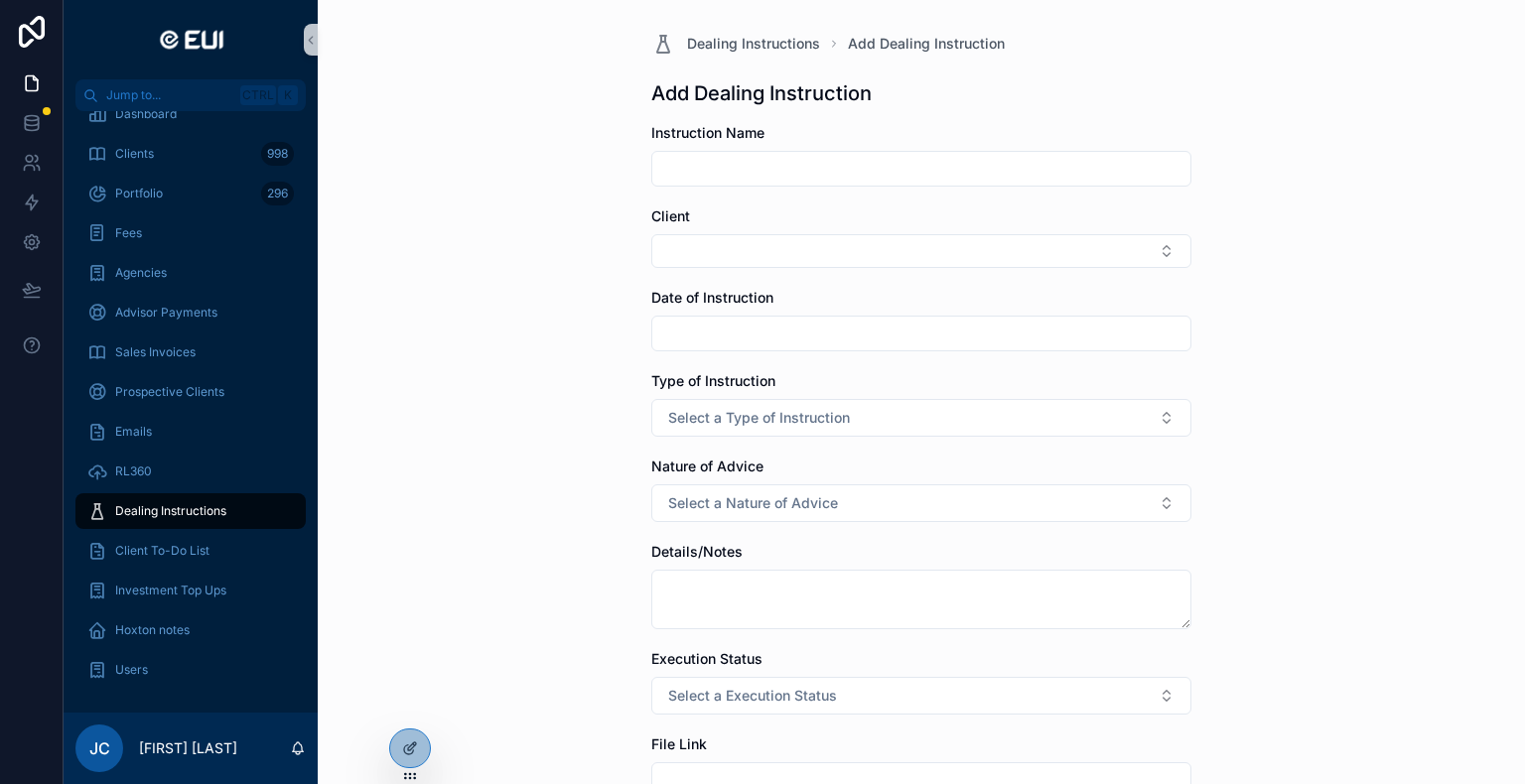 click at bounding box center (921, 169) 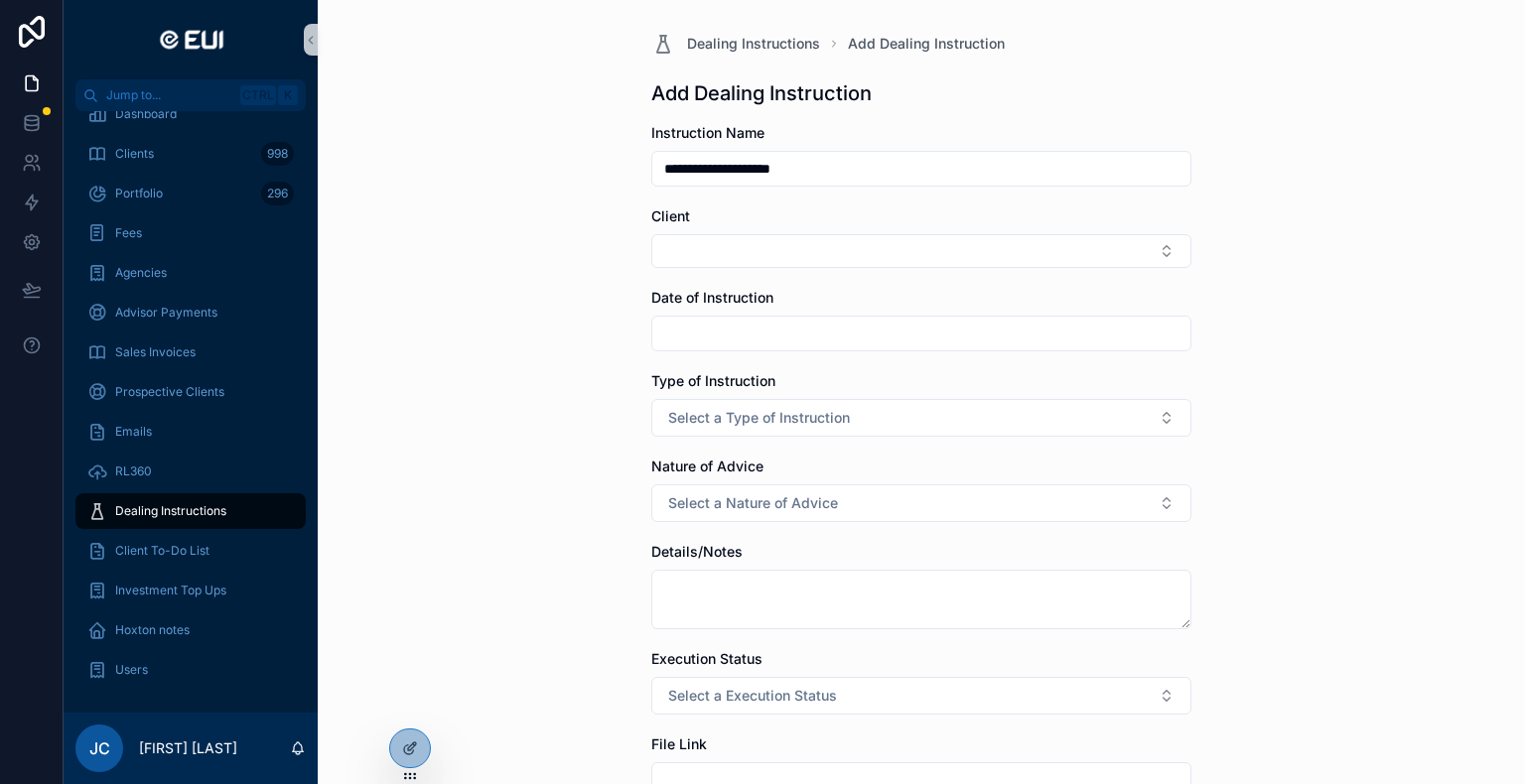 type on "**********" 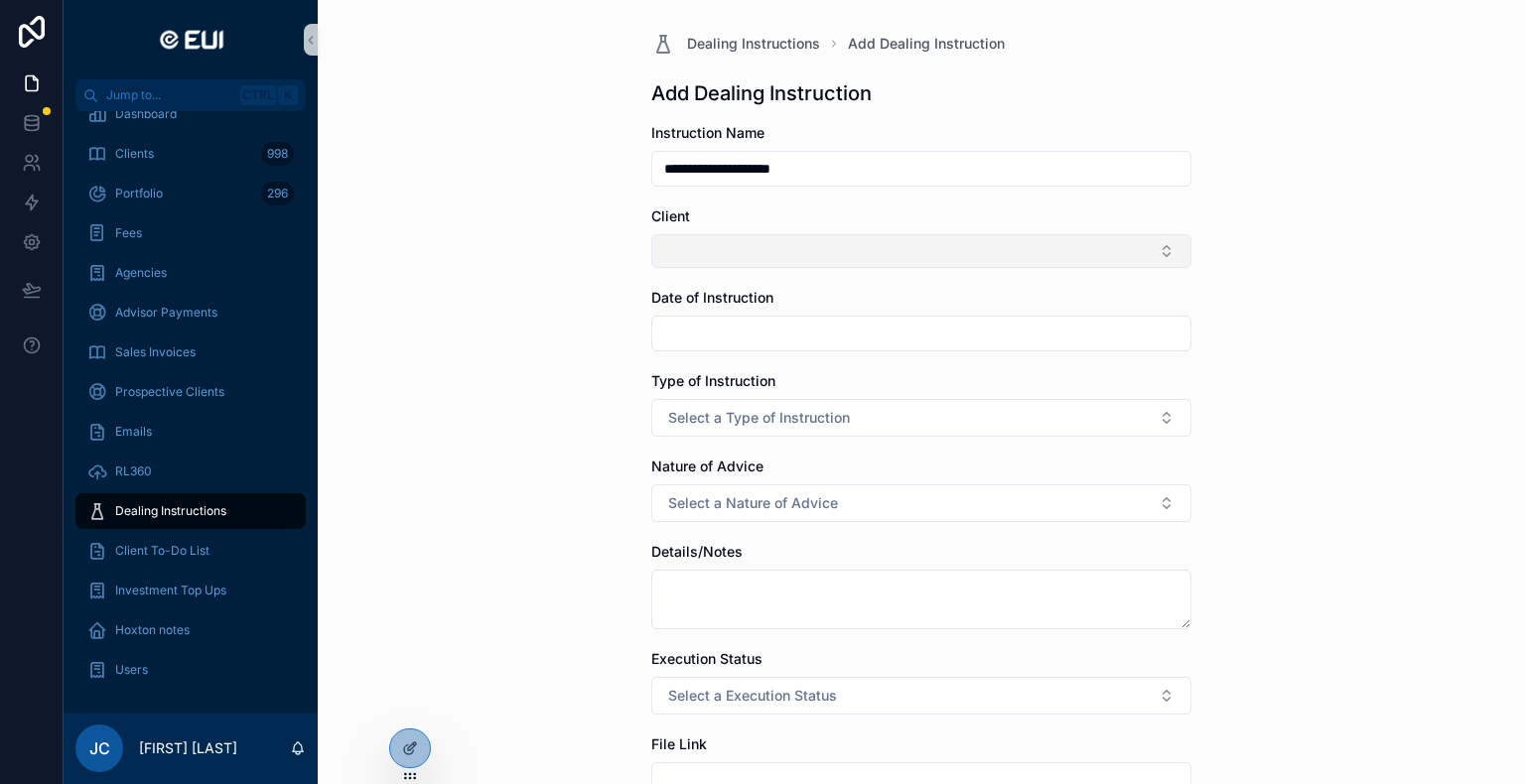 click at bounding box center (921, 251) 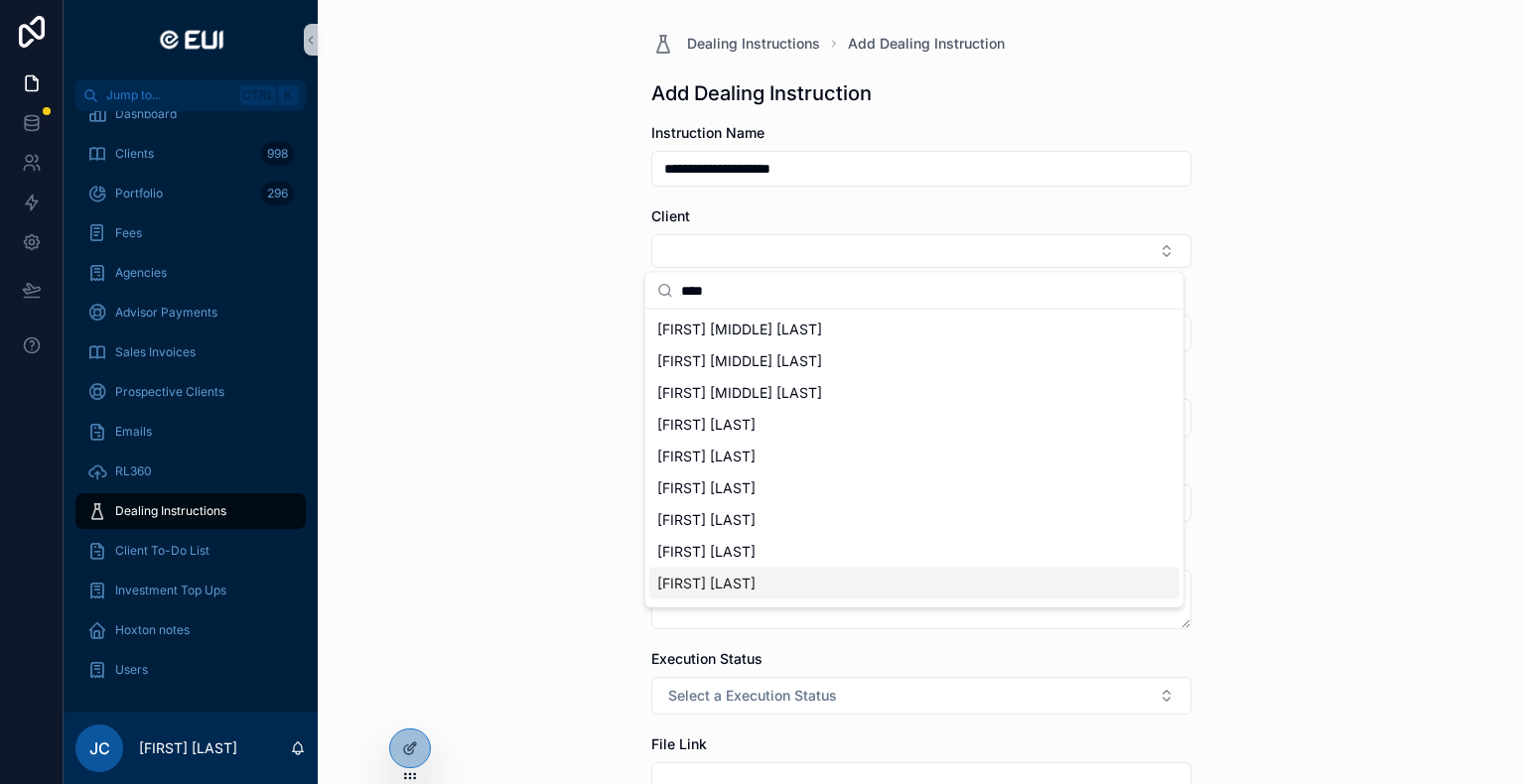 click on "[FIRST] [LAST]" at bounding box center [914, 584] 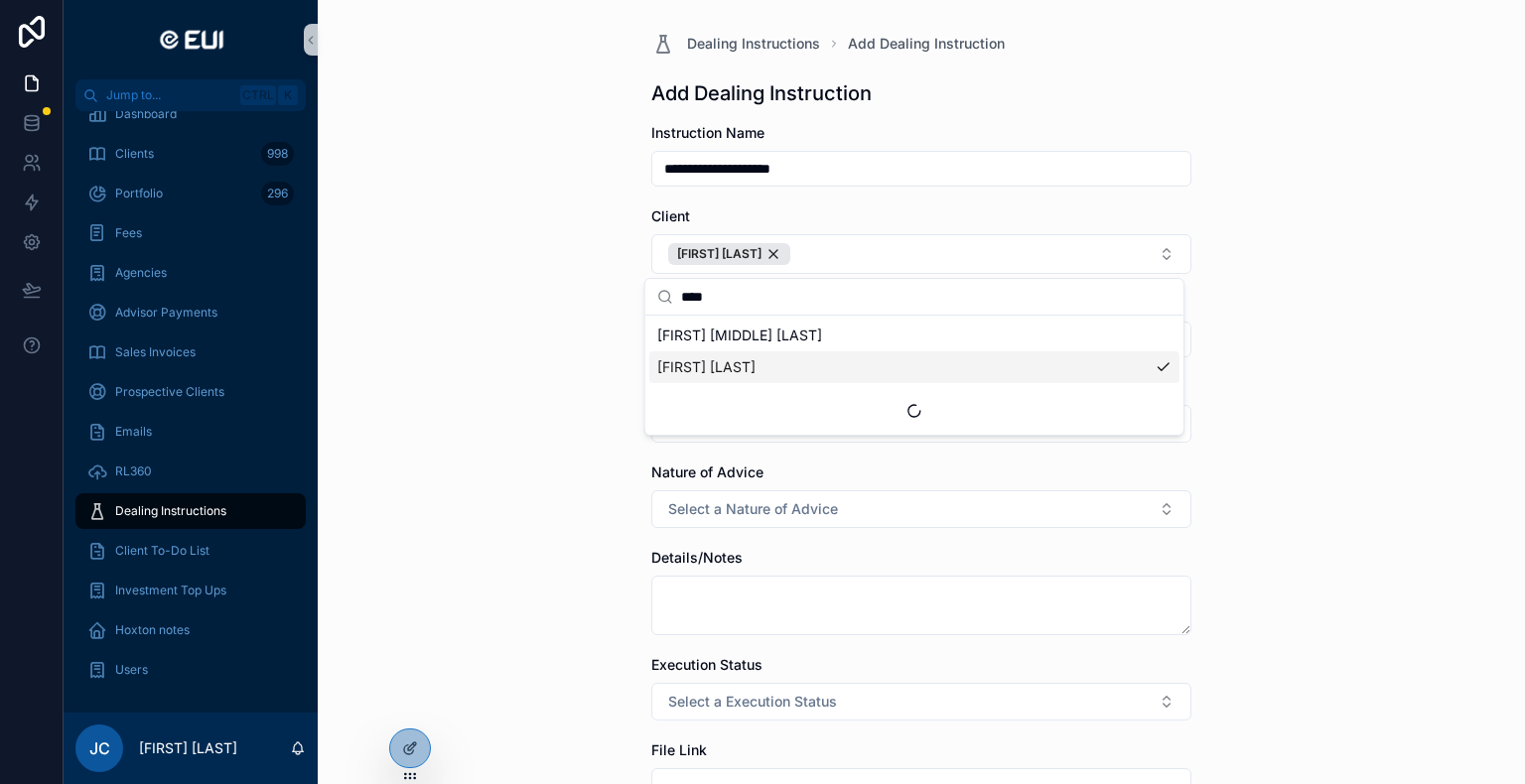 click on "[FIRST] [LAST]" at bounding box center [706, 367] 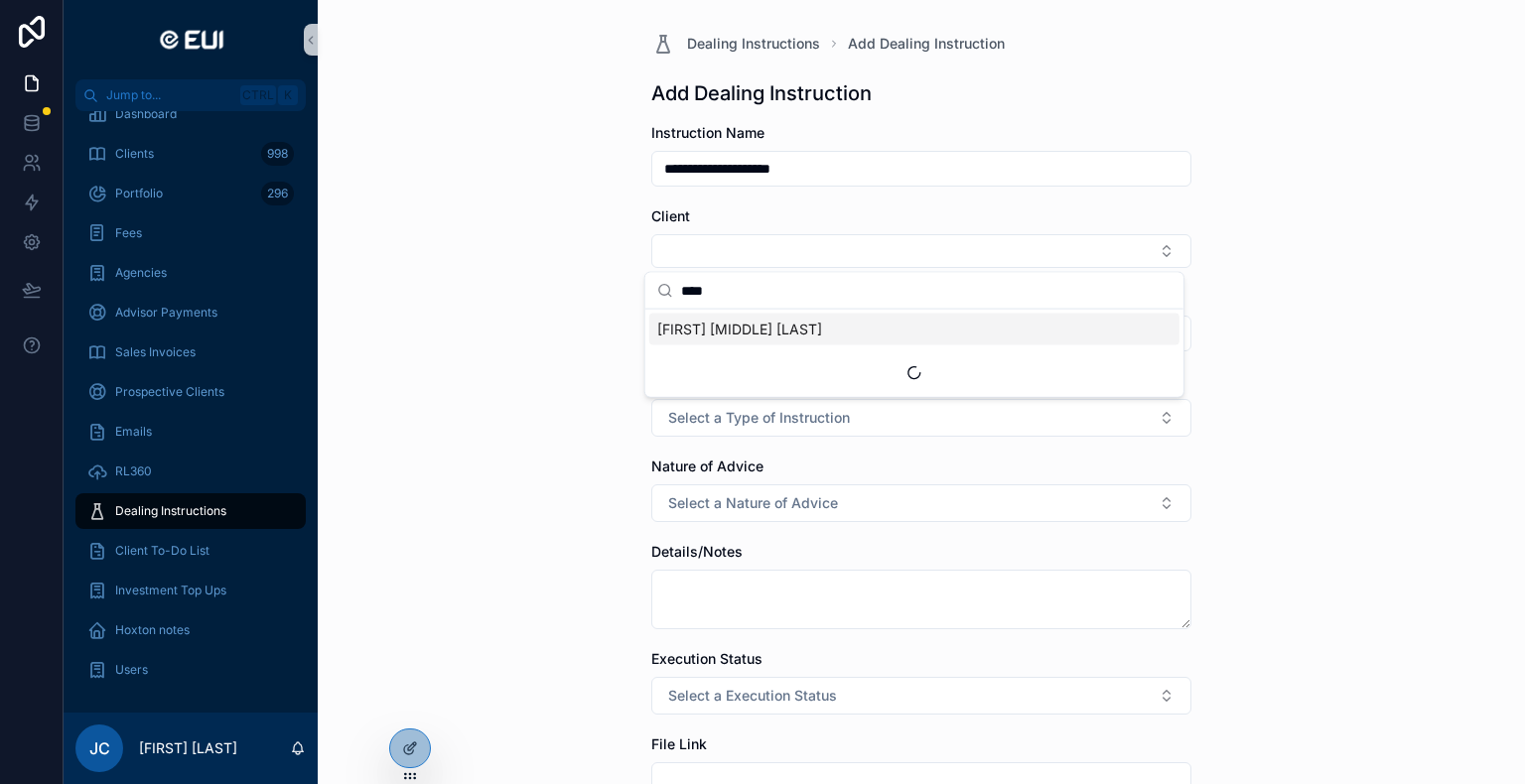 click on "****" at bounding box center [926, 291] 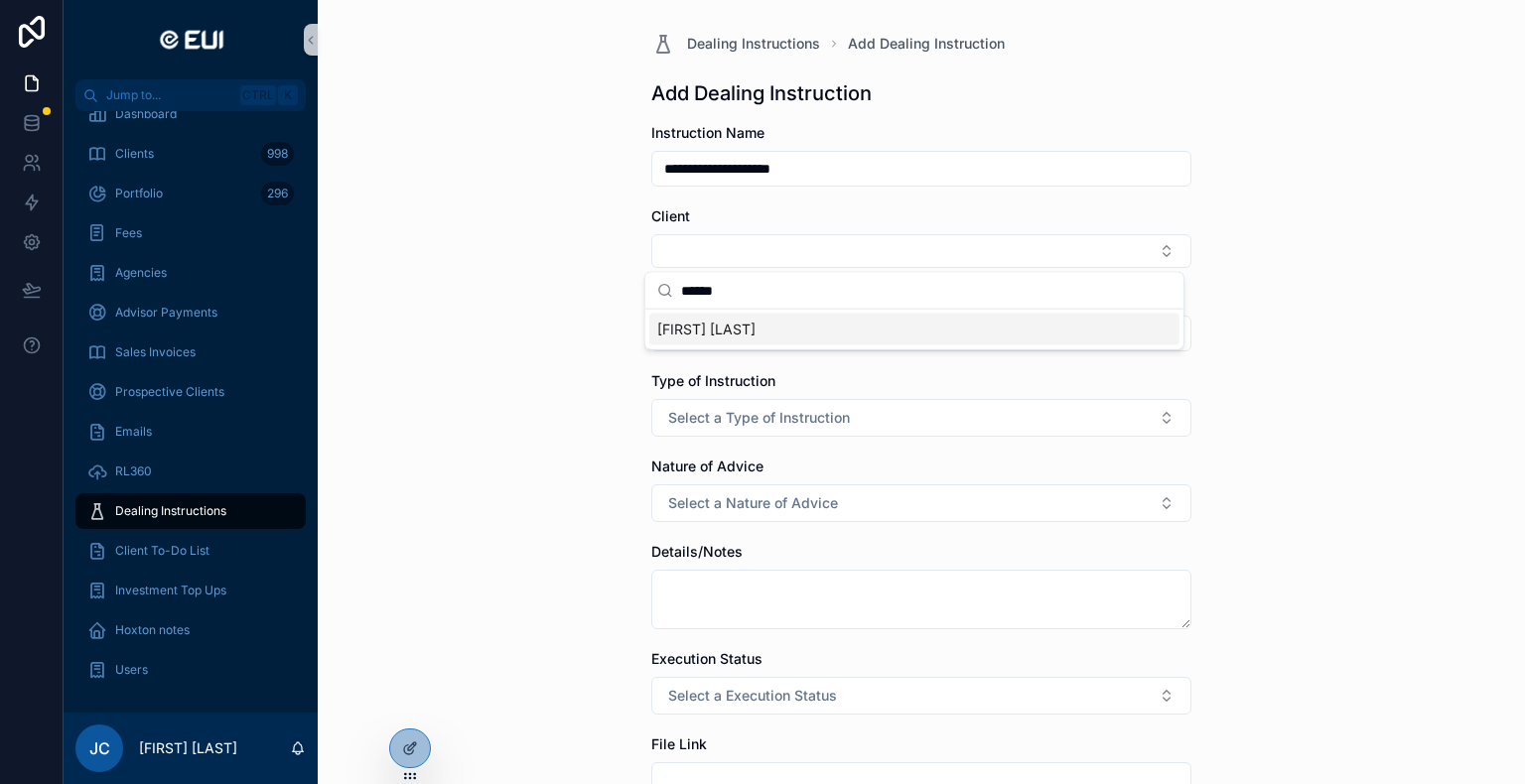 type on "******" 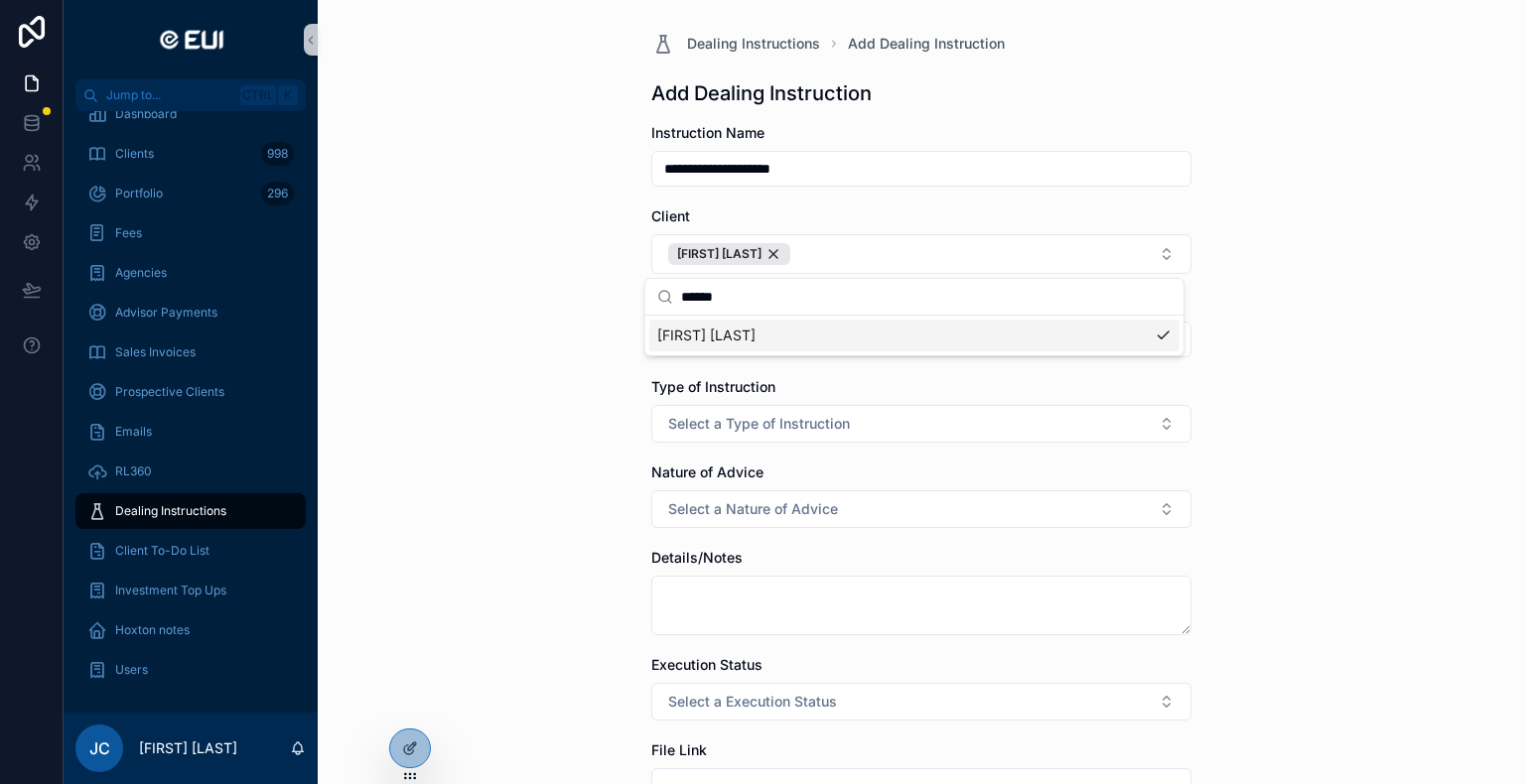 click on "**********" at bounding box center [921, 392] 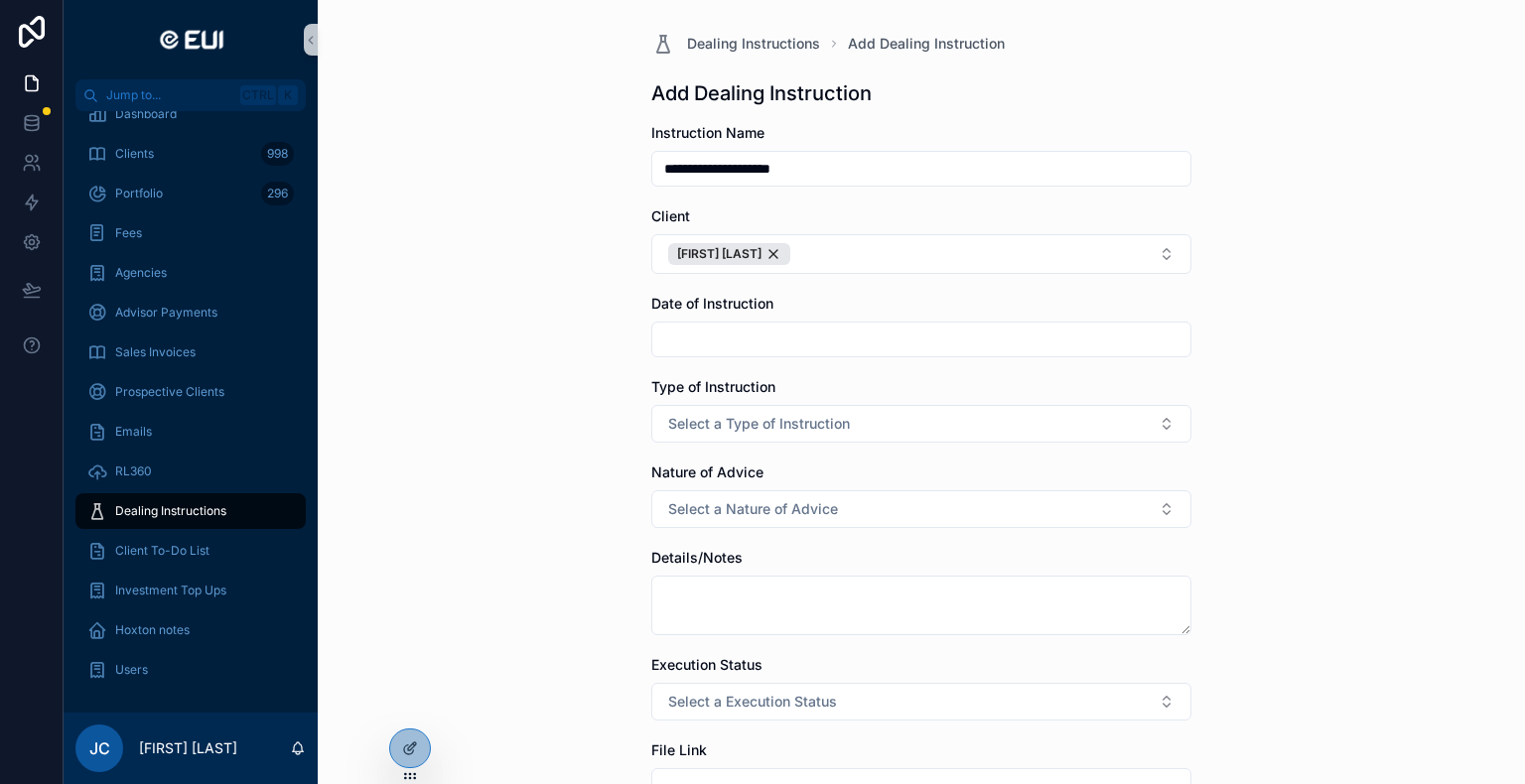 click at bounding box center [921, 339] 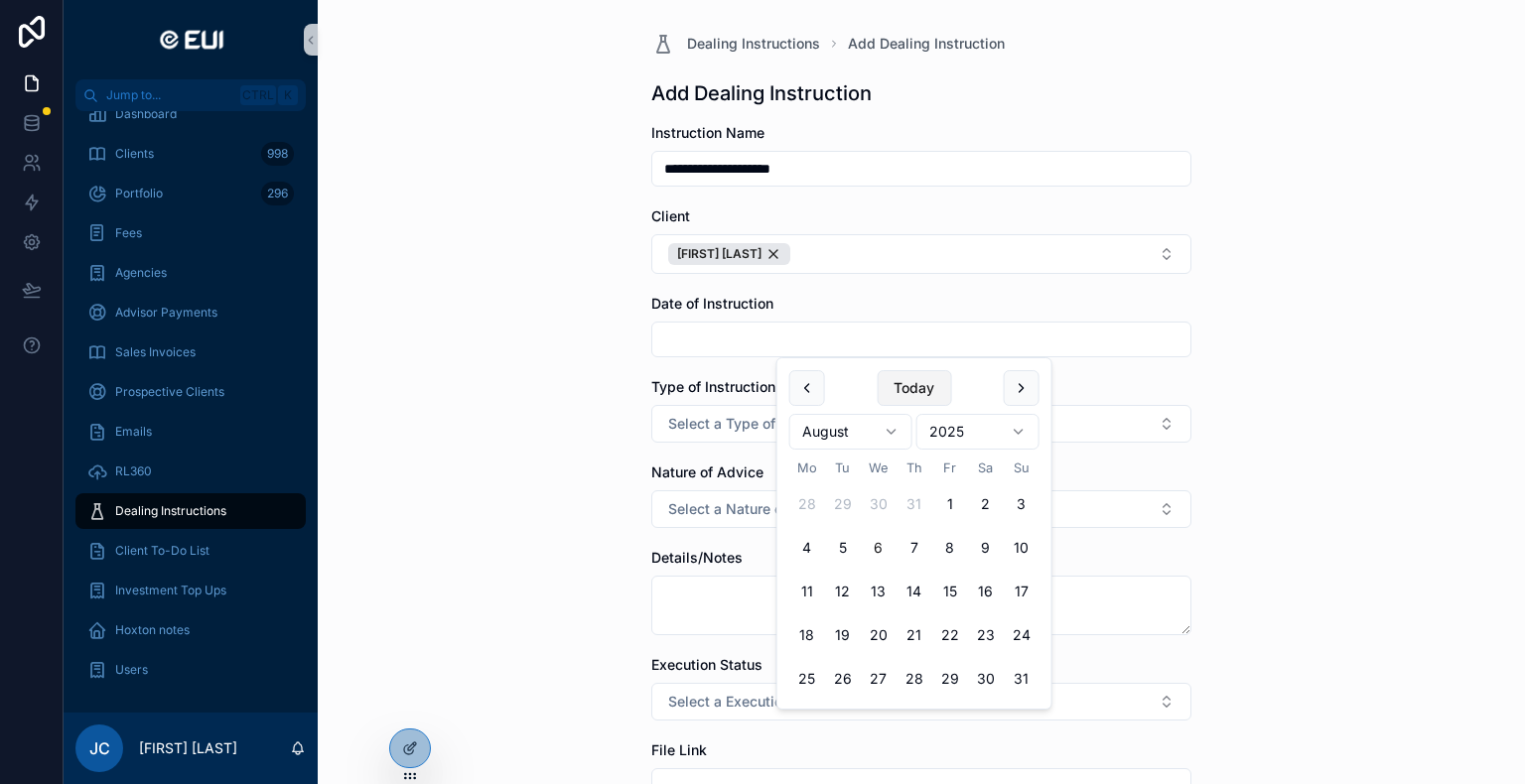 click on "Today" at bounding box center (913, 388) 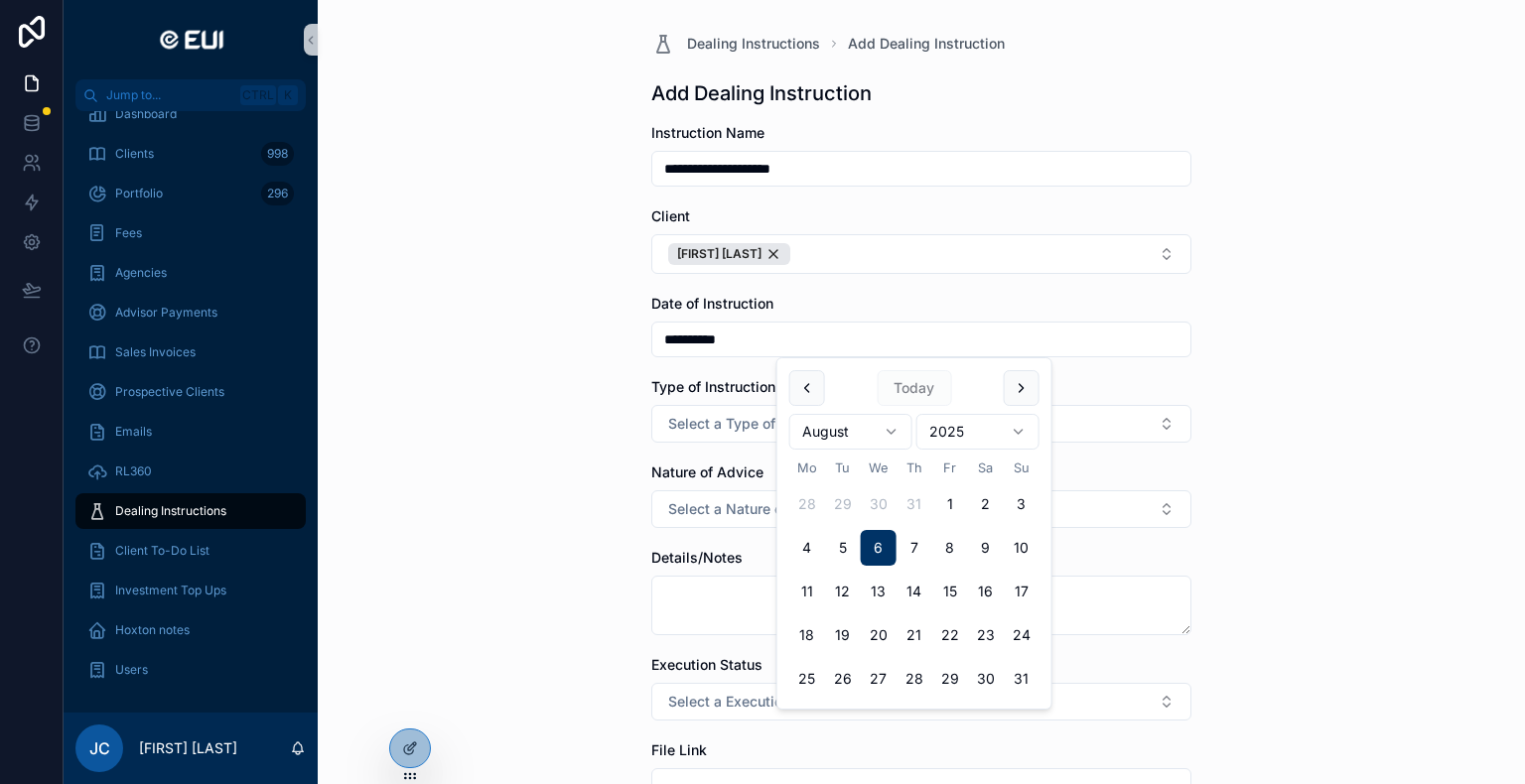 type on "**********" 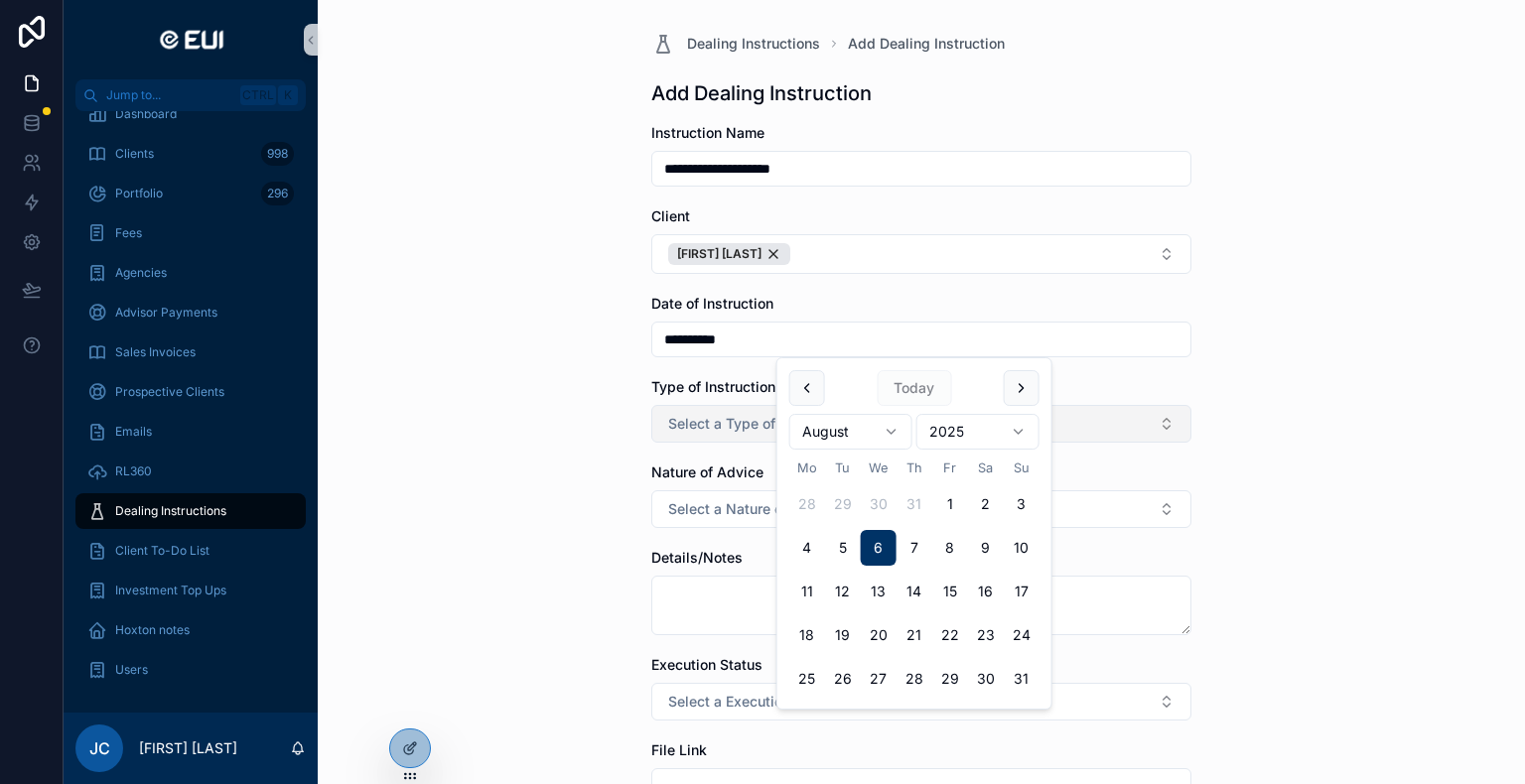click on "Select a Type of Instruction" at bounding box center (759, 424) 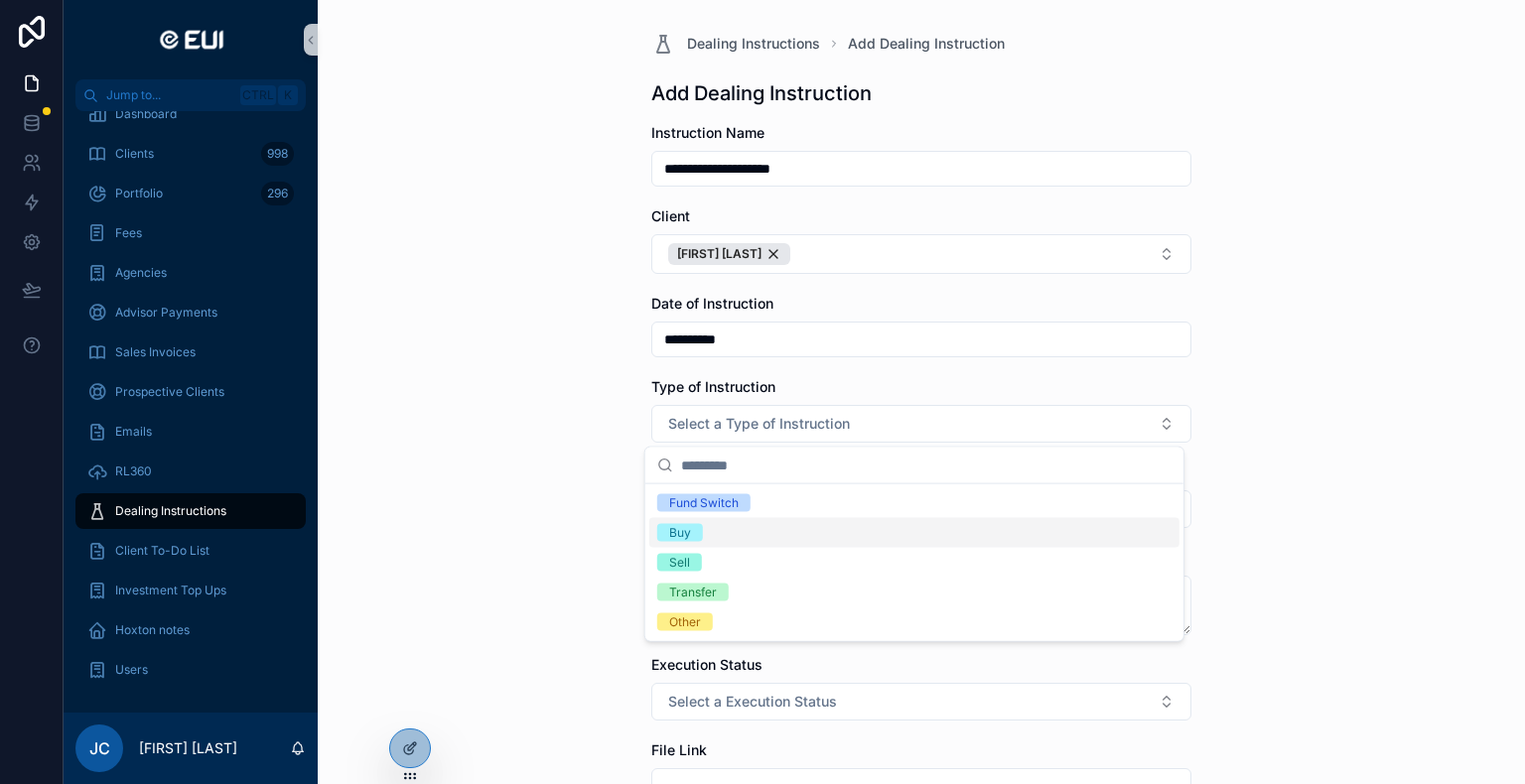 click on "Buy" at bounding box center (680, 533) 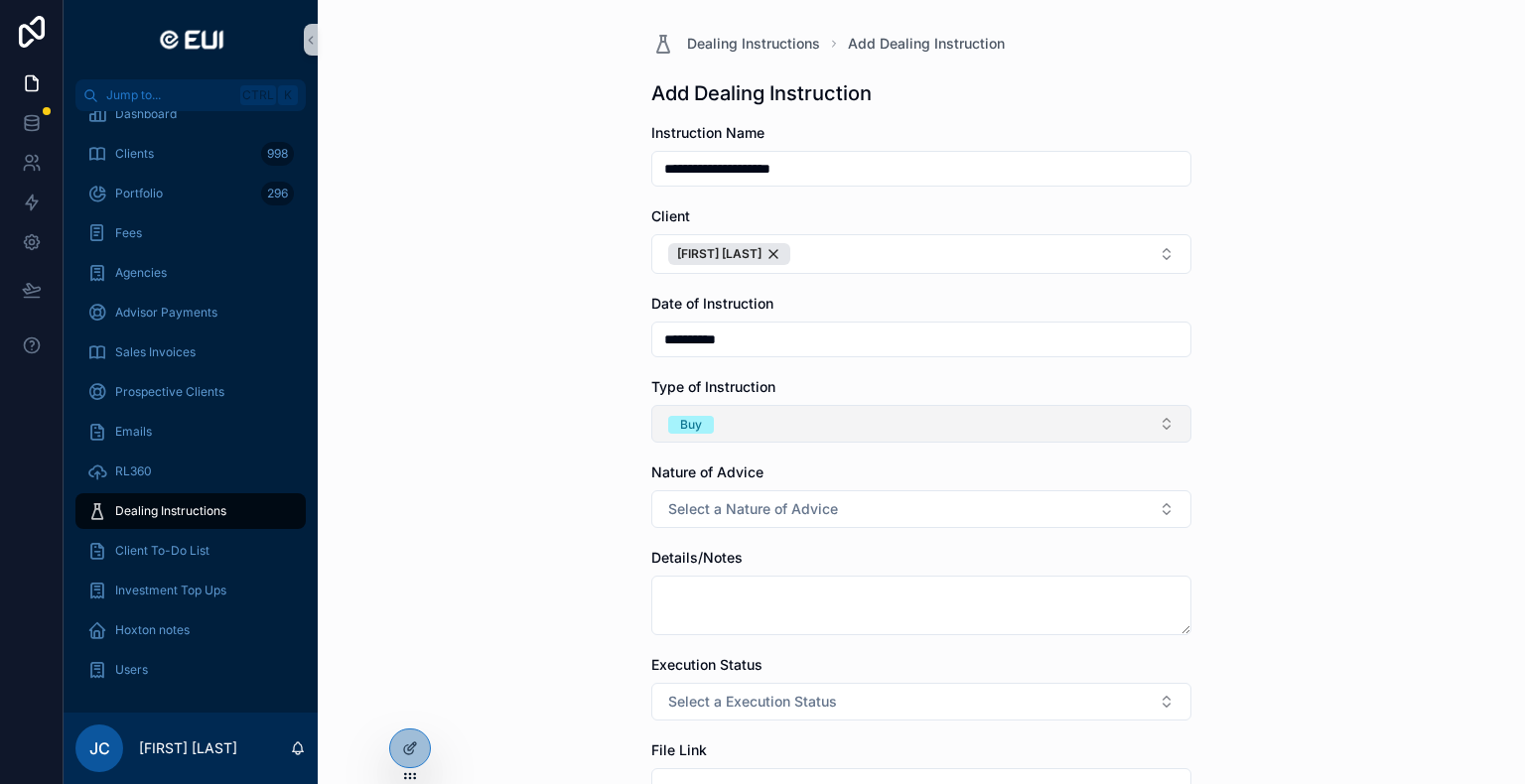 click on "Buy" at bounding box center (691, 425) 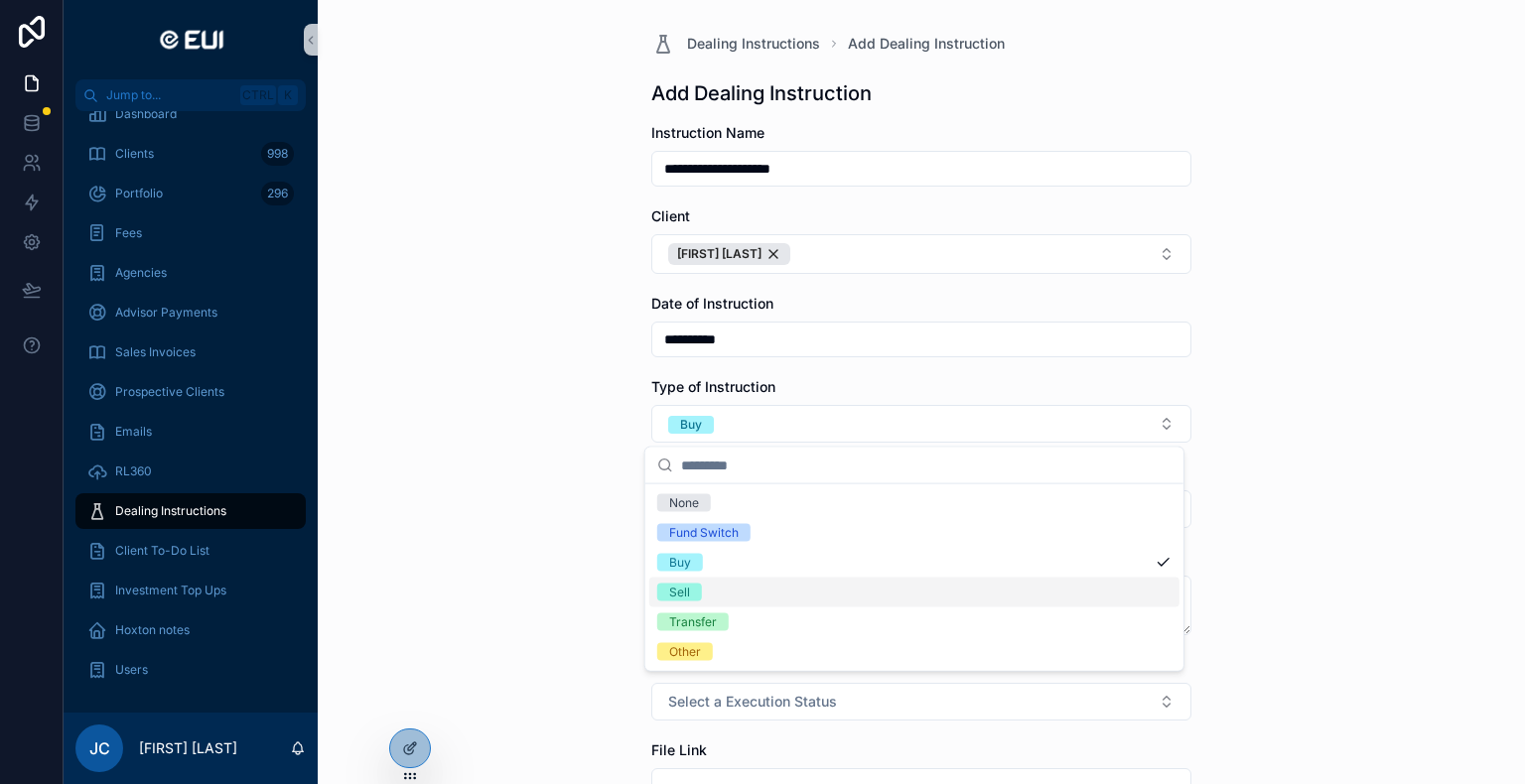 click on "Sell" at bounding box center (679, 592) 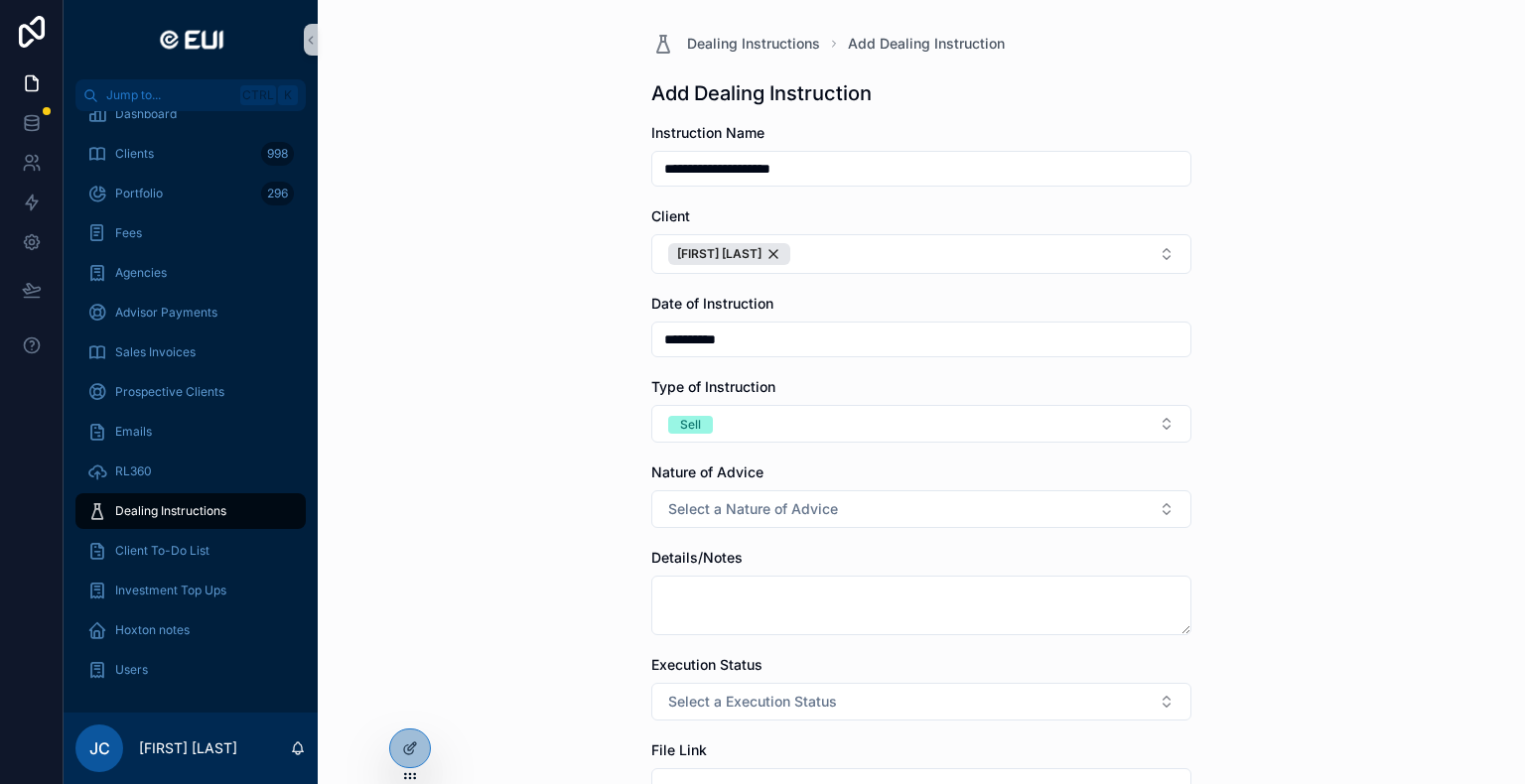 click on "**********" at bounding box center (921, 392) 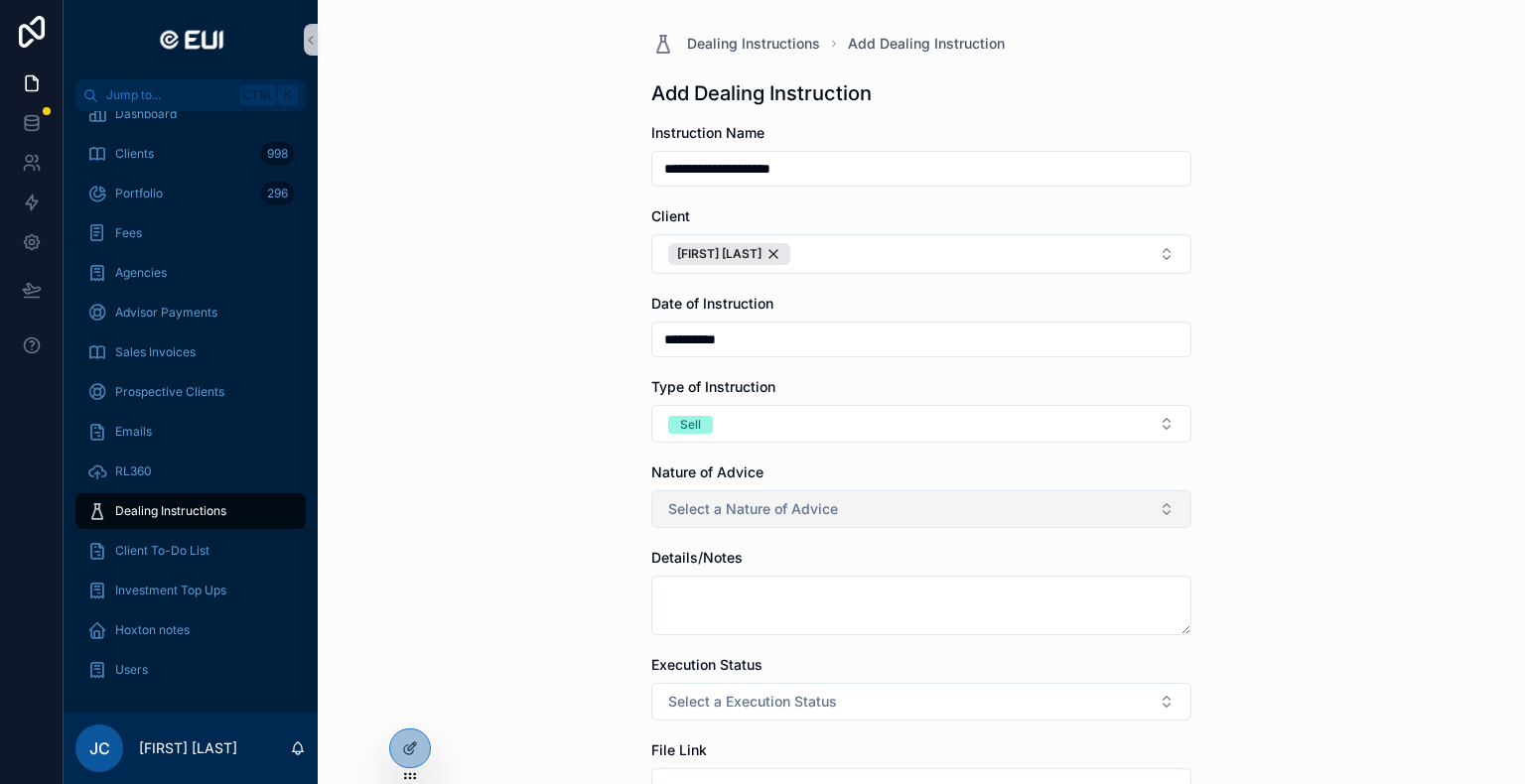 click on "Select a Nature of Advice" at bounding box center (921, 509) 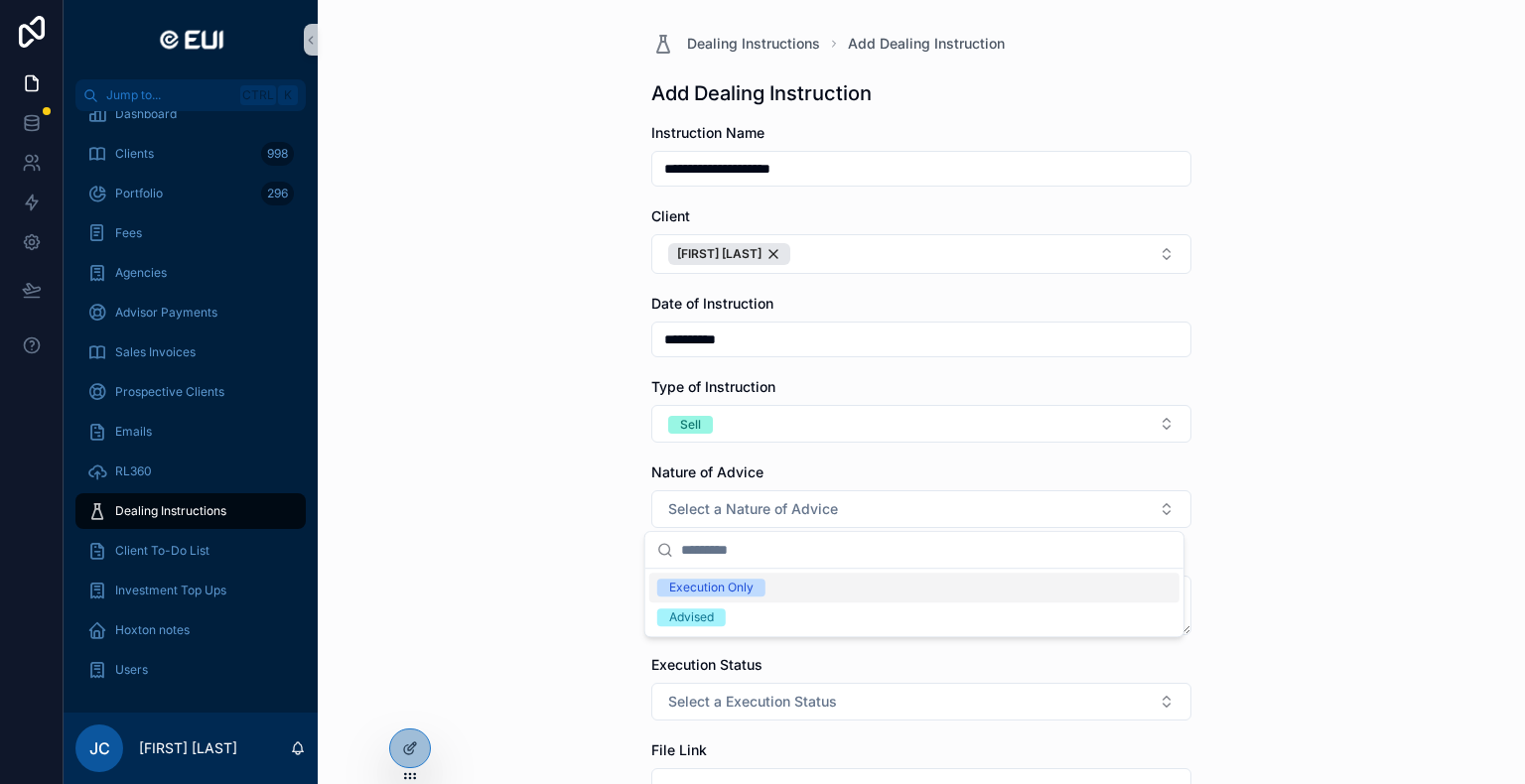 click on "Execution Only" at bounding box center [711, 588] 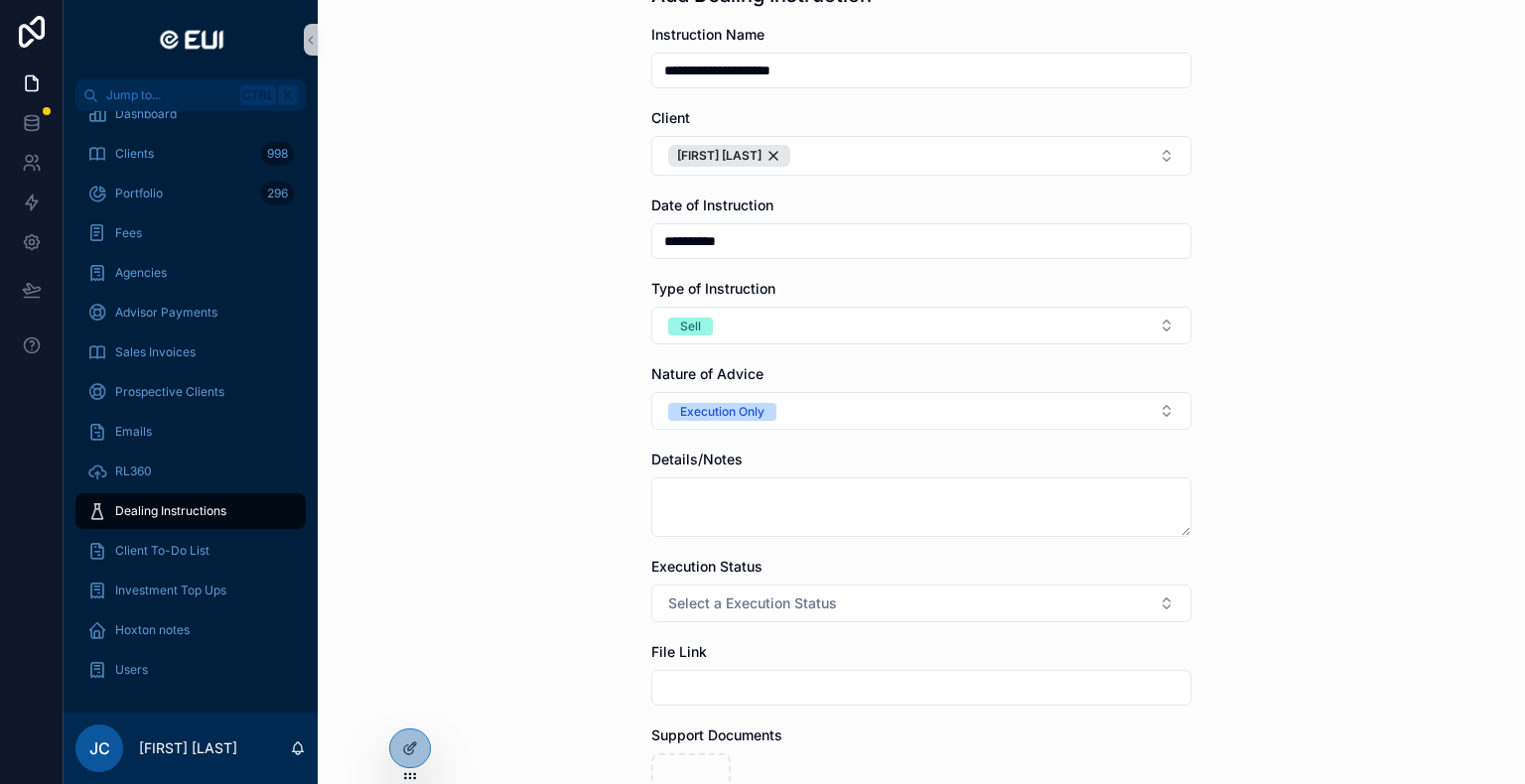scroll, scrollTop: 99, scrollLeft: 0, axis: vertical 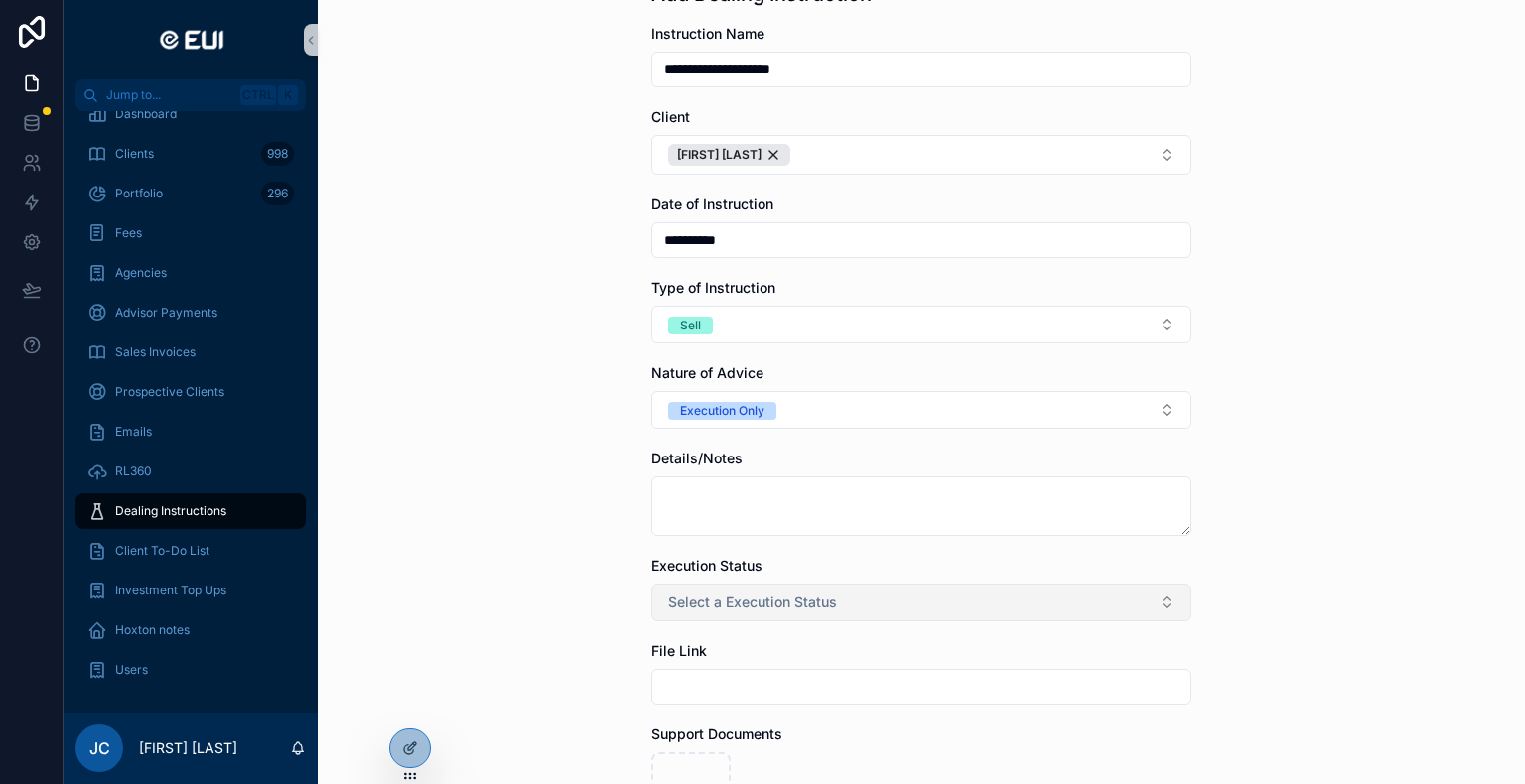 click on "Select a Execution Status" at bounding box center (921, 602) 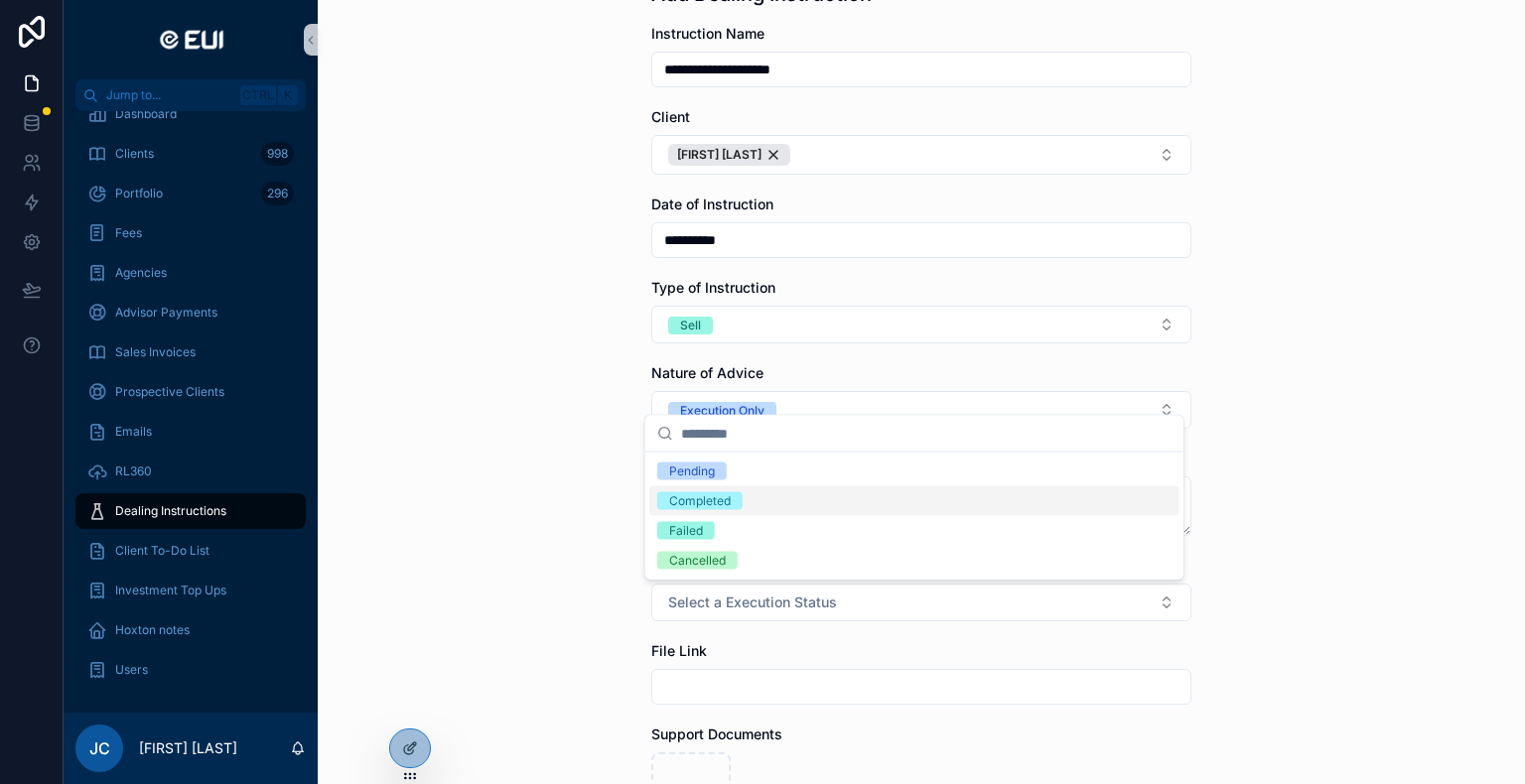 click on "Completed" at bounding box center (914, 501) 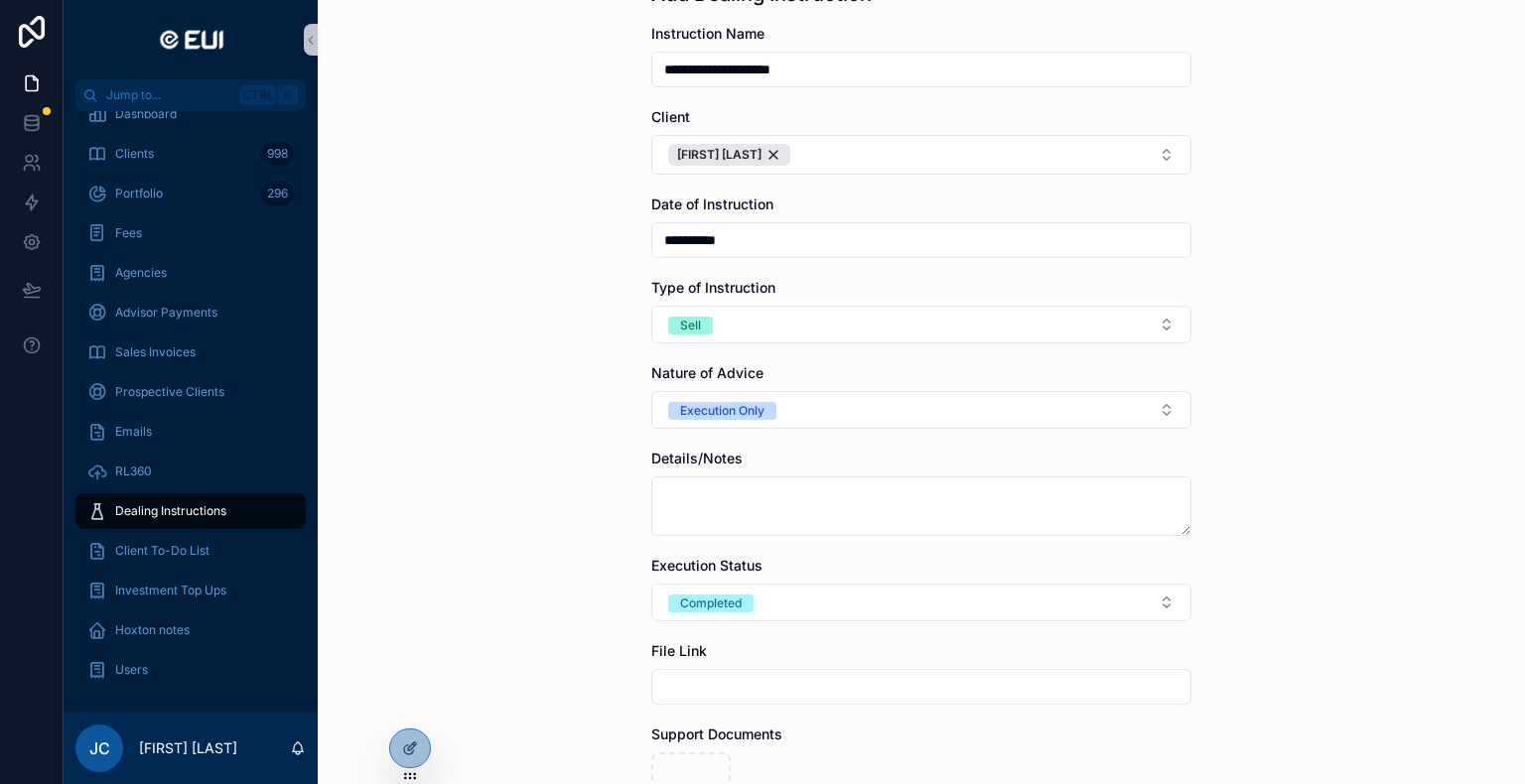 scroll, scrollTop: 298, scrollLeft: 0, axis: vertical 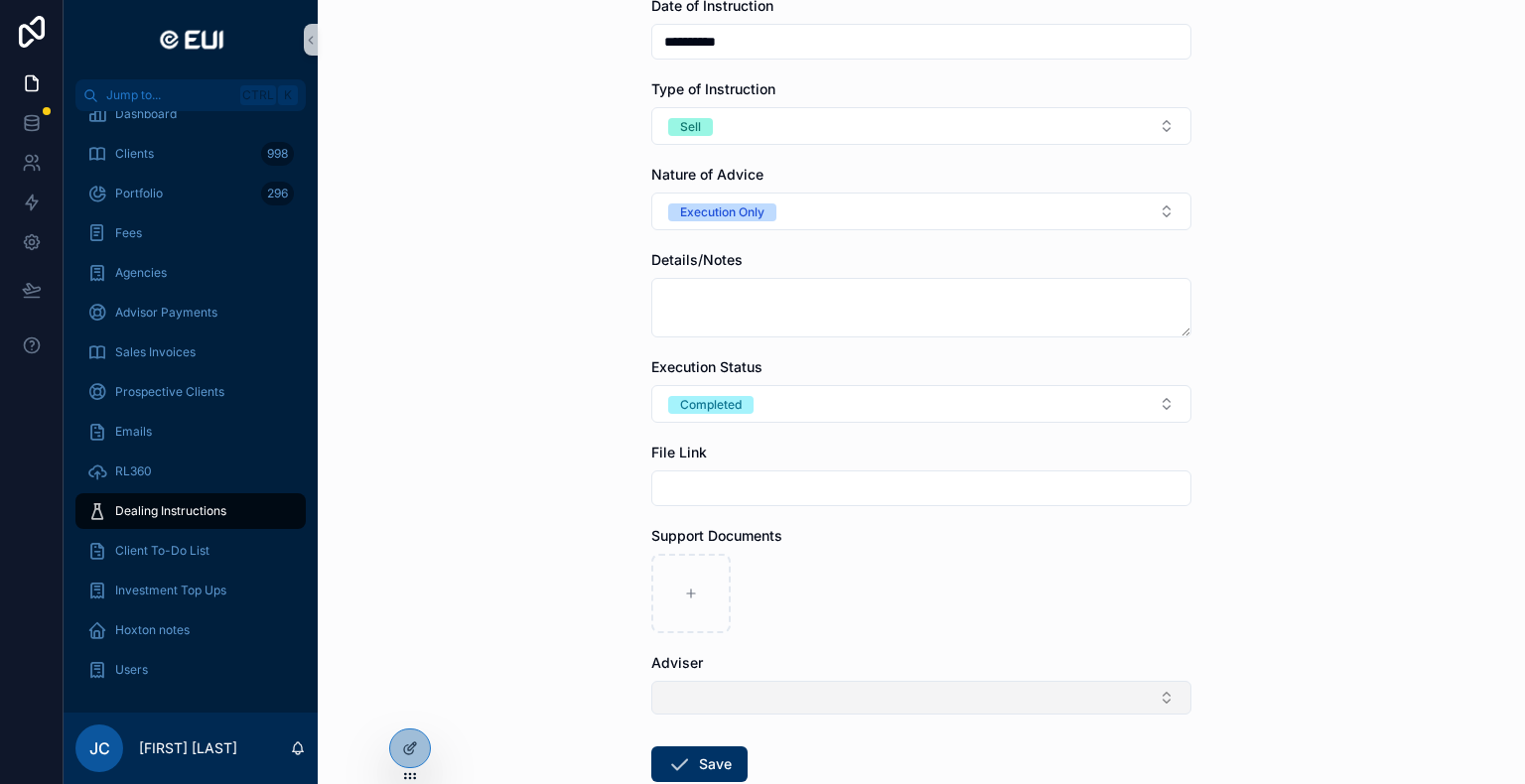 click at bounding box center (921, 698) 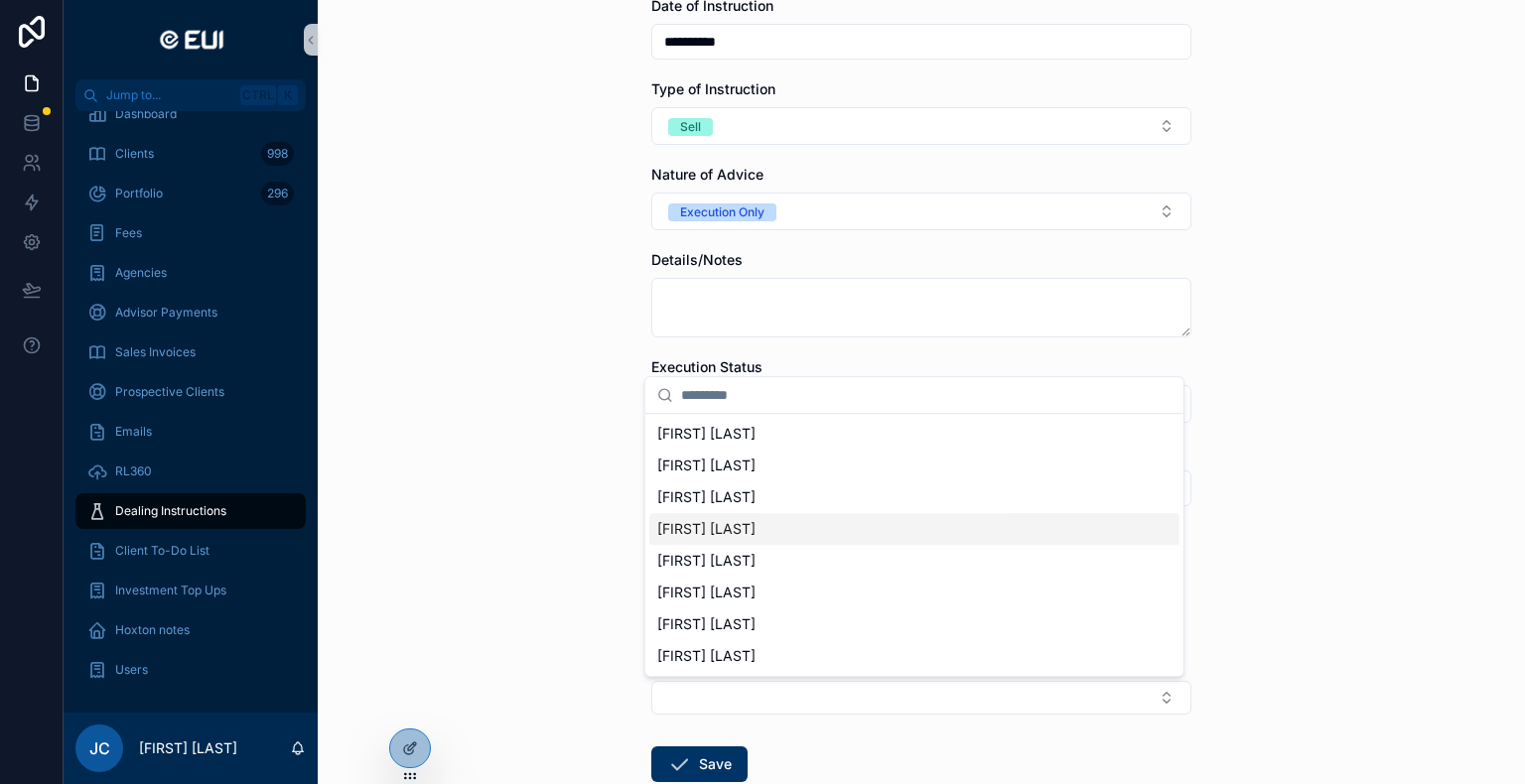 click on "[FIRST] [LAST]" at bounding box center (706, 529) 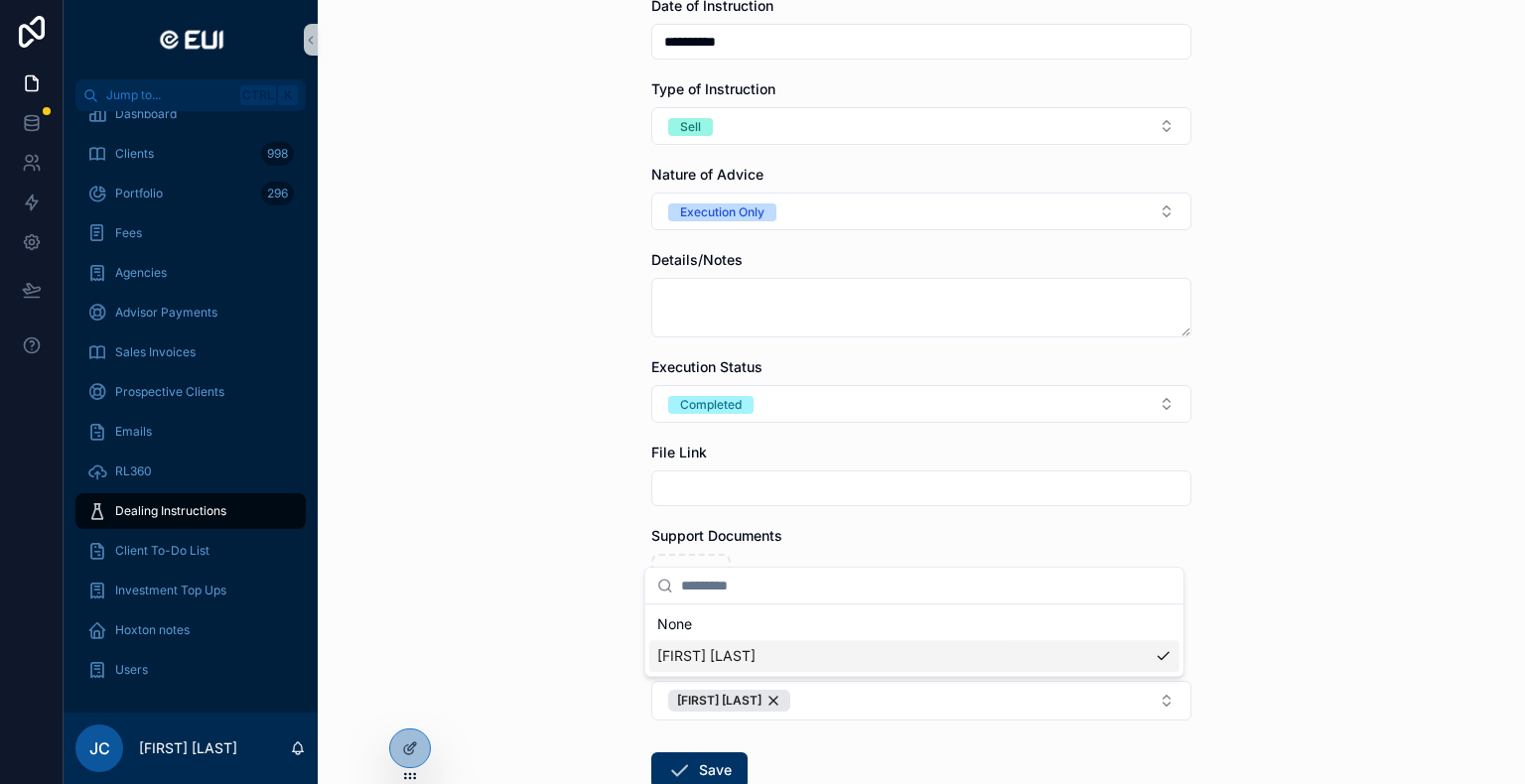 click on "**********" at bounding box center [921, 392] 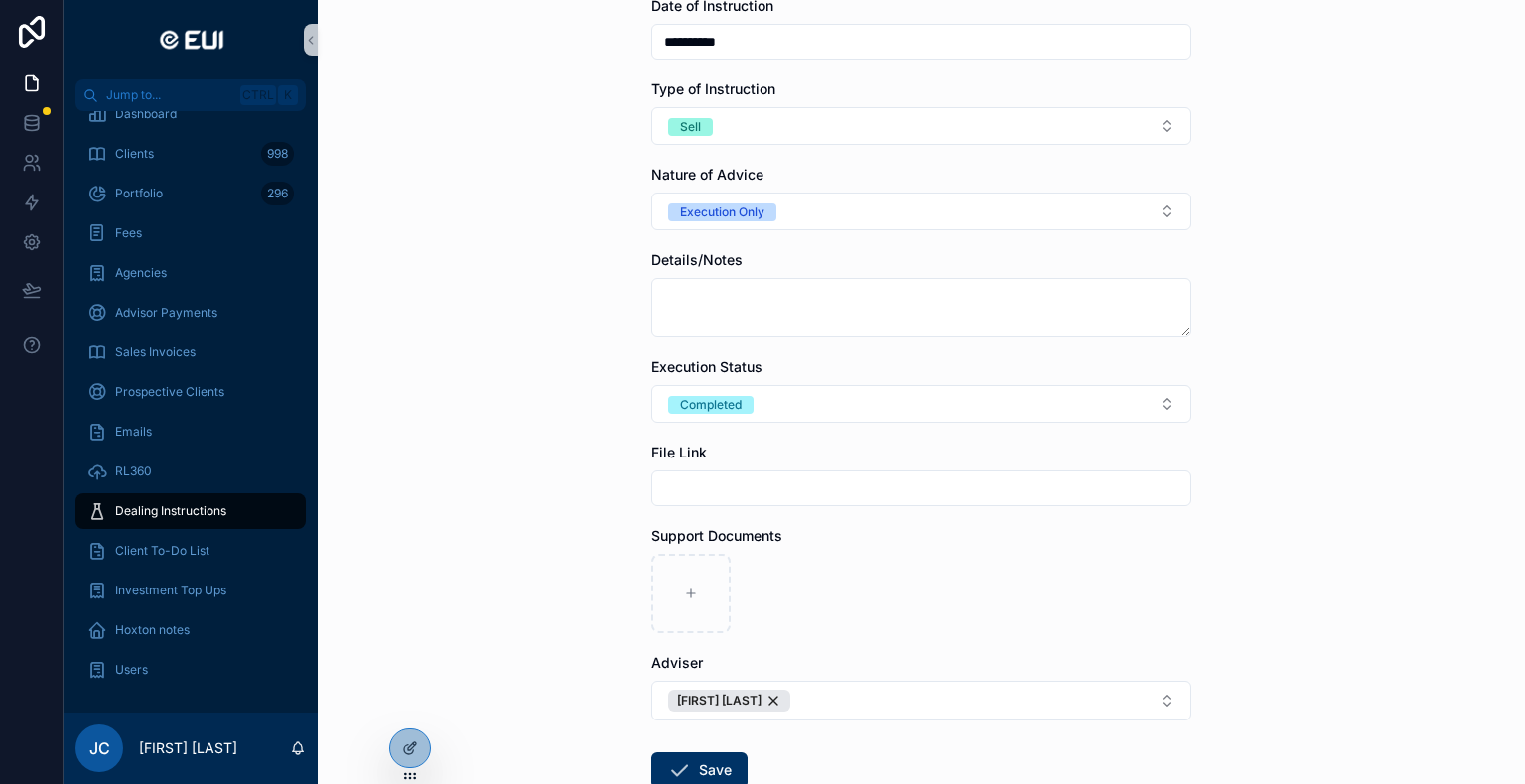 click on "File Link" at bounding box center [679, 453] 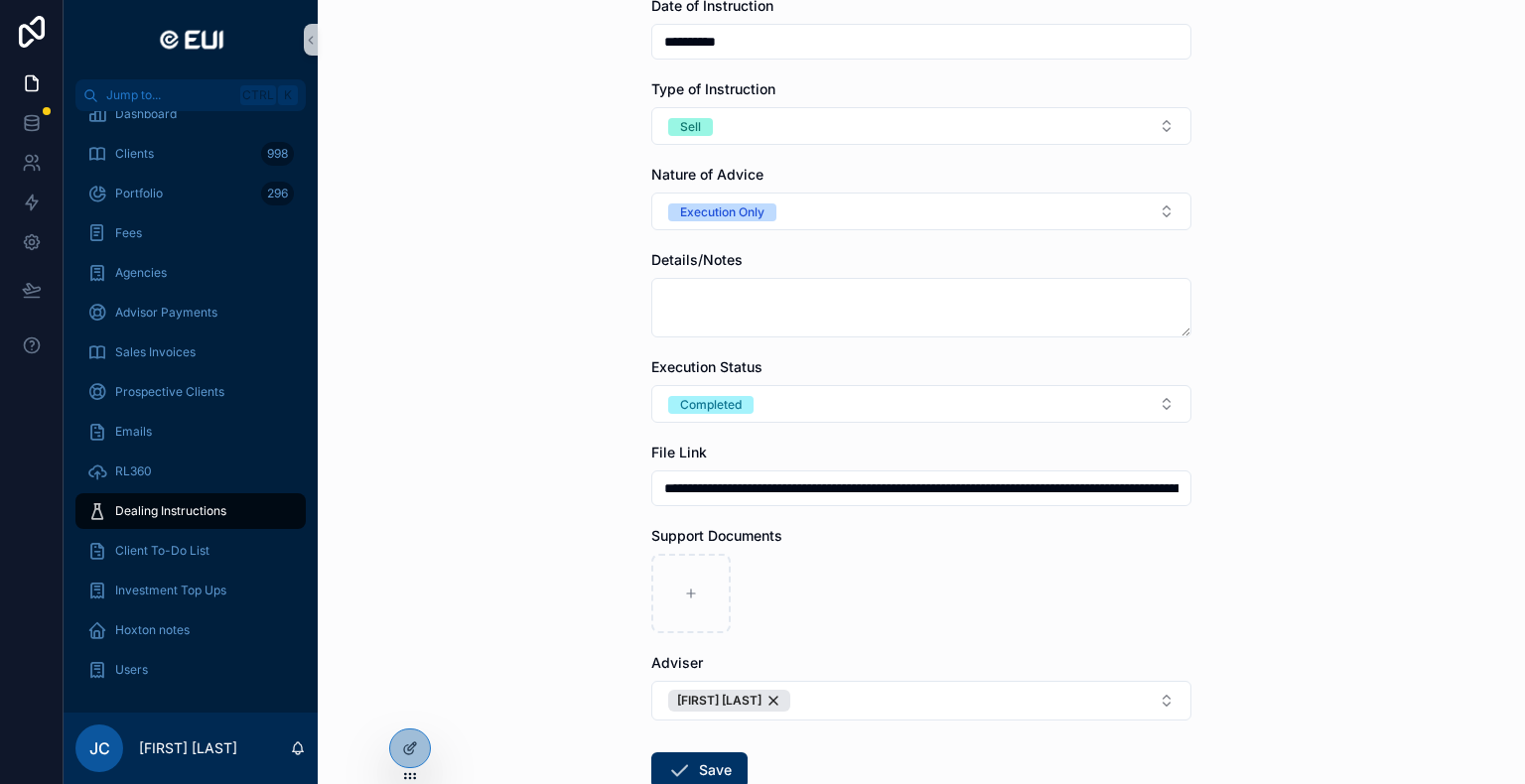 scroll, scrollTop: 0, scrollLeft: 1140, axis: horizontal 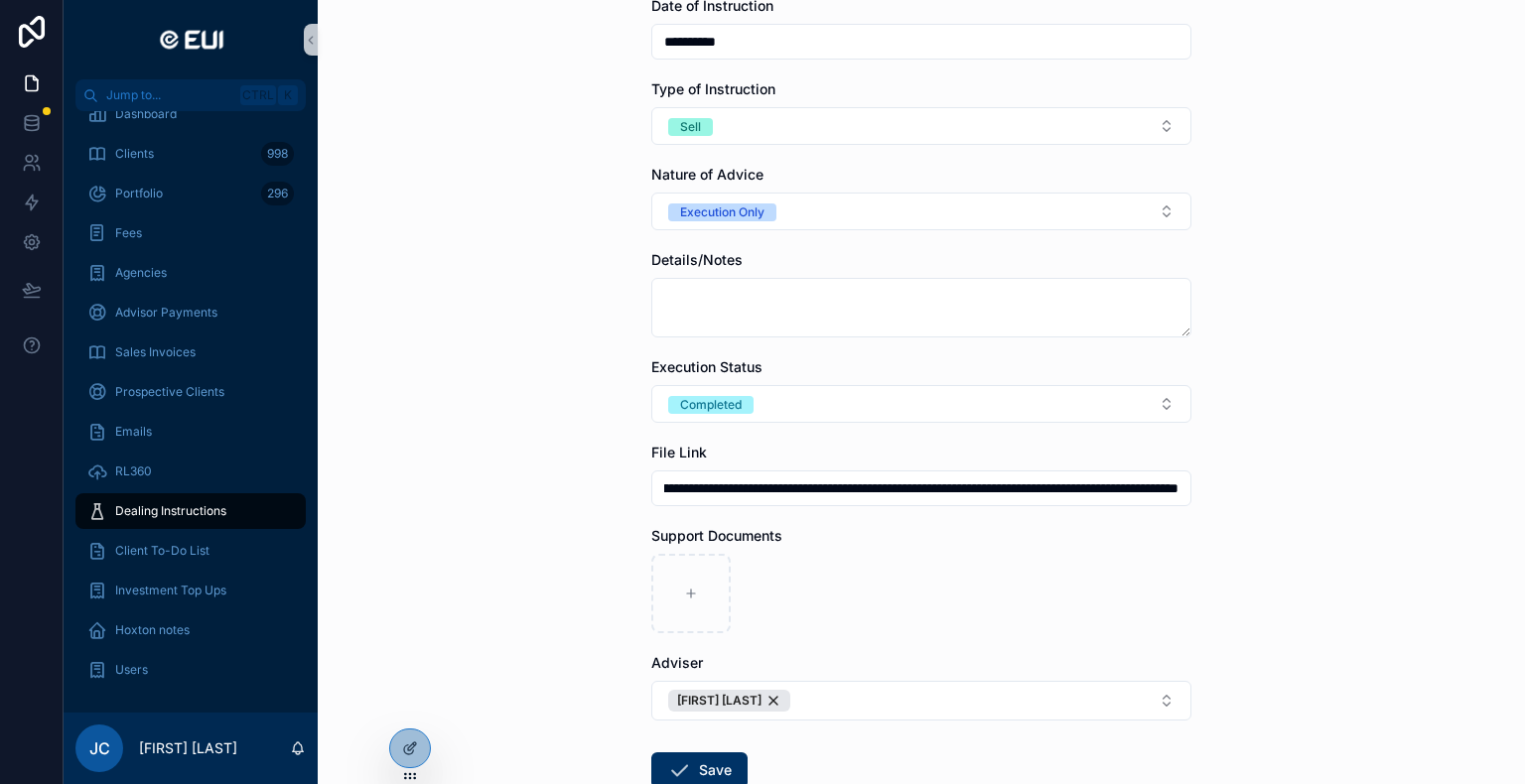 type on "**********" 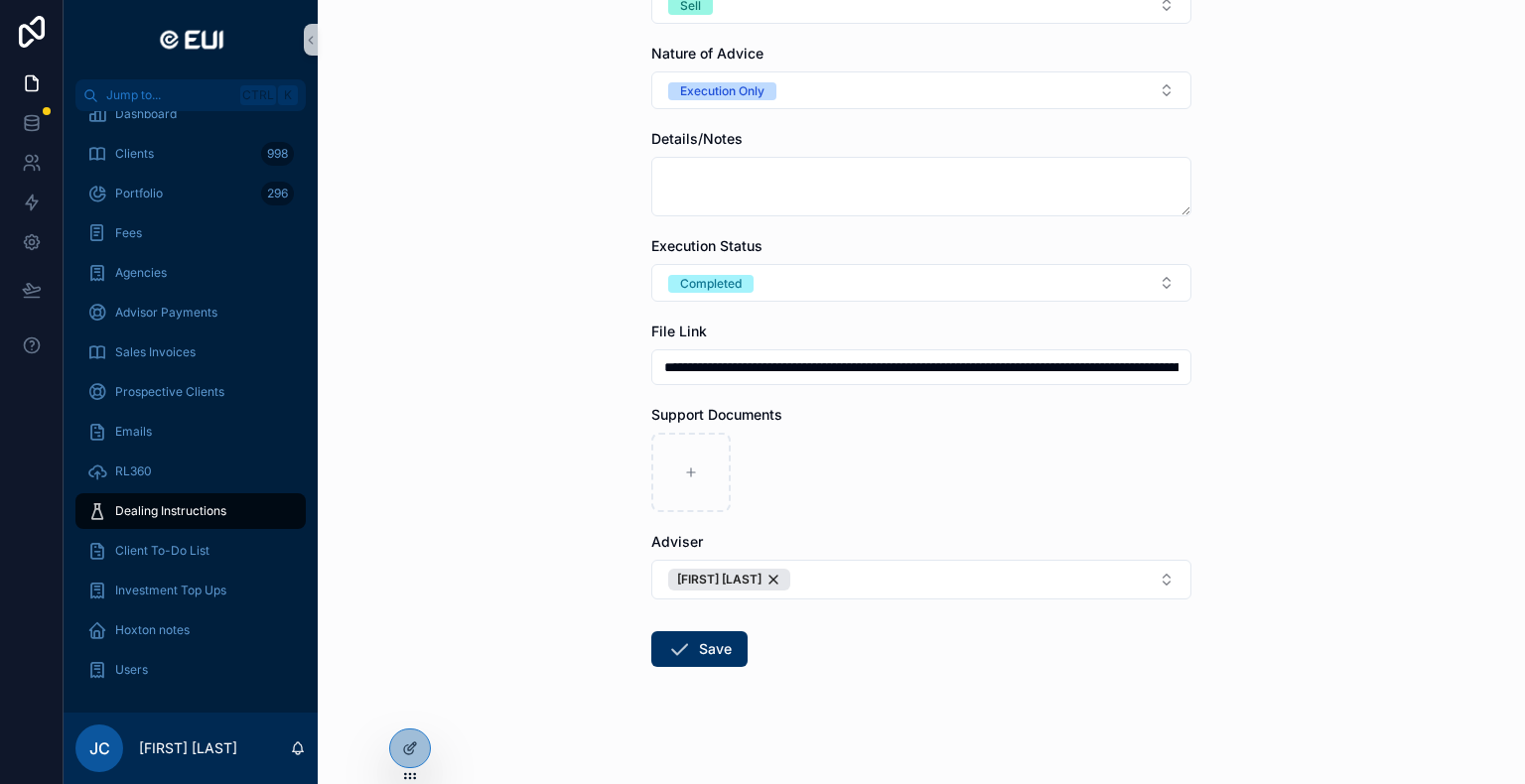 scroll, scrollTop: 428, scrollLeft: 0, axis: vertical 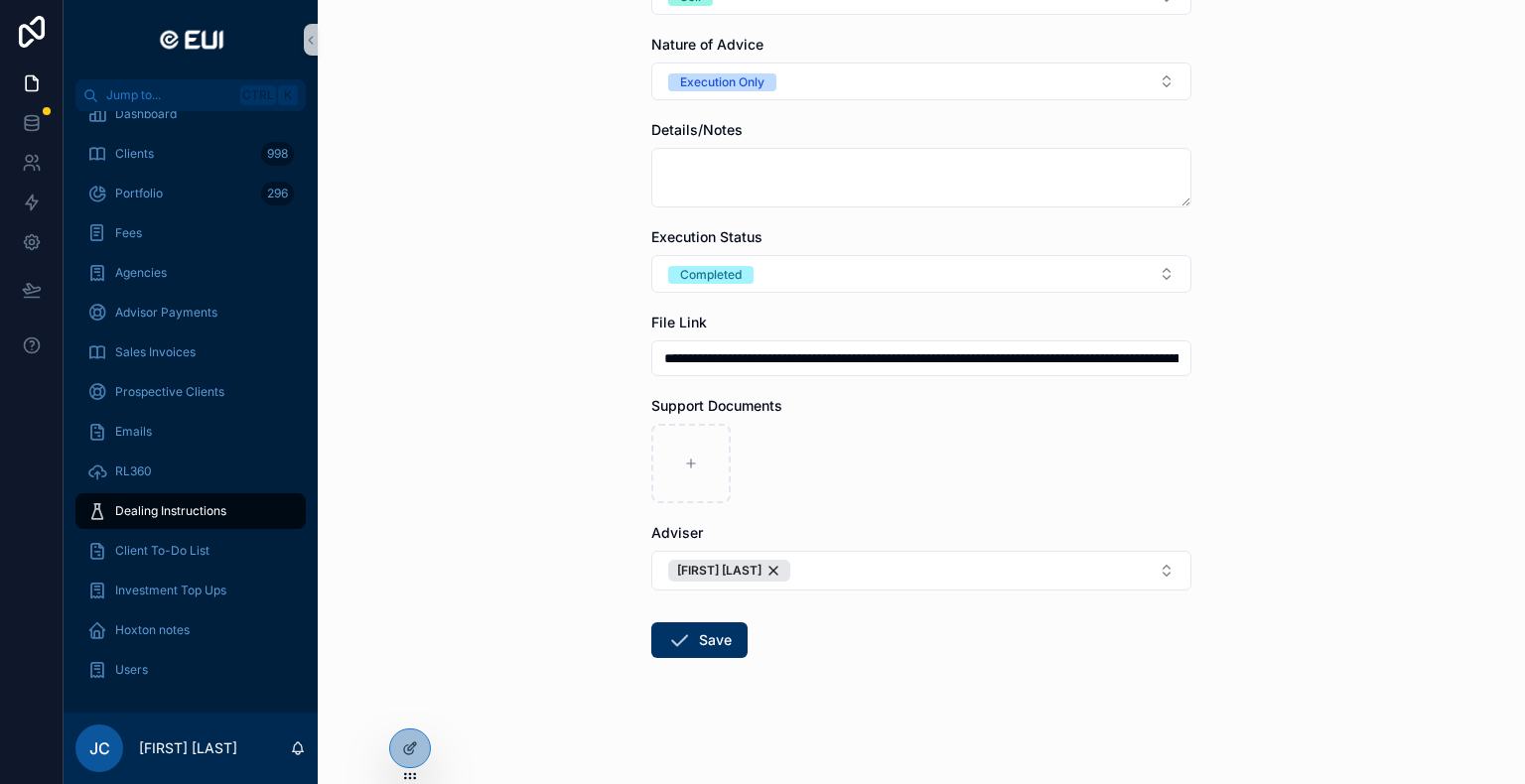 click on "**********" at bounding box center (921, 240) 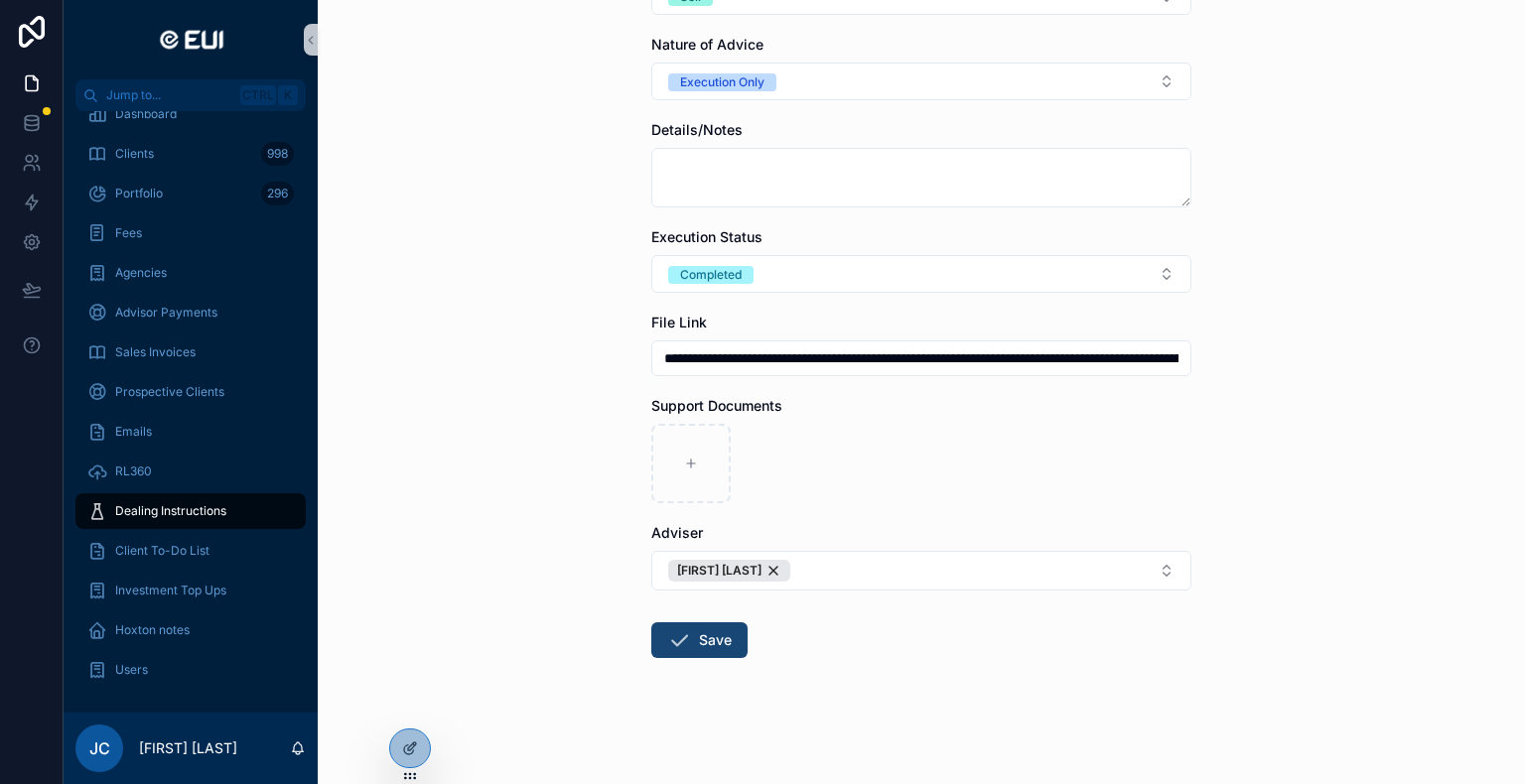 click on "Save" at bounding box center (699, 640) 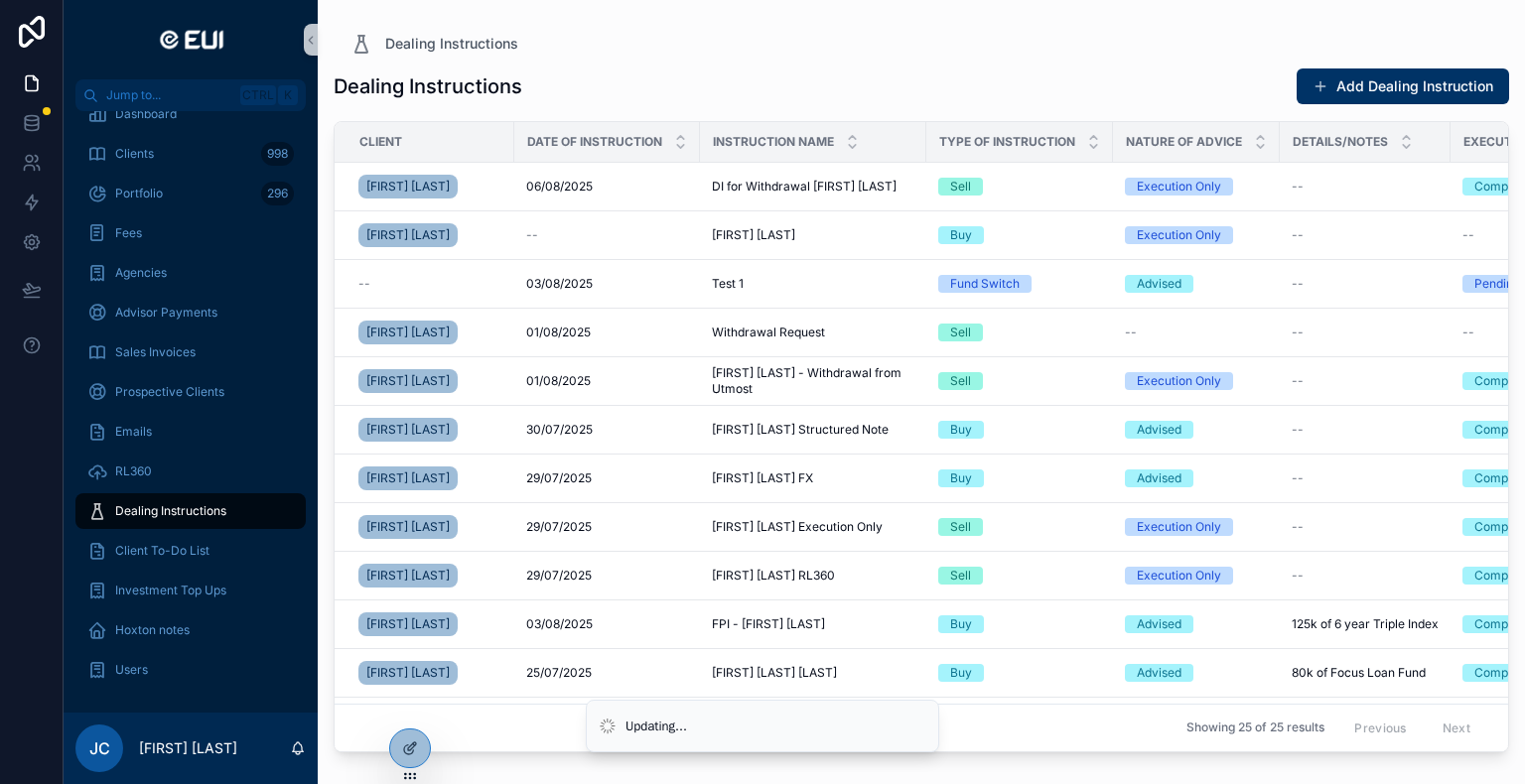 scroll, scrollTop: 0, scrollLeft: 0, axis: both 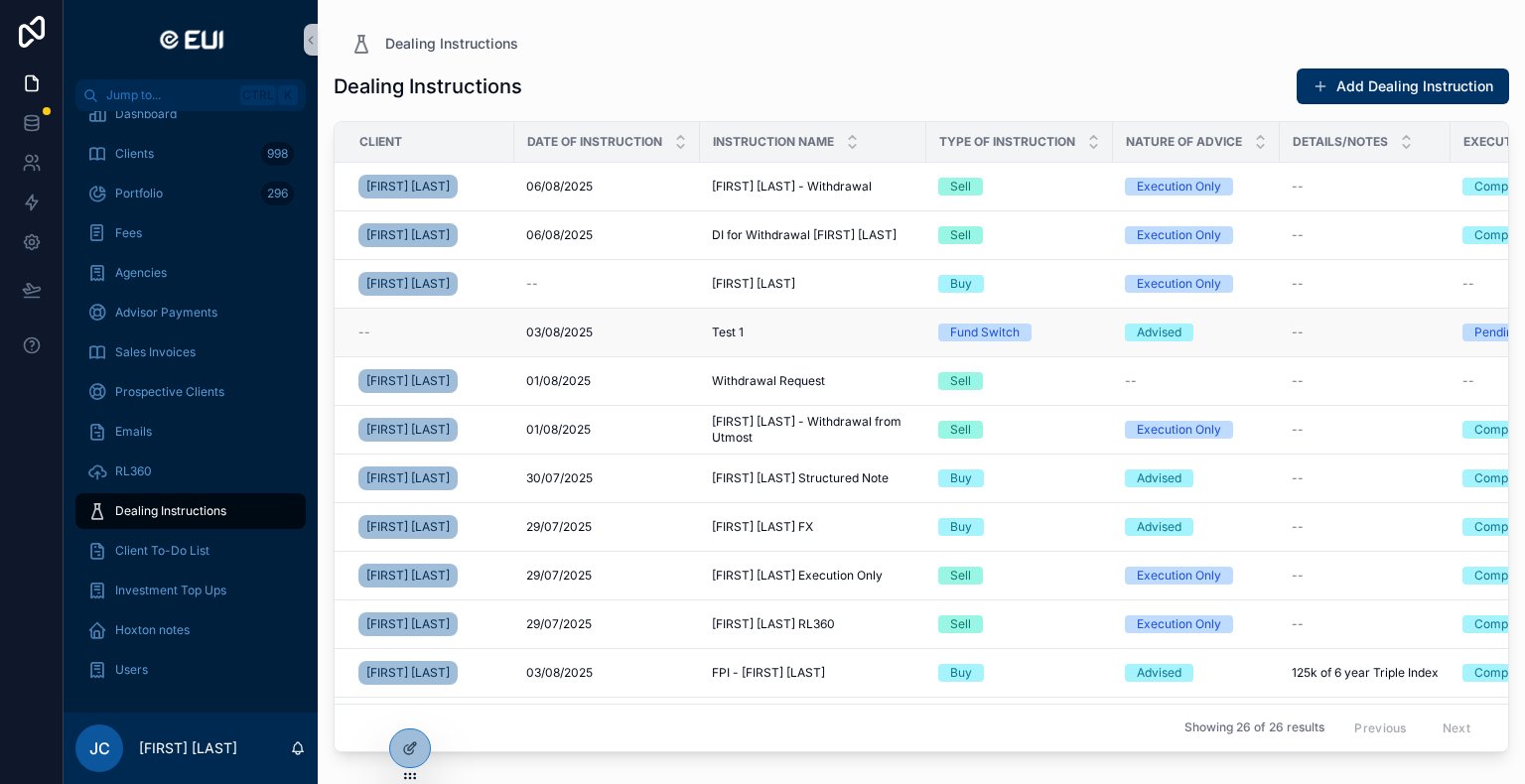 click on "--" at bounding box center [364, 332] 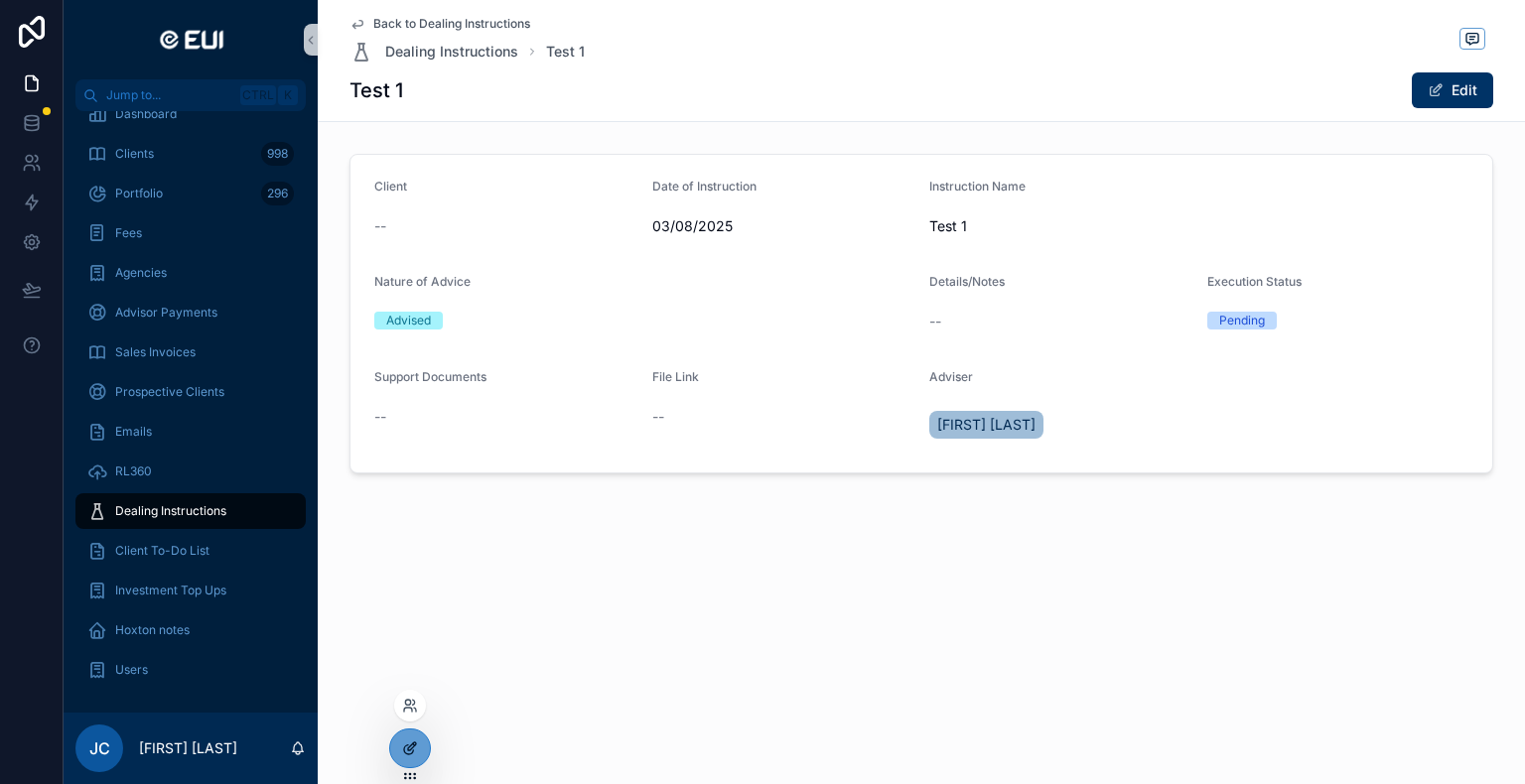 click at bounding box center (410, 748) 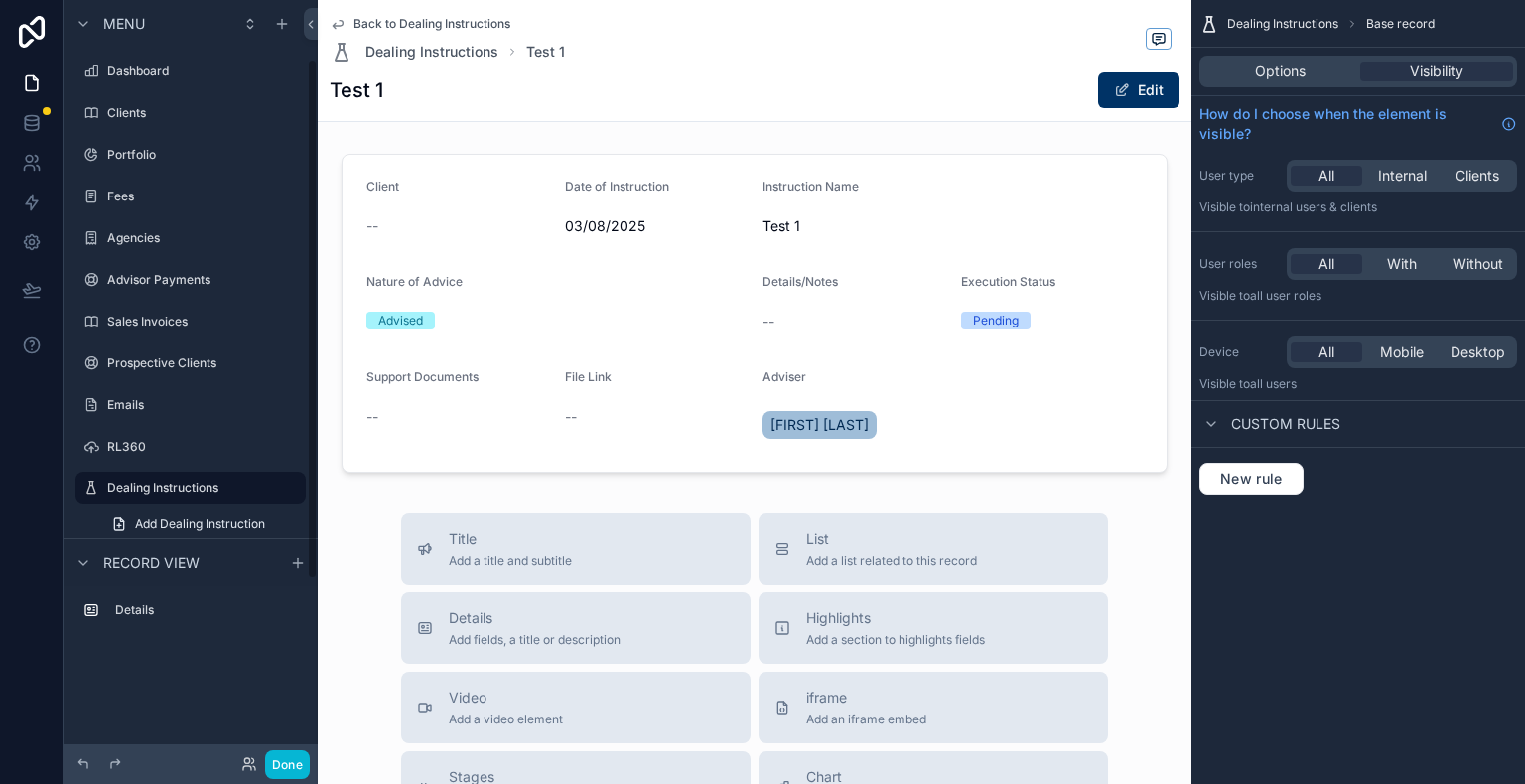 scroll, scrollTop: 86, scrollLeft: 0, axis: vertical 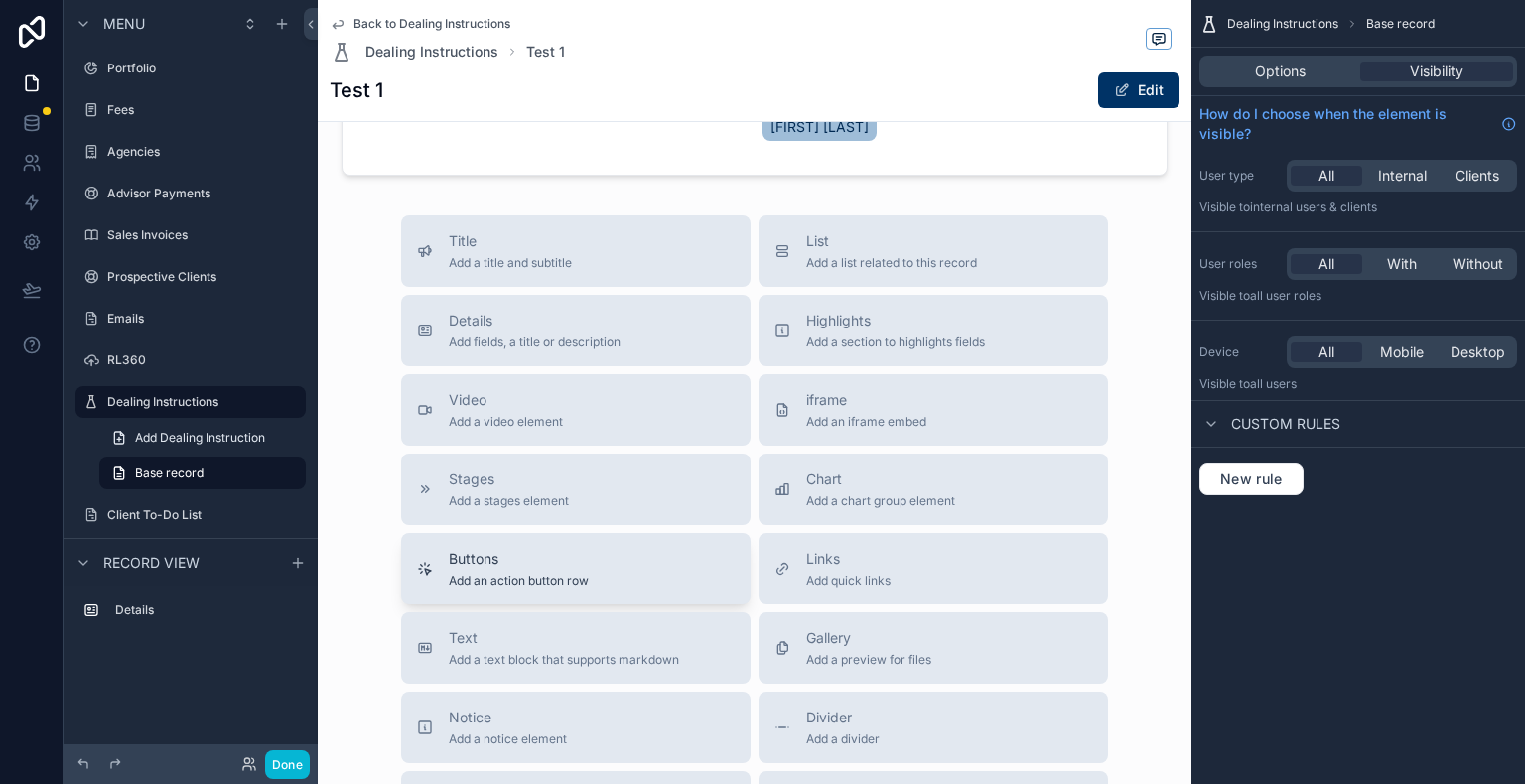 click on "Add an action button row" at bounding box center (518, 581) 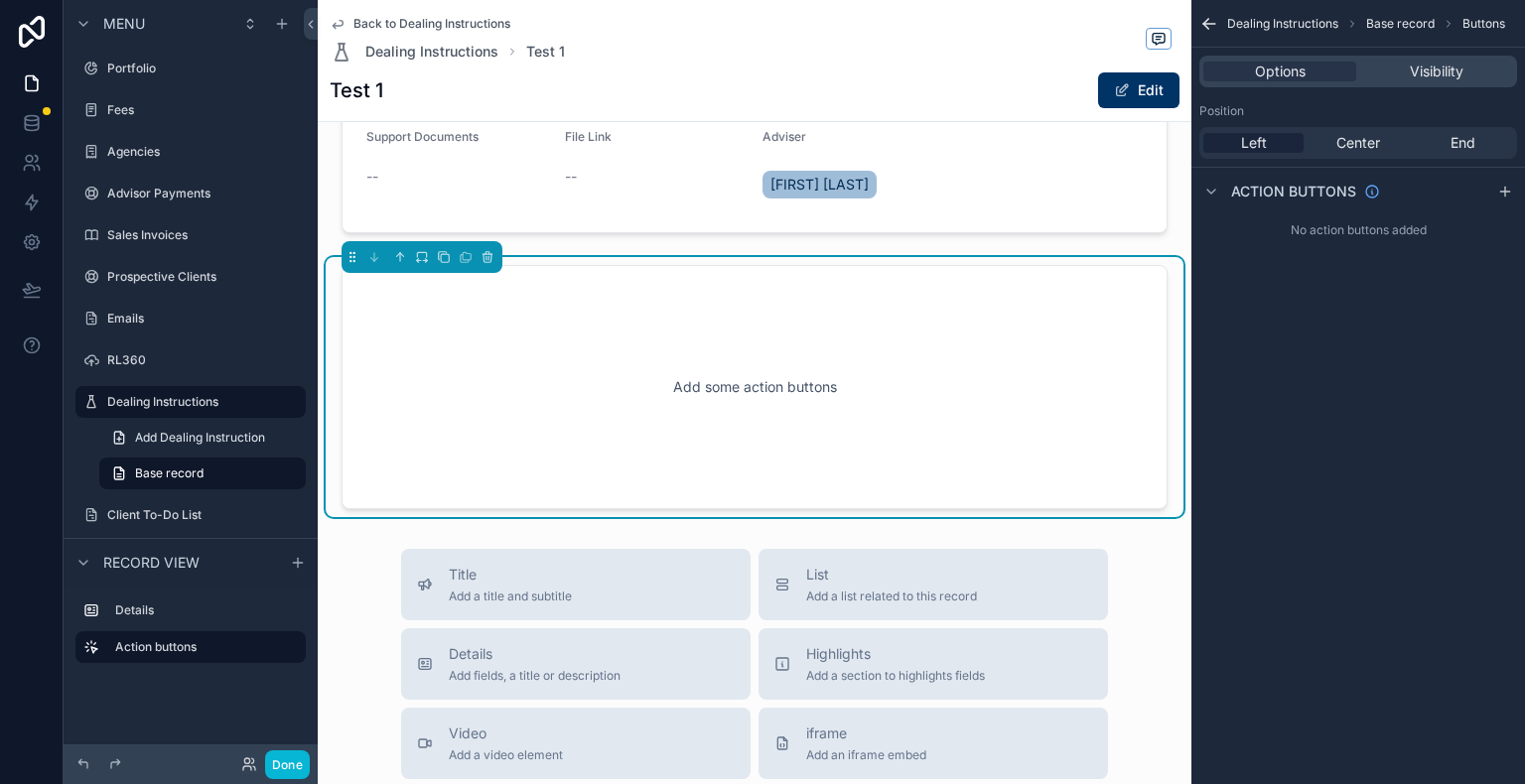 scroll, scrollTop: 234, scrollLeft: 0, axis: vertical 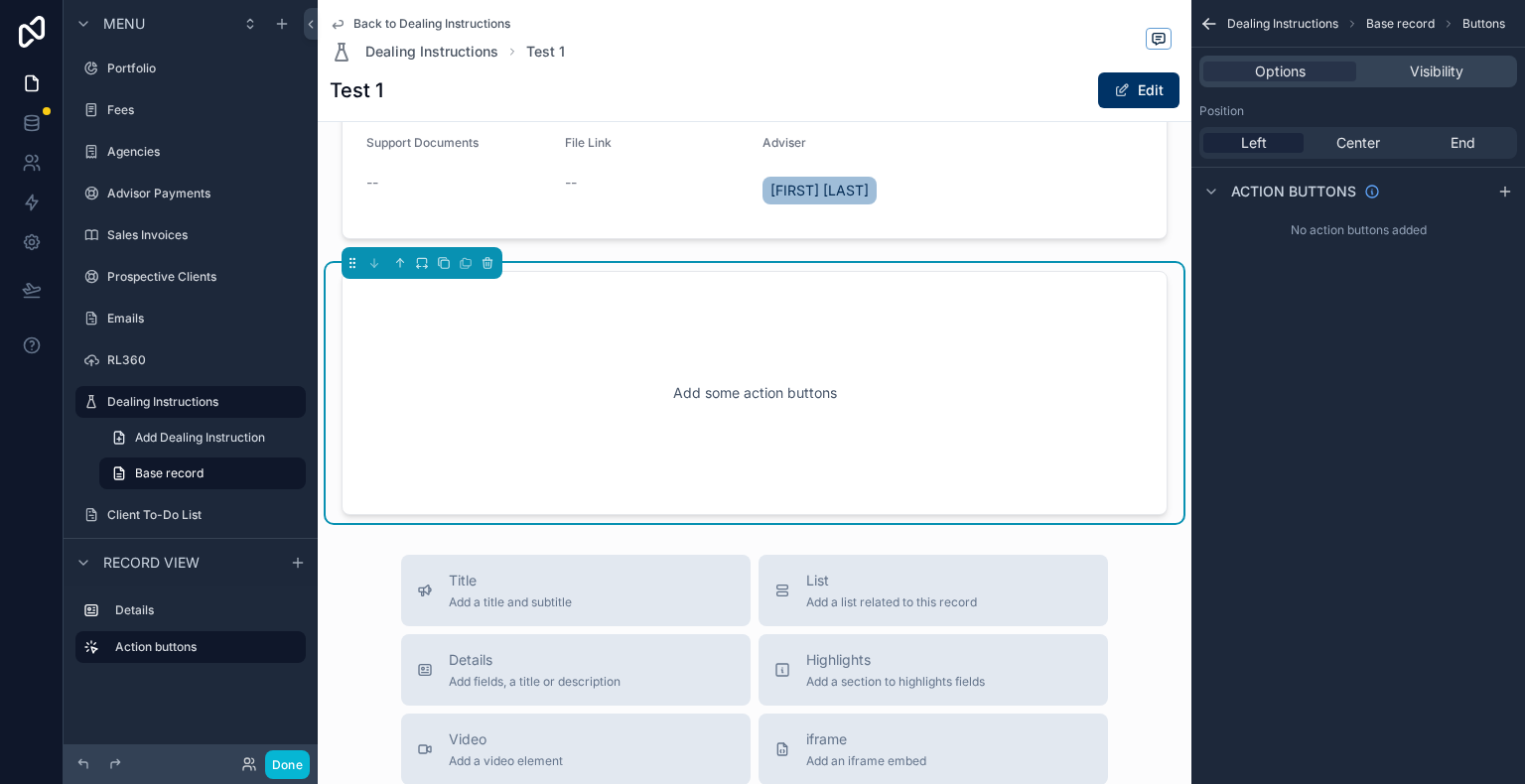 click on "Add some action buttons" at bounding box center [755, 393] 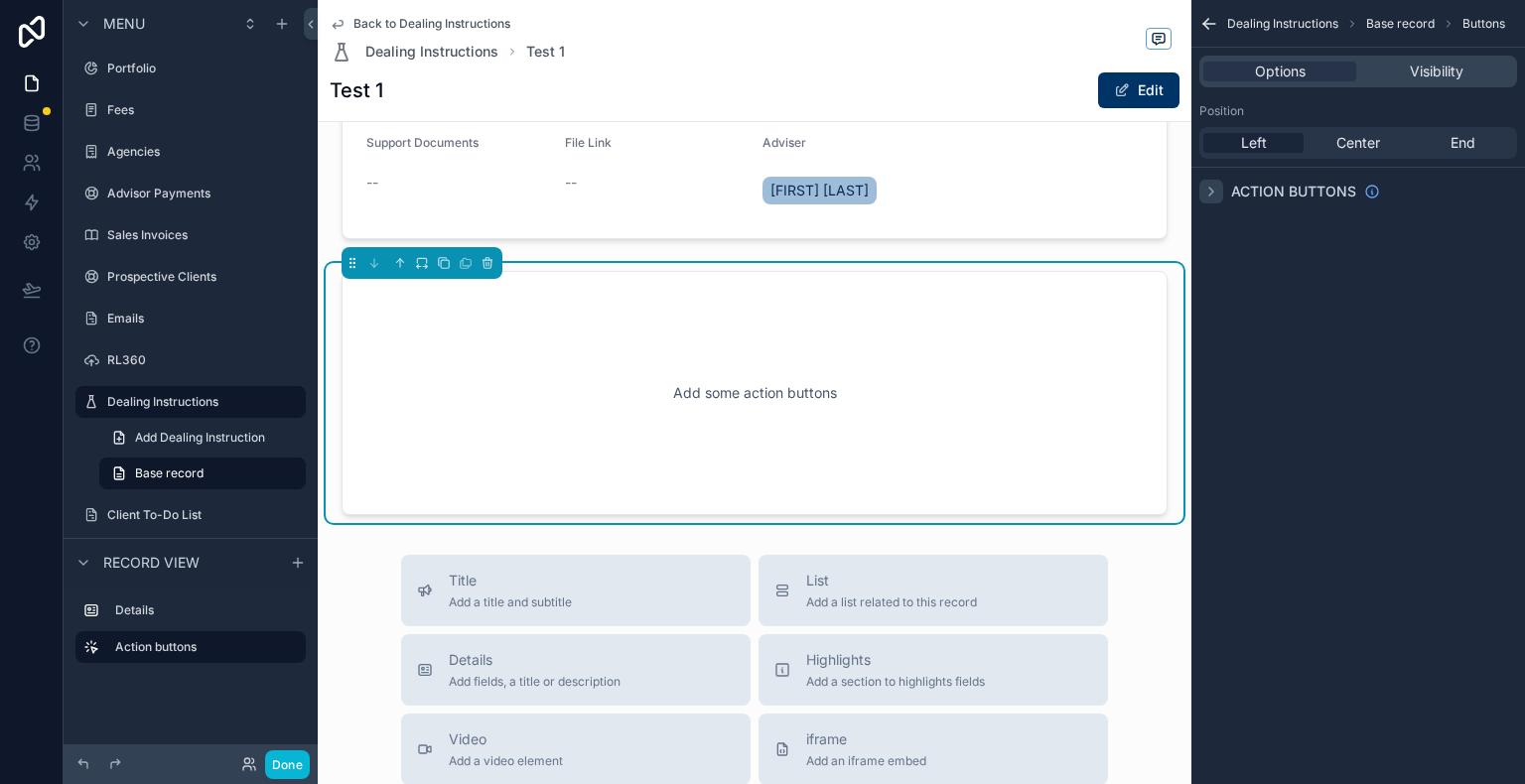 click 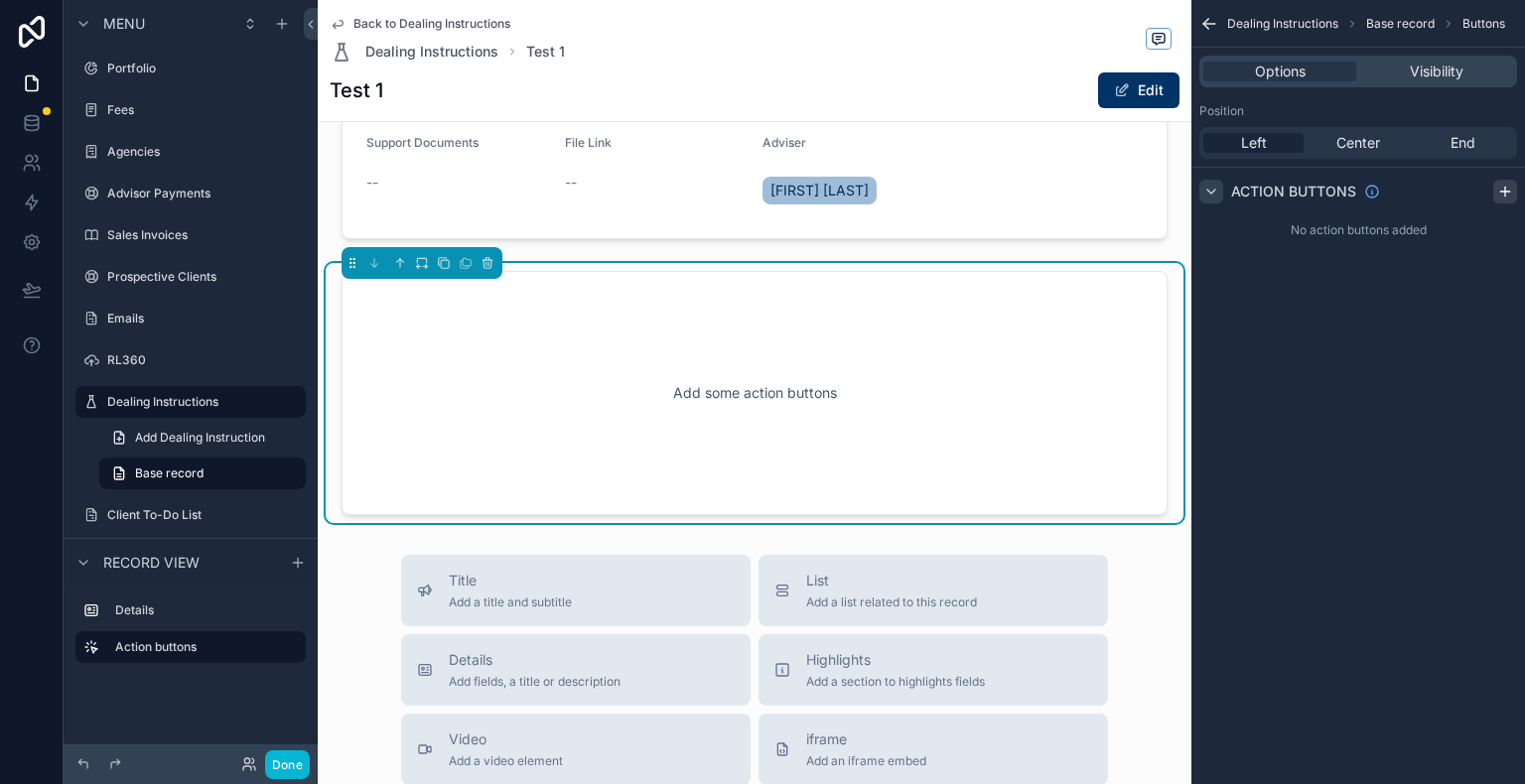 click 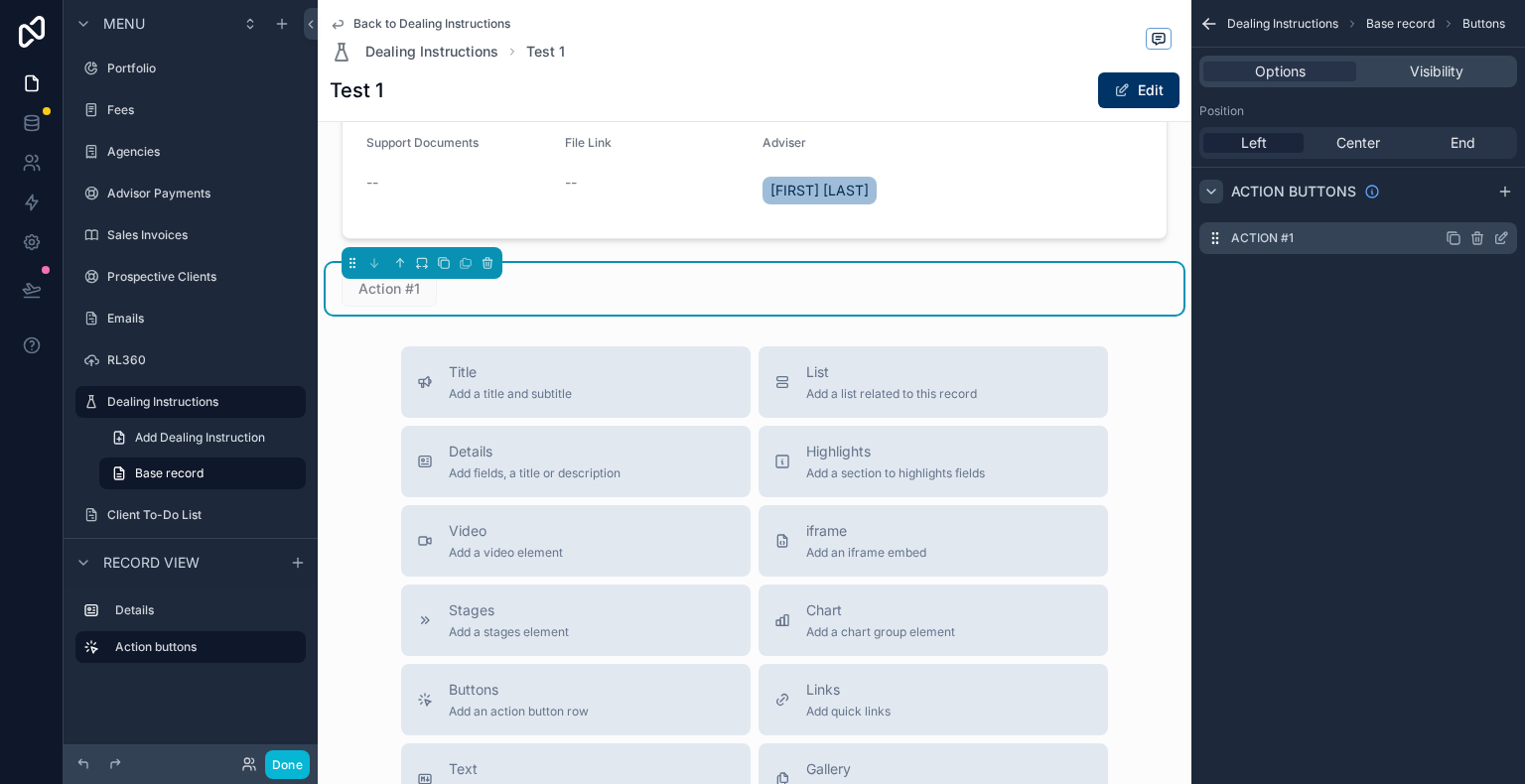 click 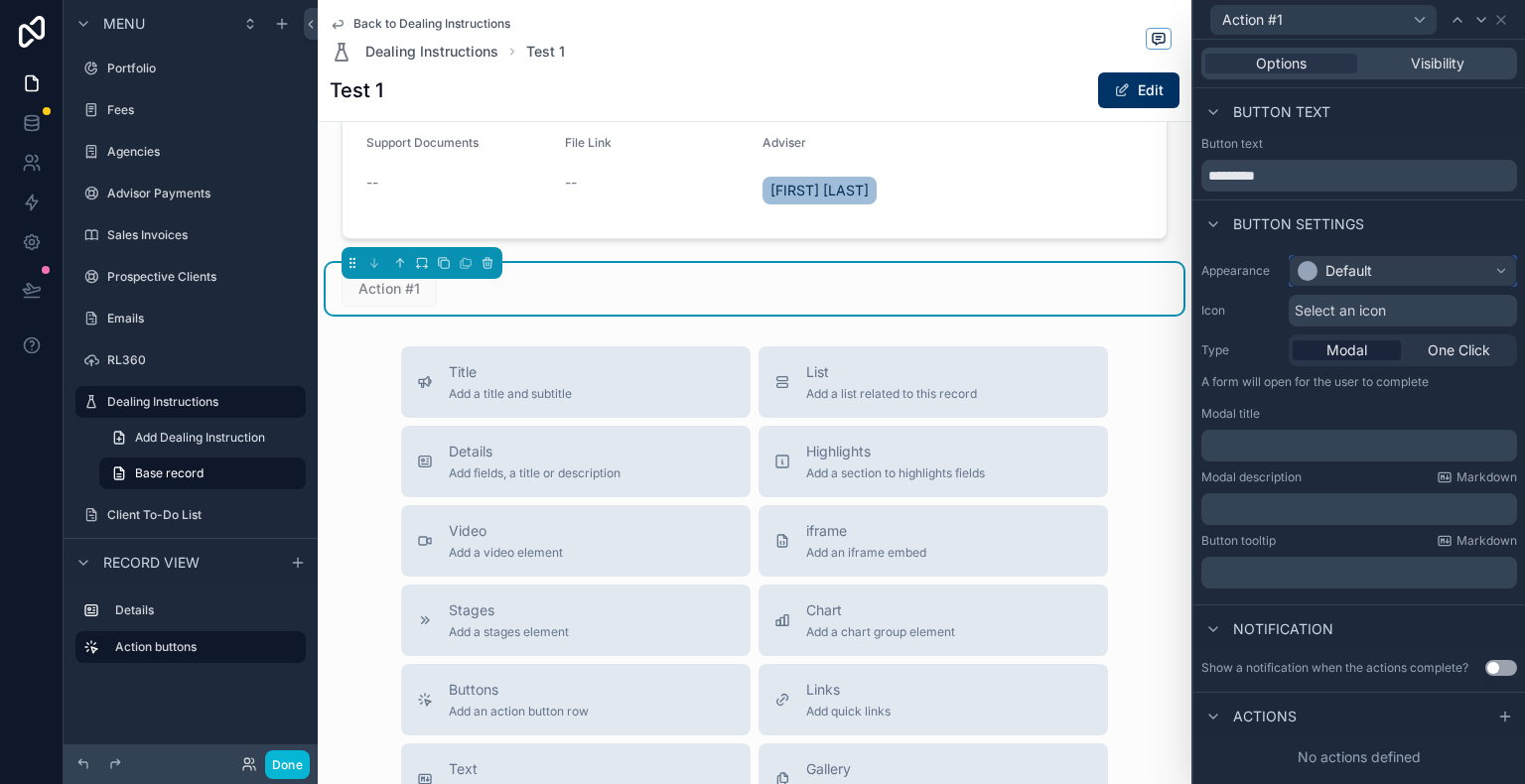 click on "Default" at bounding box center [1403, 271] 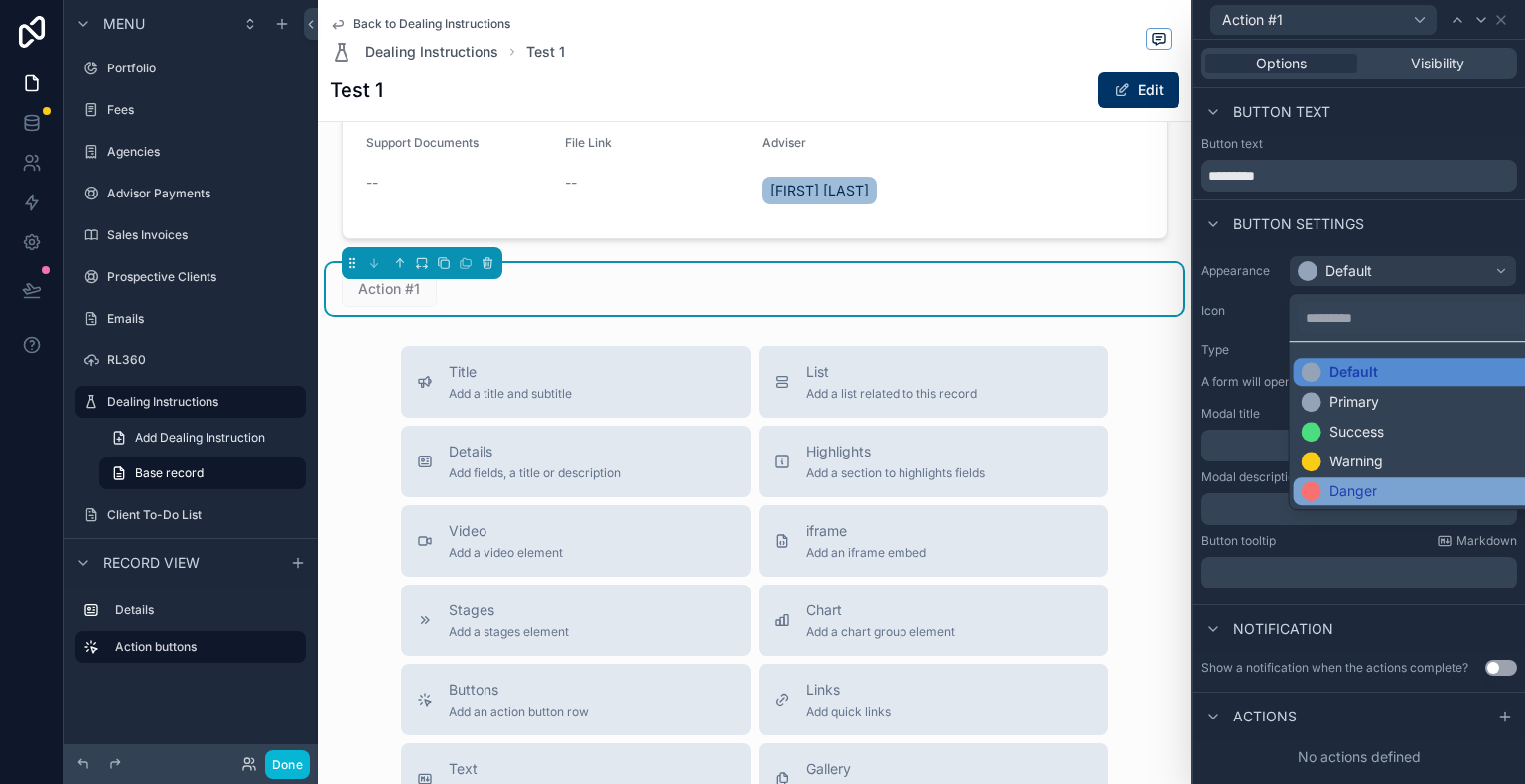 click on "Danger" at bounding box center [1427, 491] 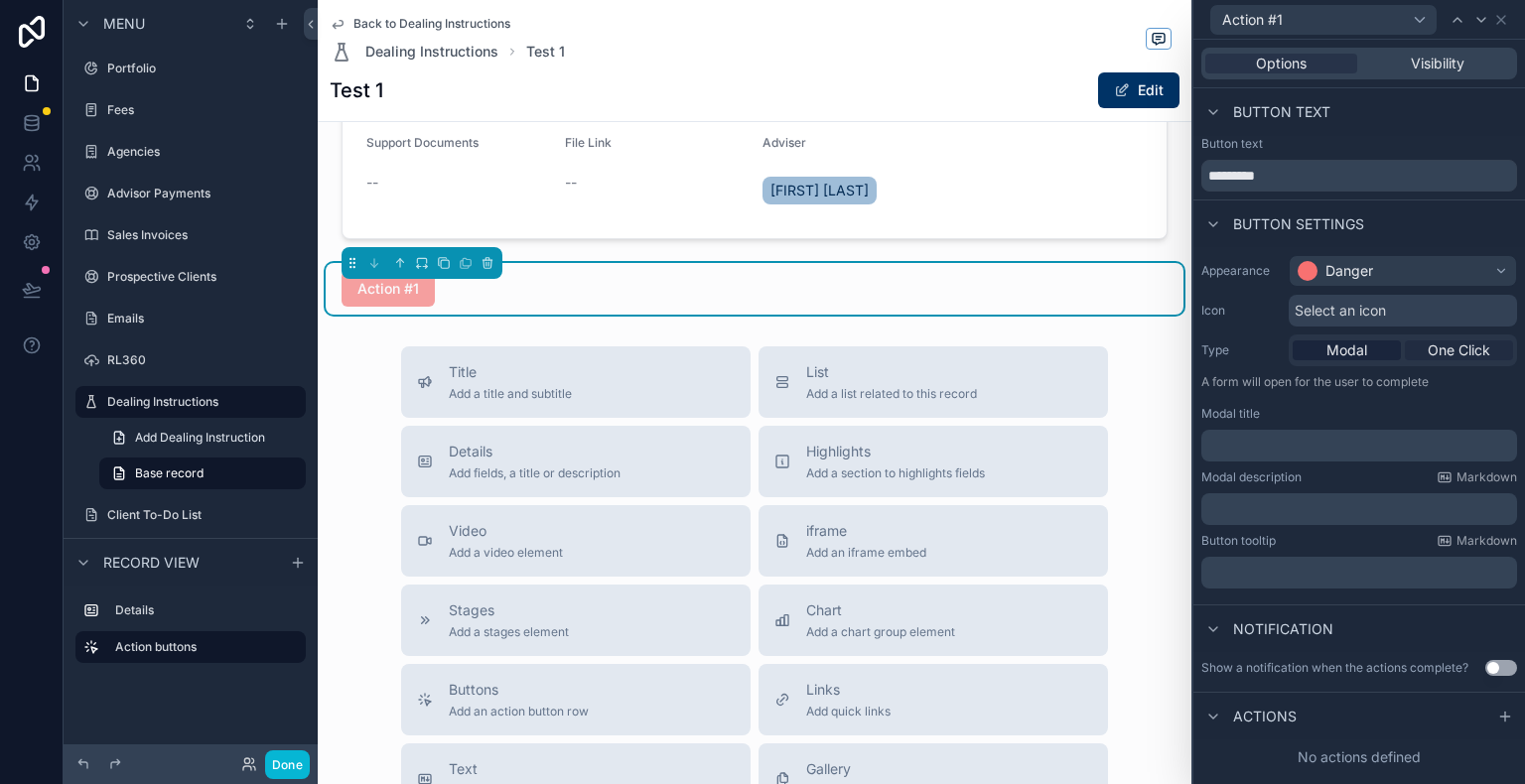 click on "One Click" at bounding box center [1458, 350] 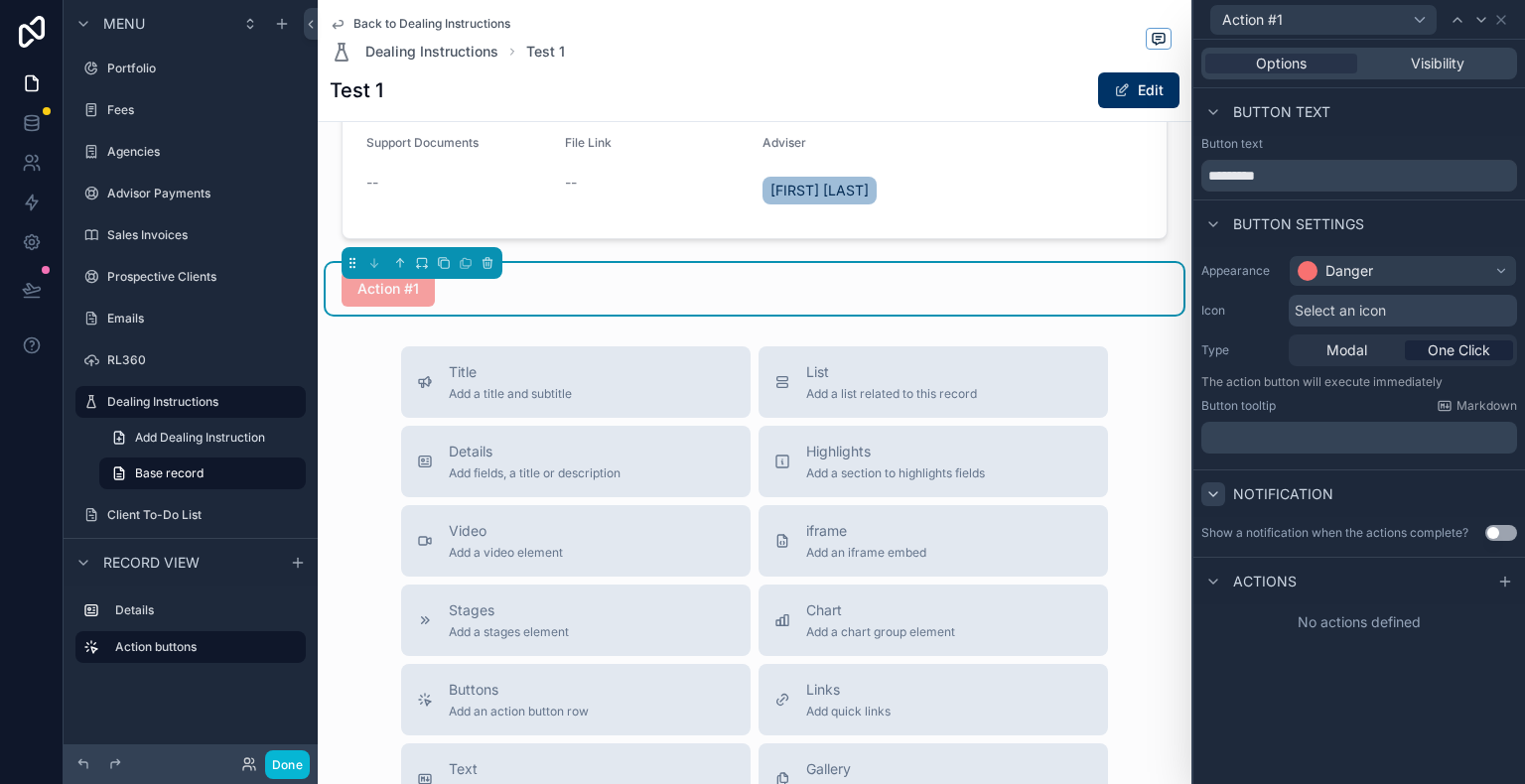 click at bounding box center (1213, 494) 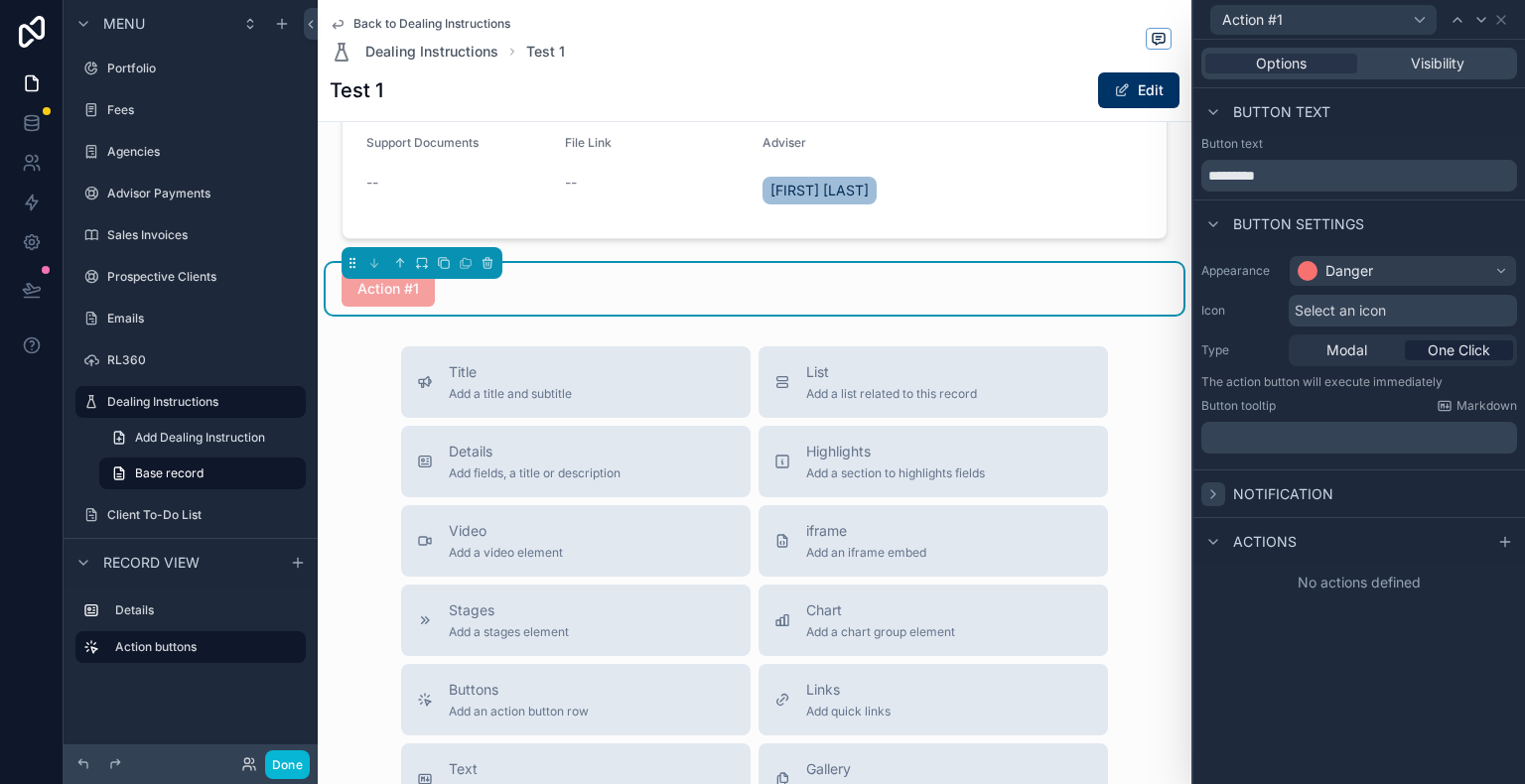 click at bounding box center [1213, 494] 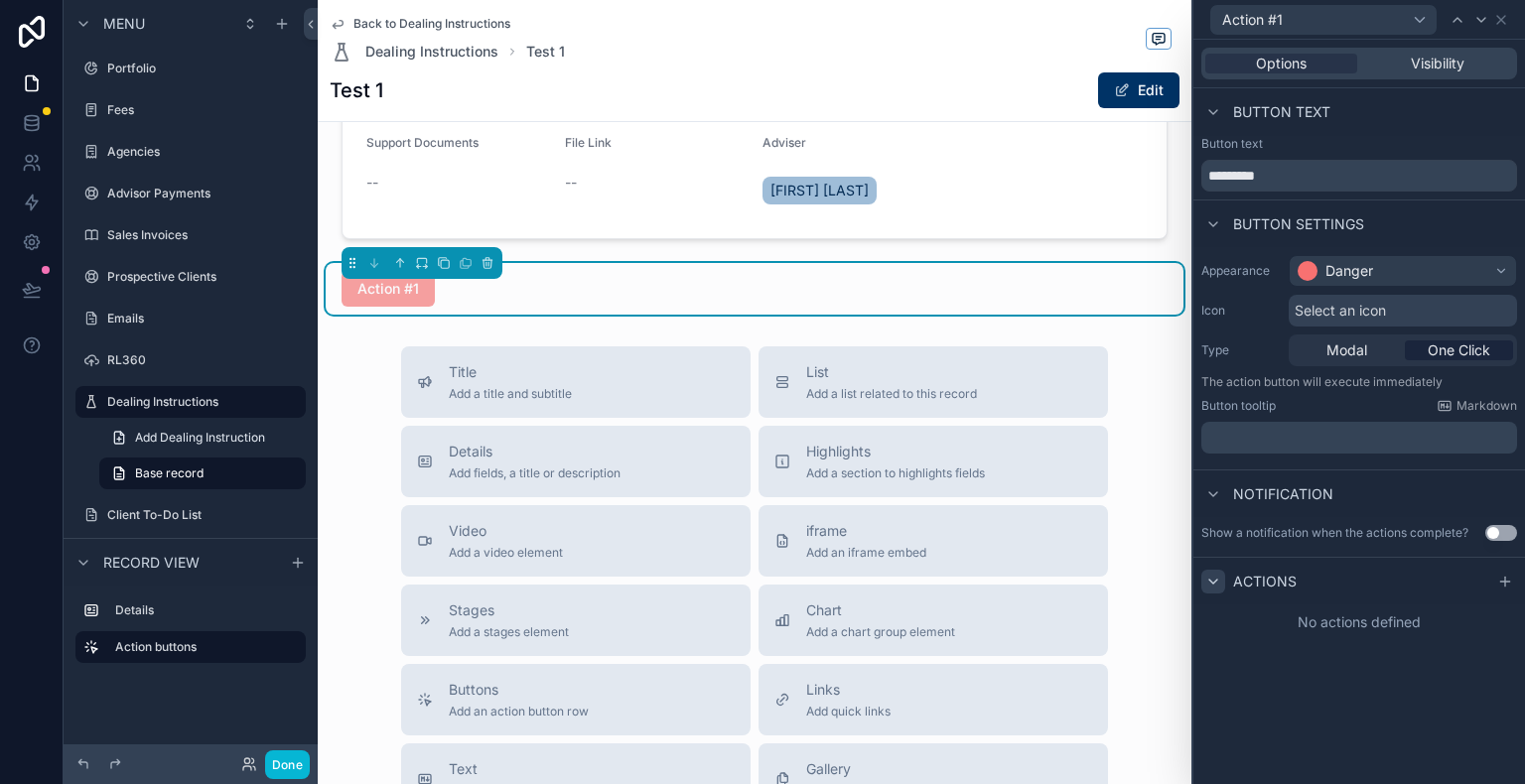 click 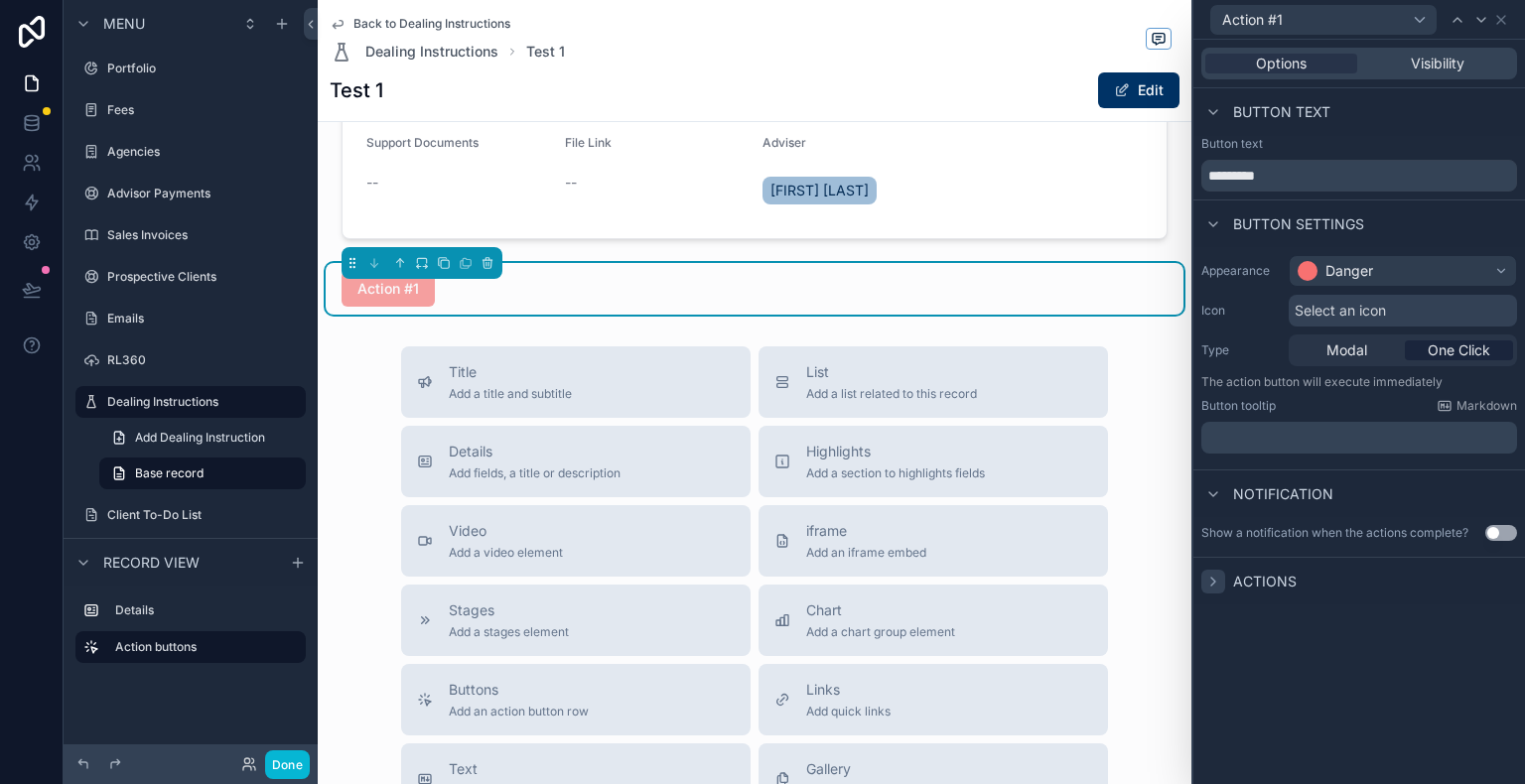 click 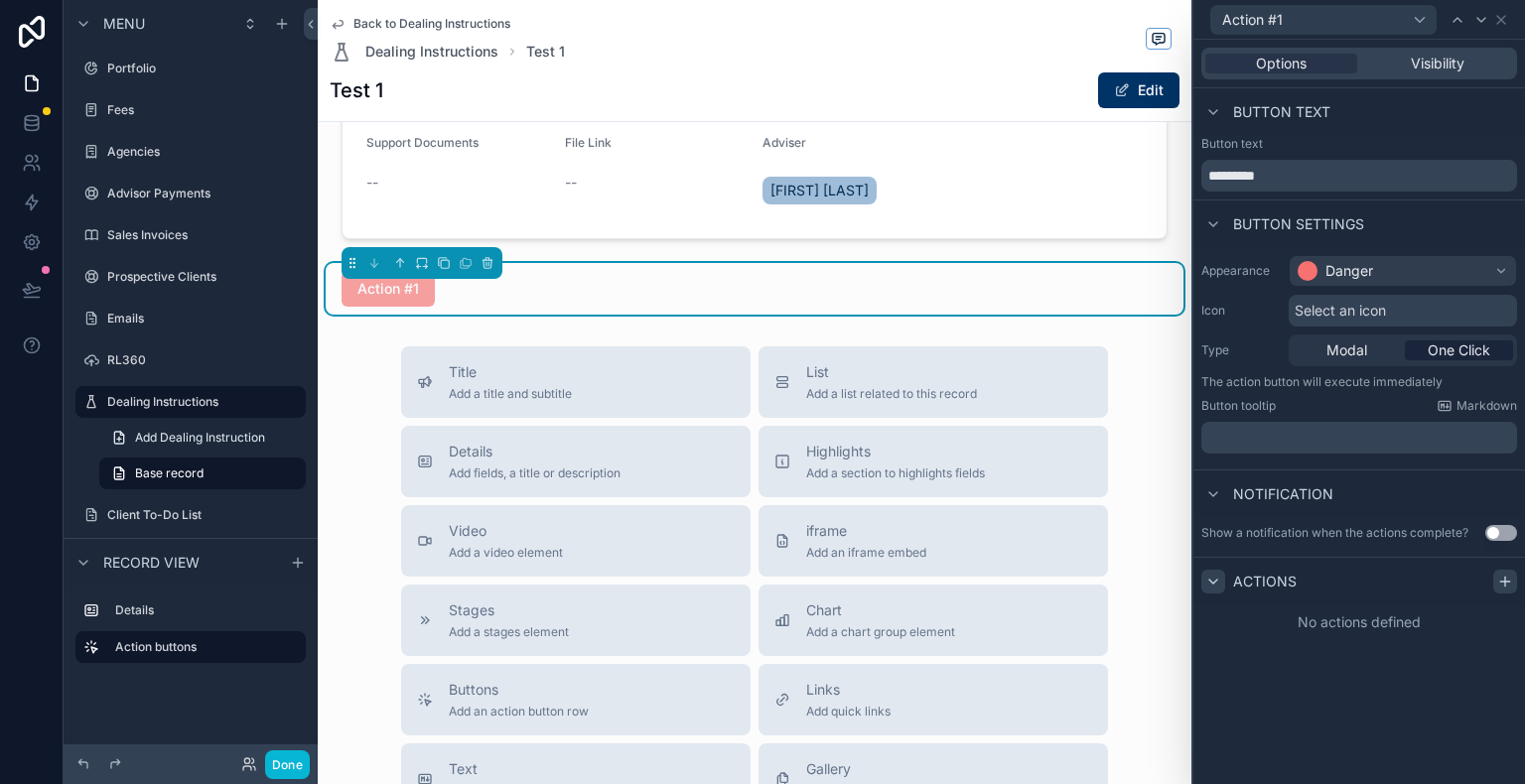 click 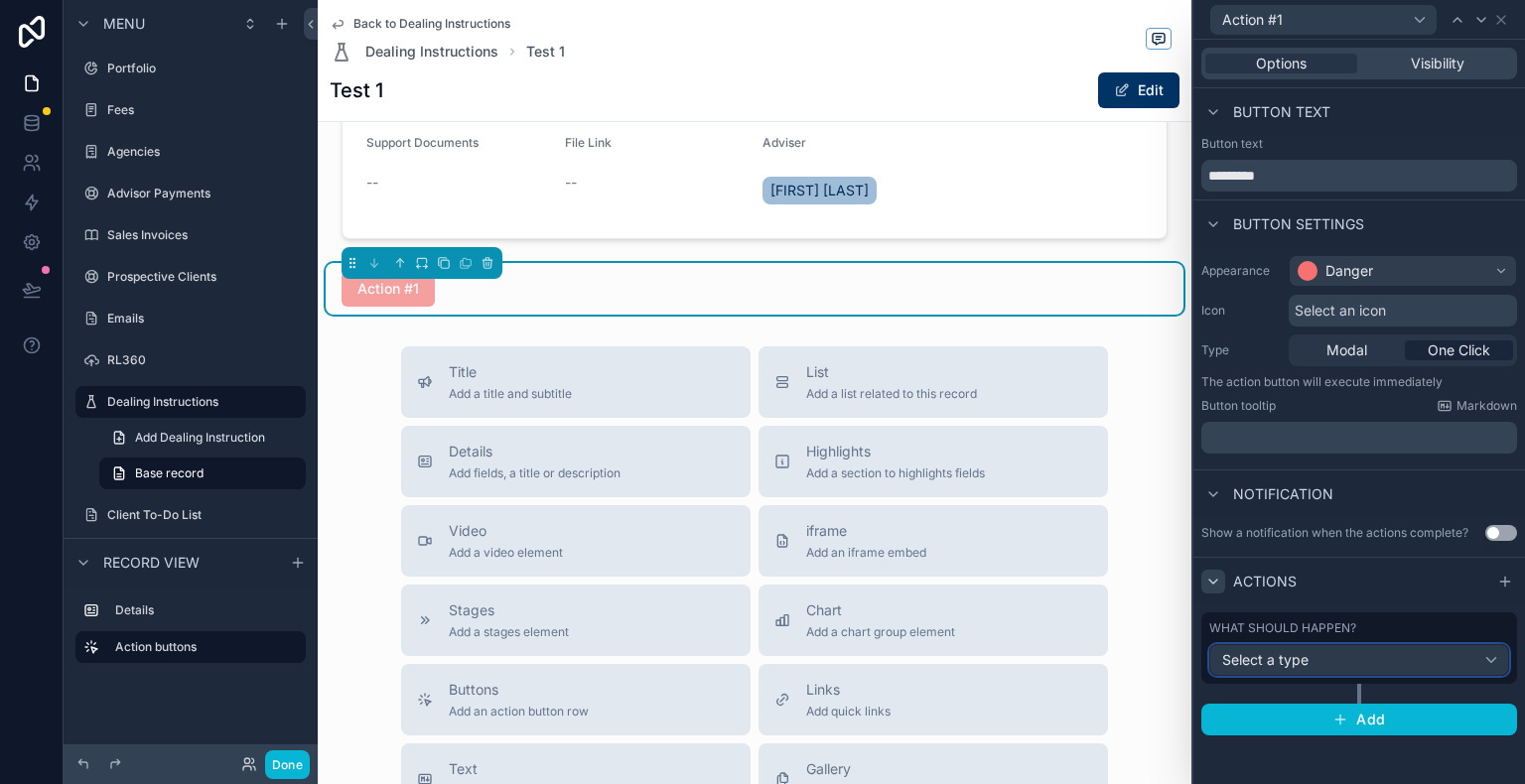 click on "Select a type" at bounding box center (1359, 660) 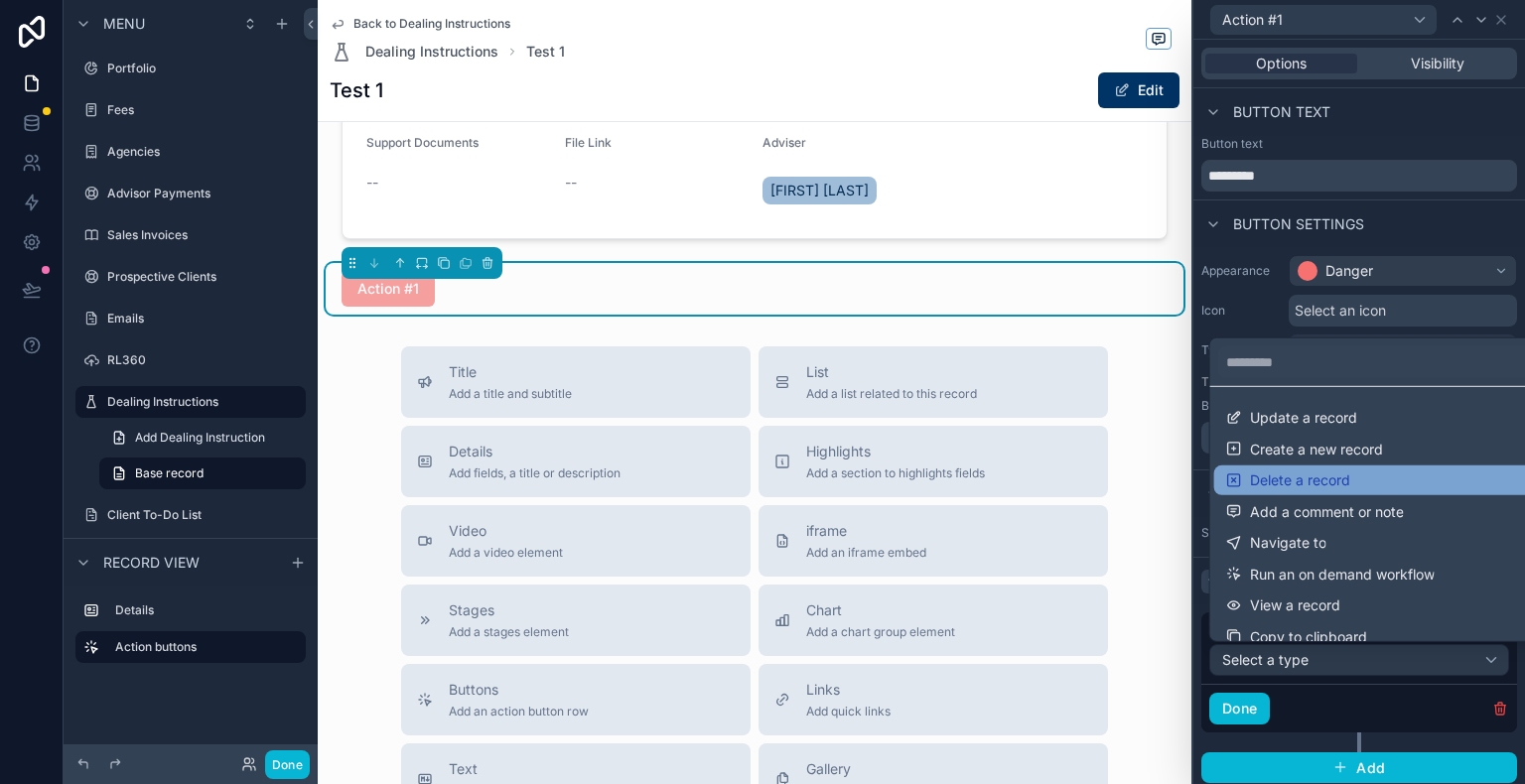 click on "Delete a record" at bounding box center (1300, 480) 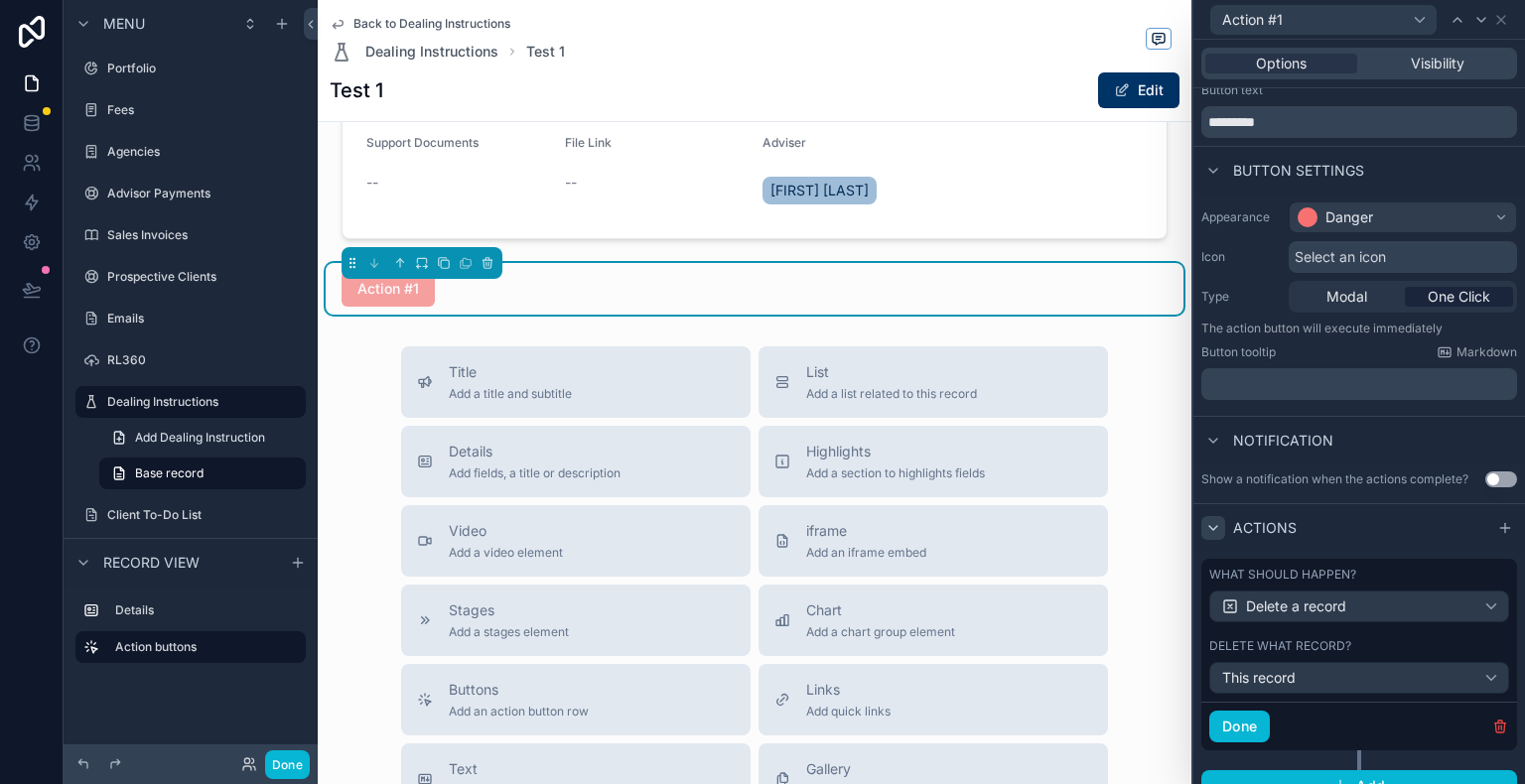 scroll, scrollTop: 76, scrollLeft: 0, axis: vertical 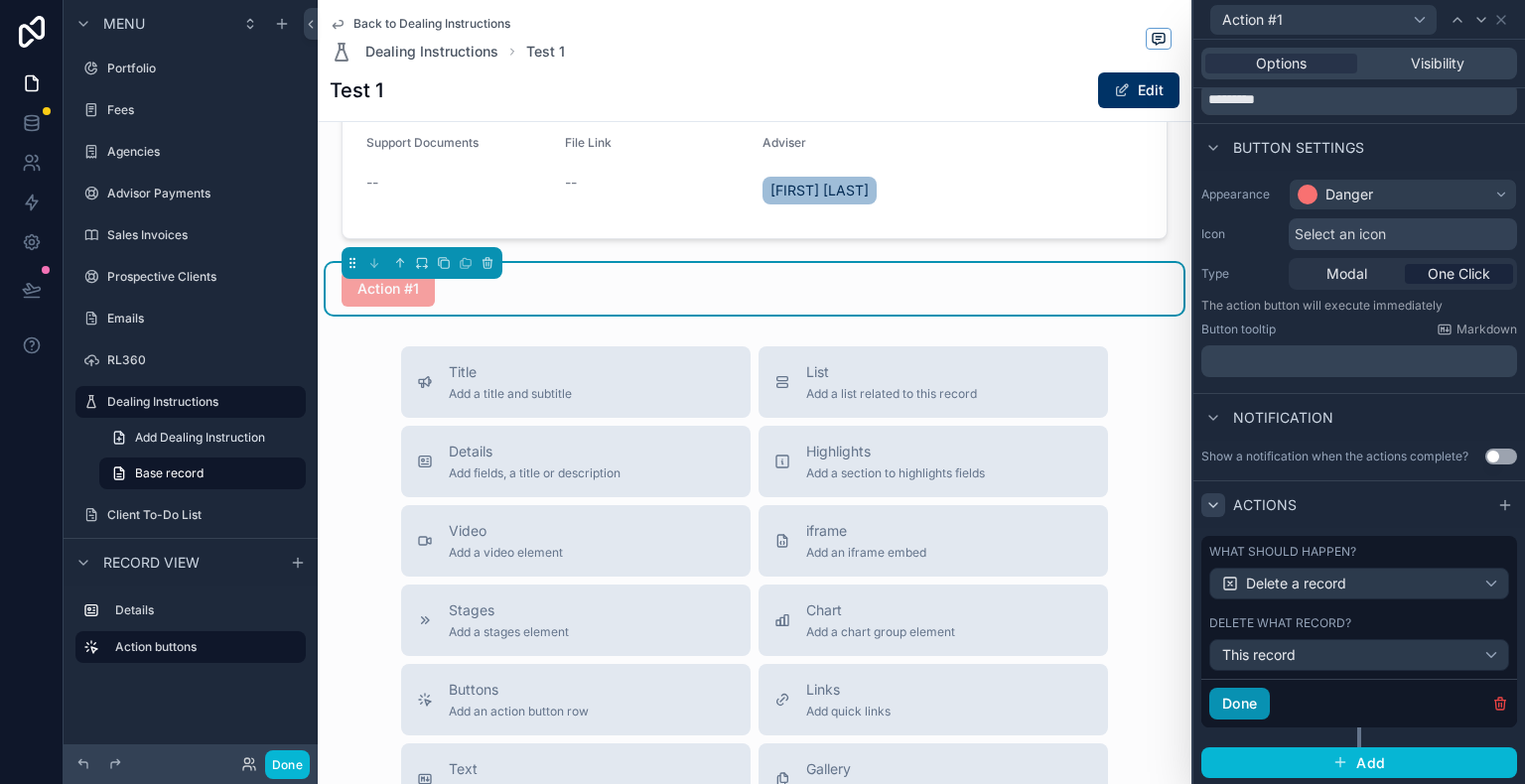 click on "Done" at bounding box center (1239, 704) 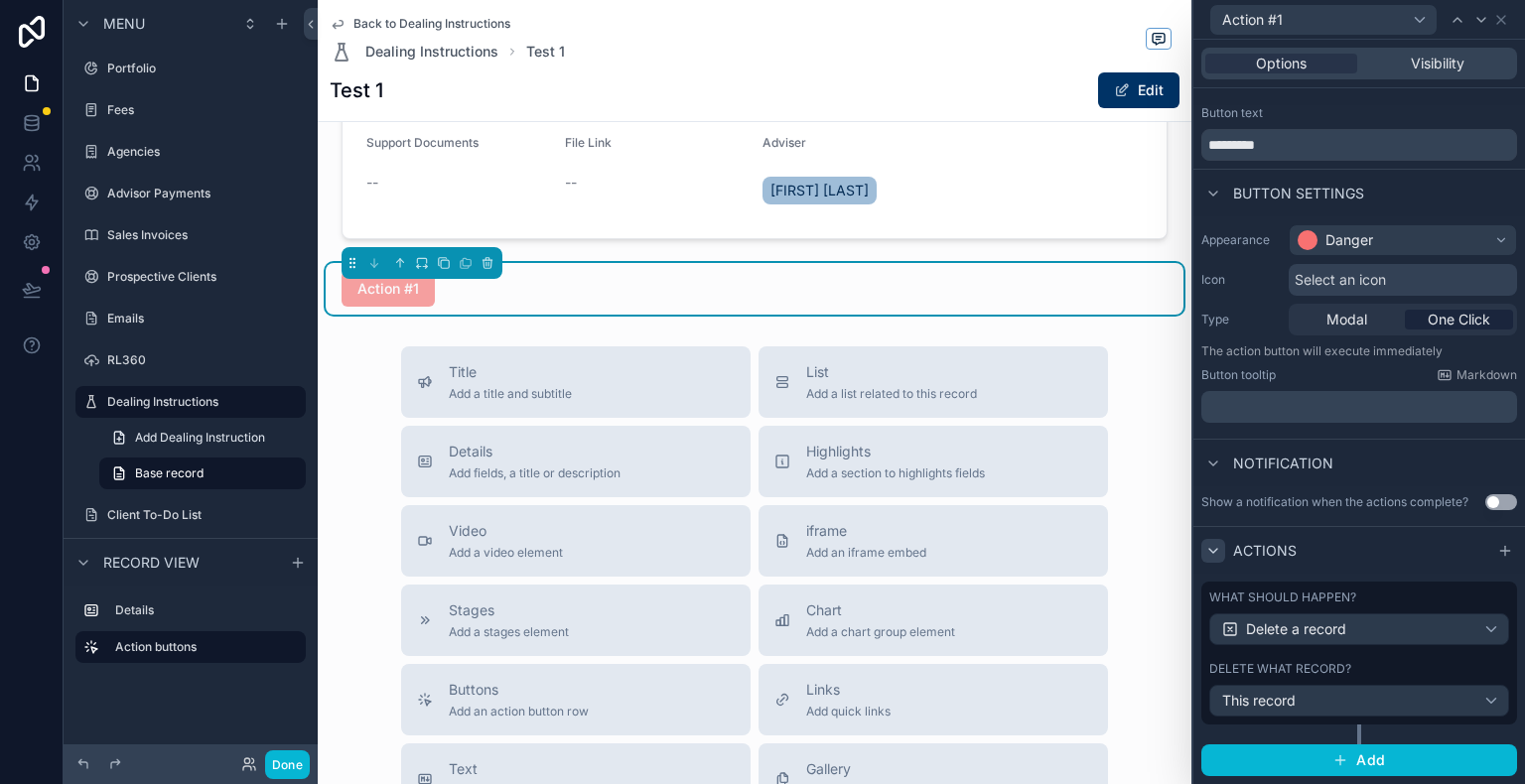 scroll, scrollTop: 29, scrollLeft: 0, axis: vertical 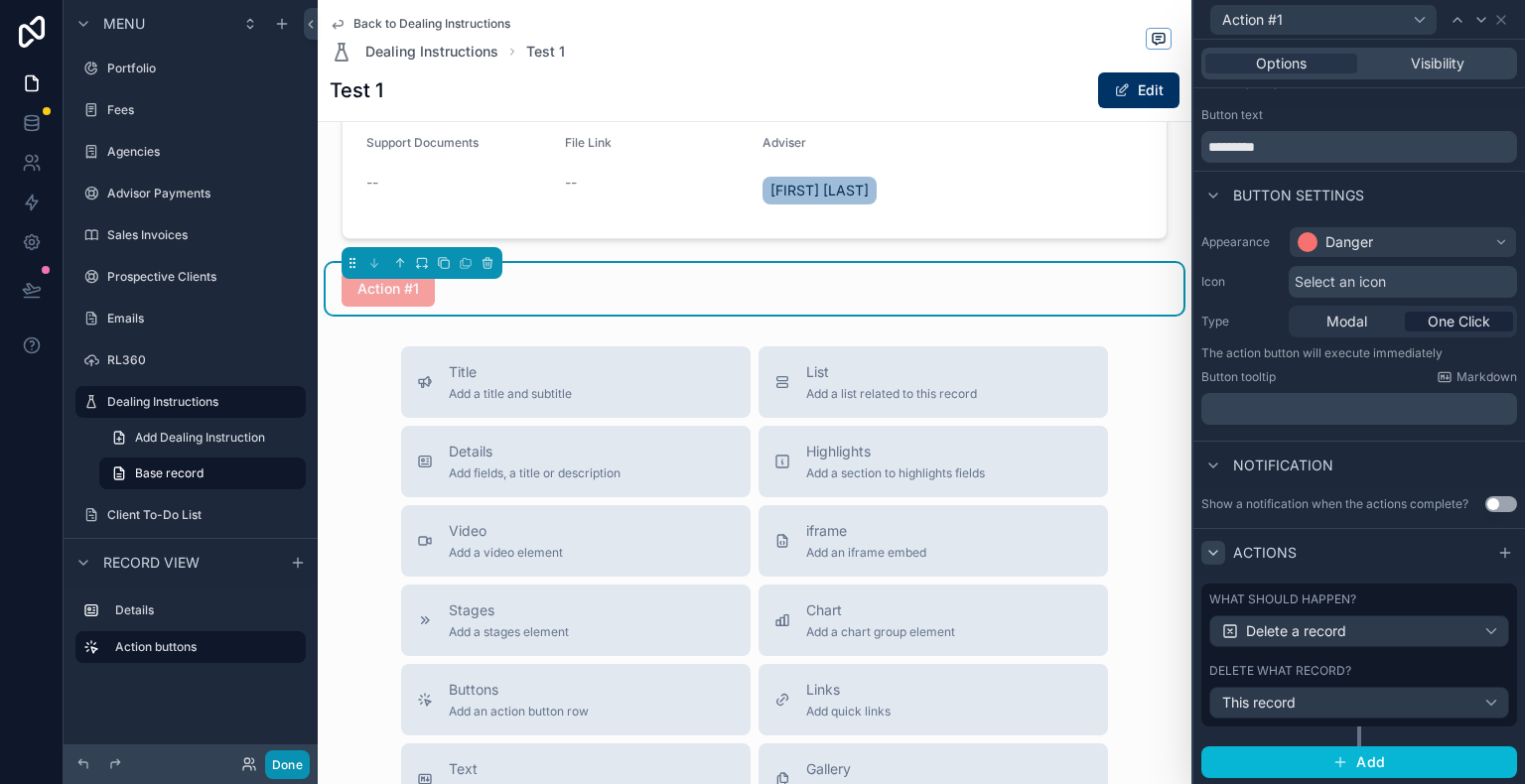 click on "Done" at bounding box center [287, 764] 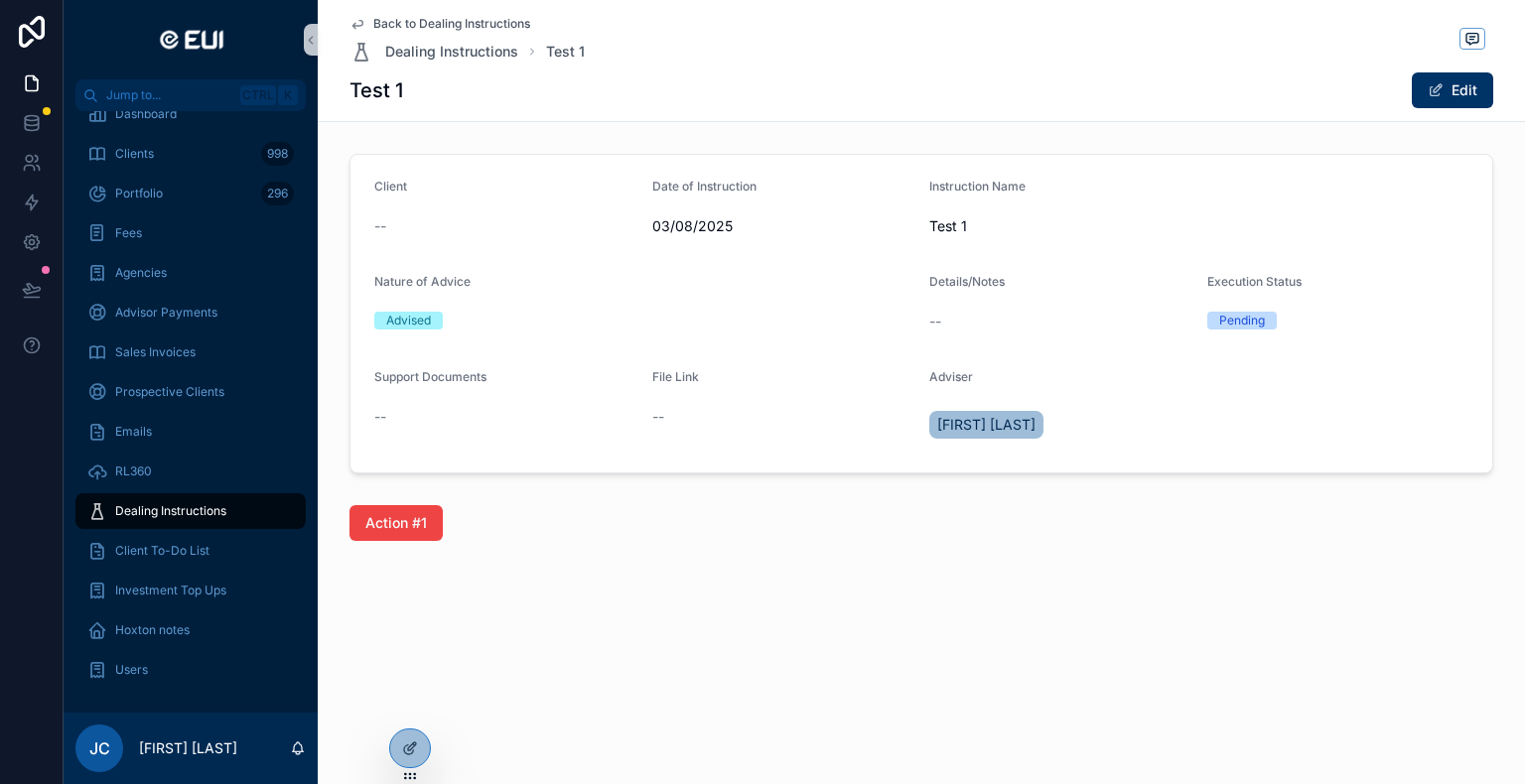 scroll, scrollTop: 0, scrollLeft: 0, axis: both 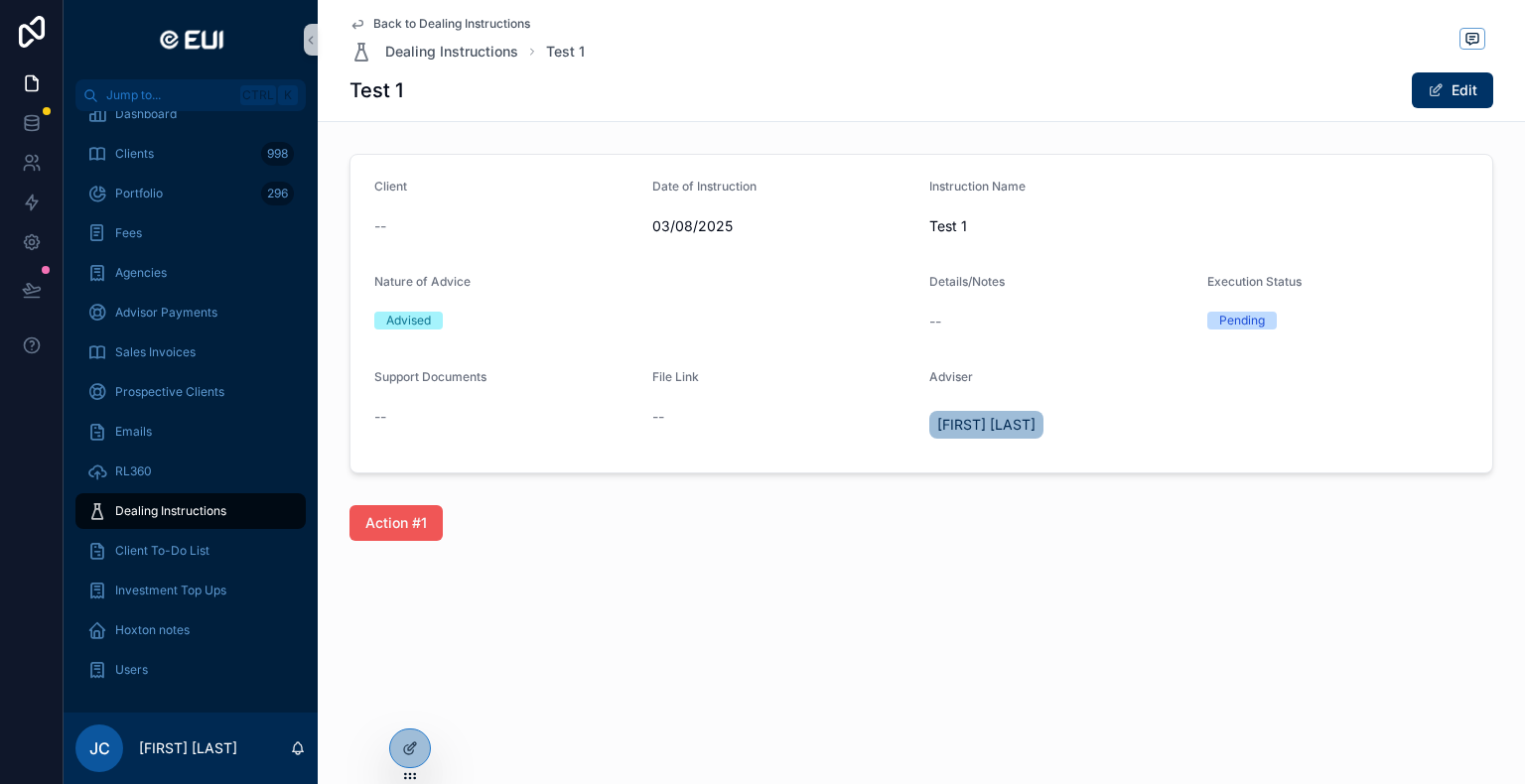 click on "Action #1" at bounding box center (396, 523) 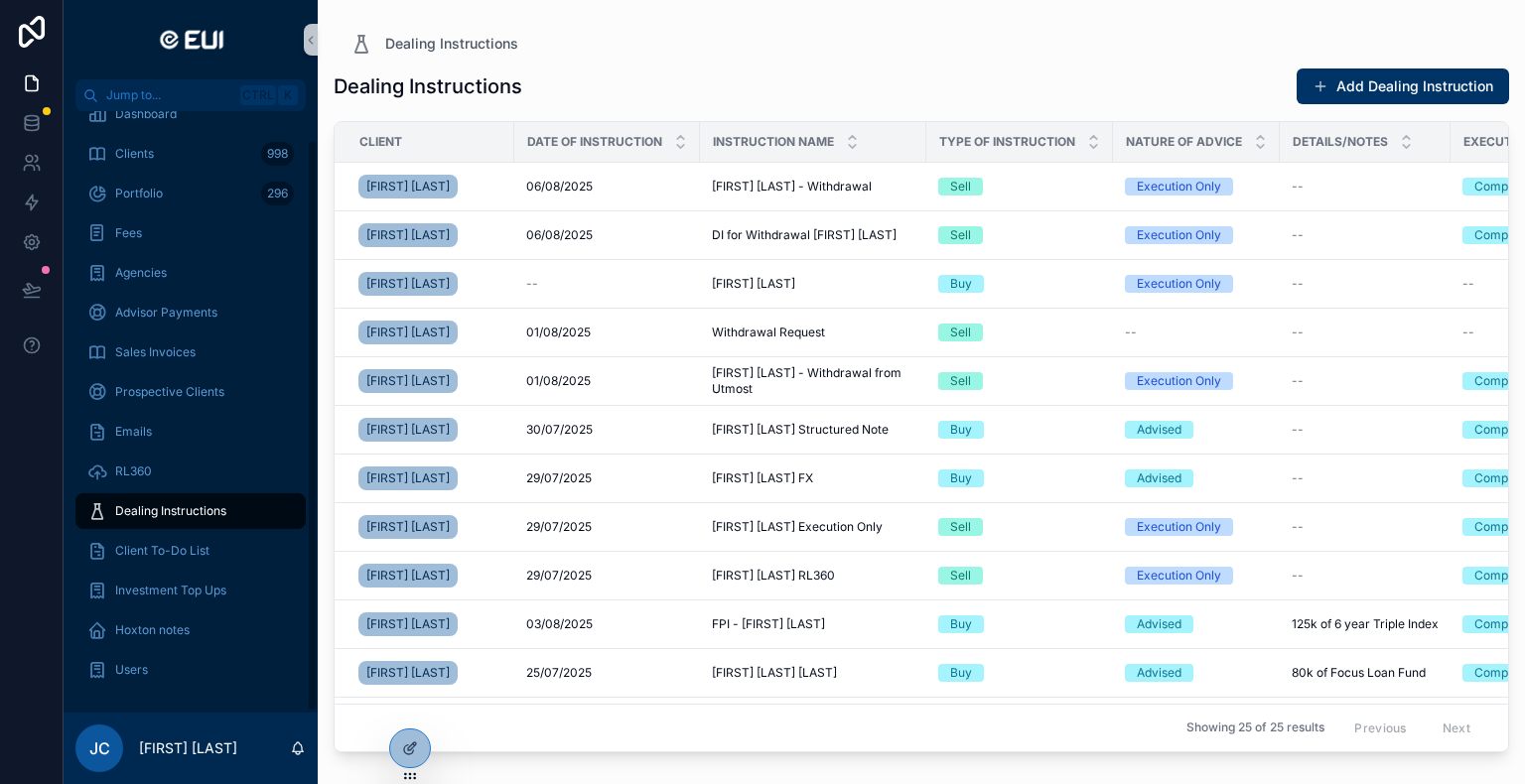 click on "Dealing Instructions" at bounding box center [171, 511] 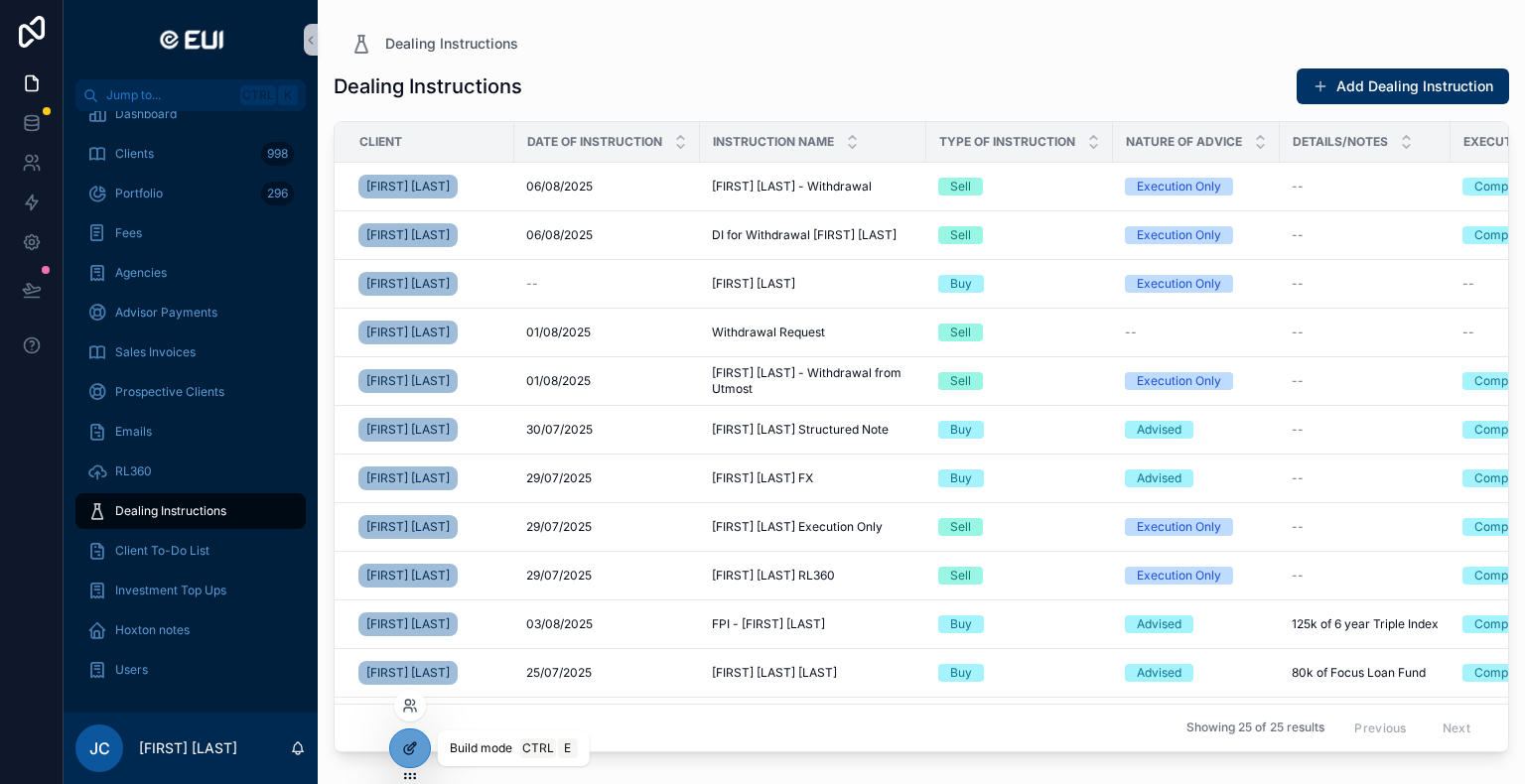 click at bounding box center (410, 748) 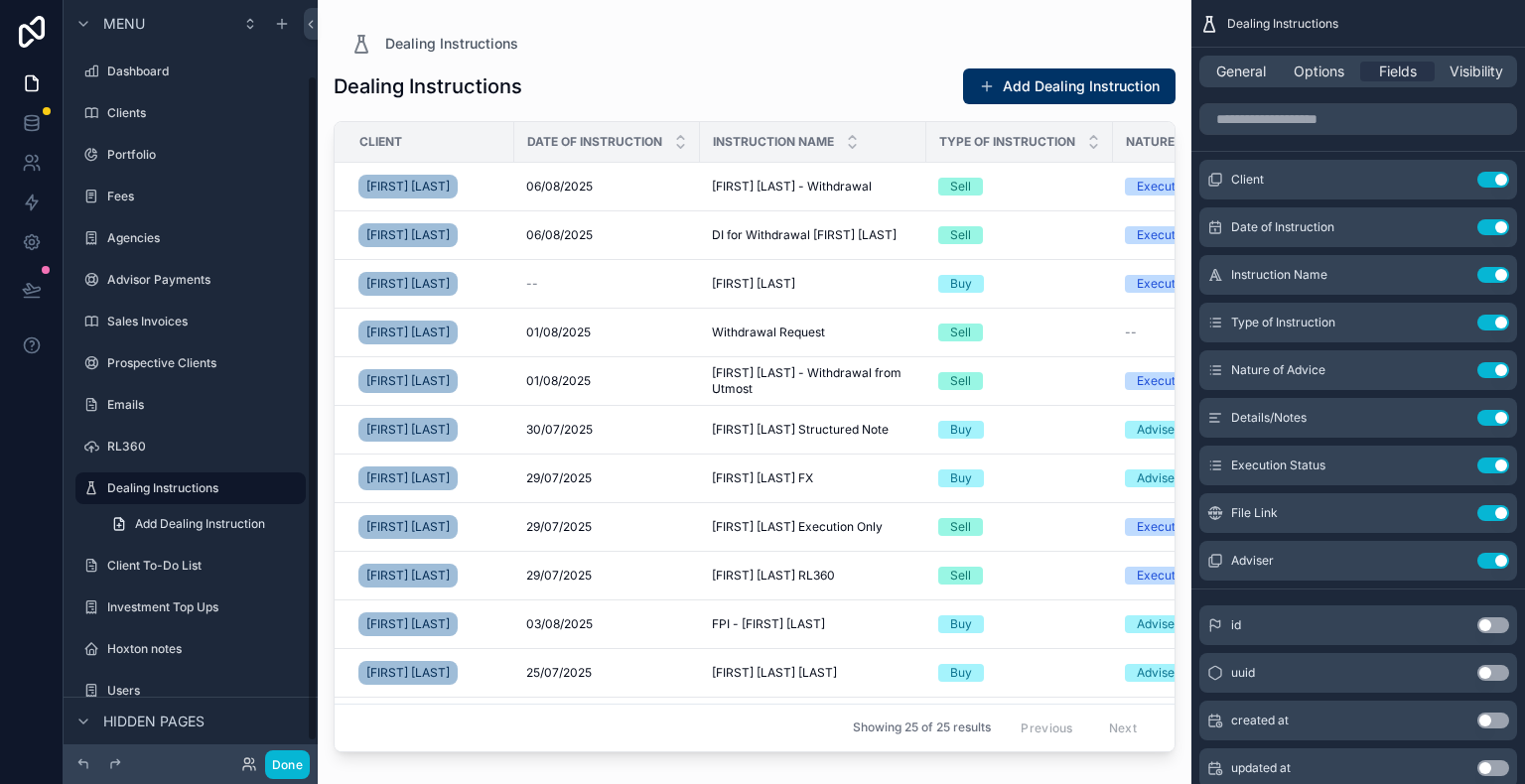 scroll, scrollTop: 86, scrollLeft: 0, axis: vertical 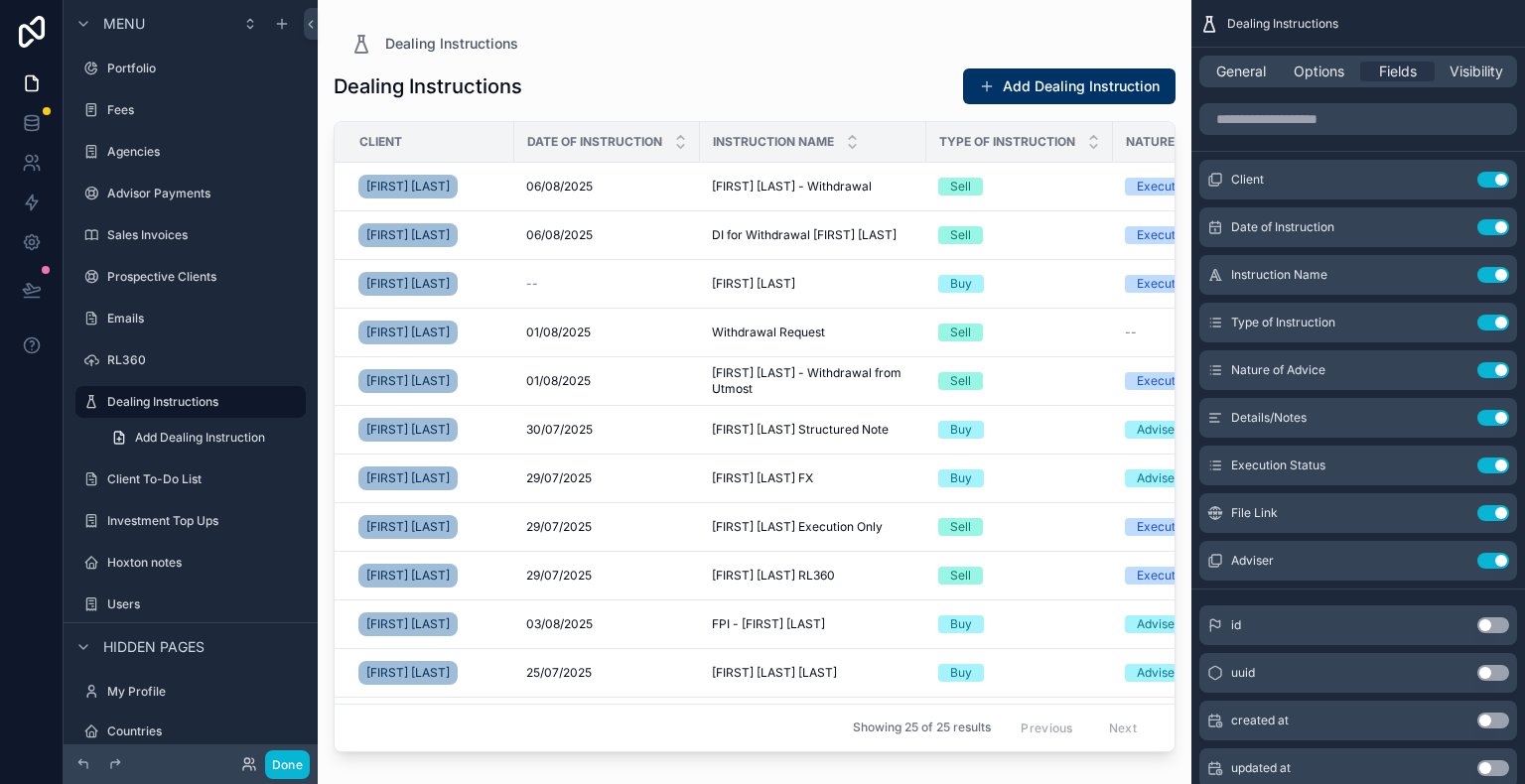 click at bounding box center (755, 380) 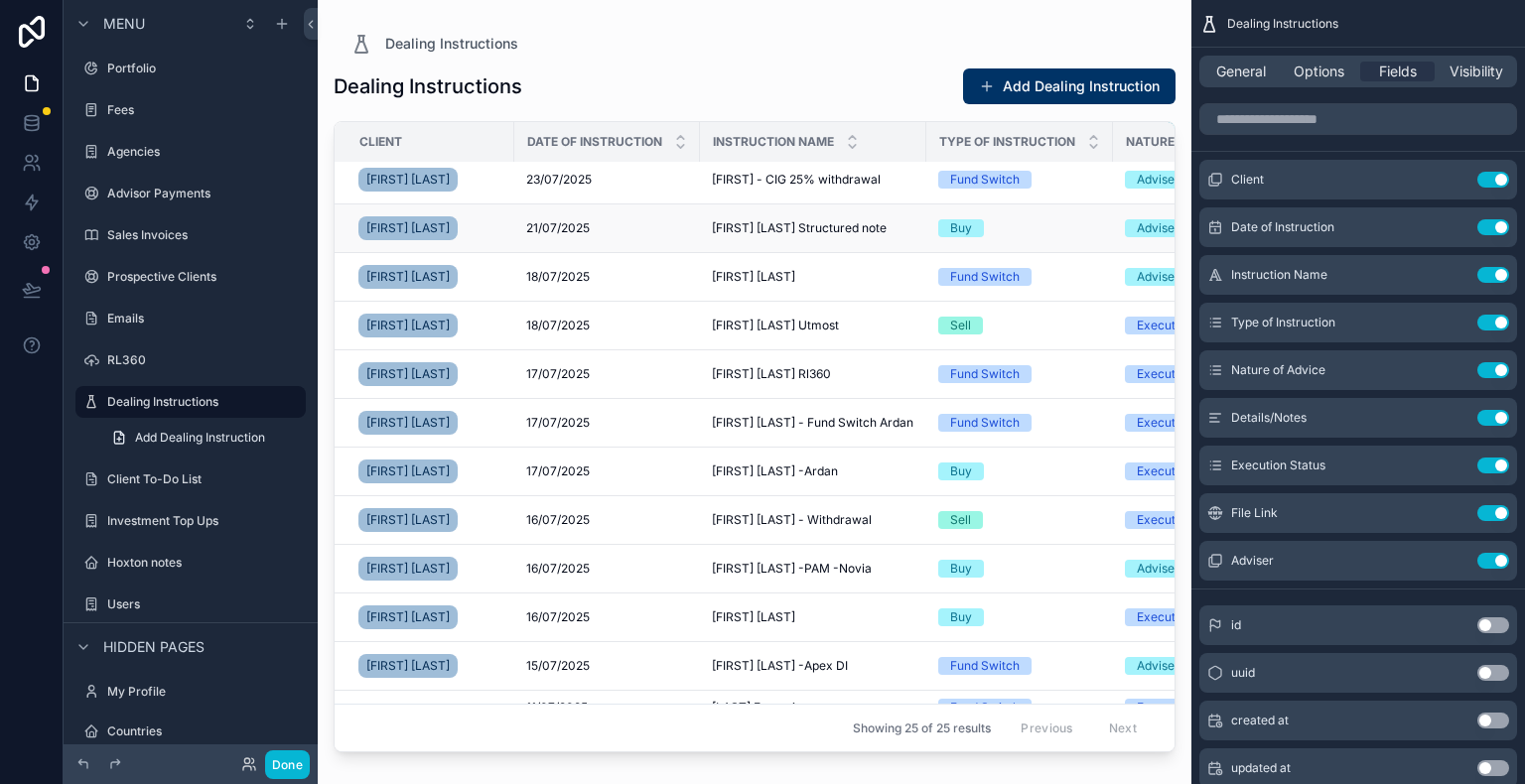 scroll, scrollTop: 684, scrollLeft: 0, axis: vertical 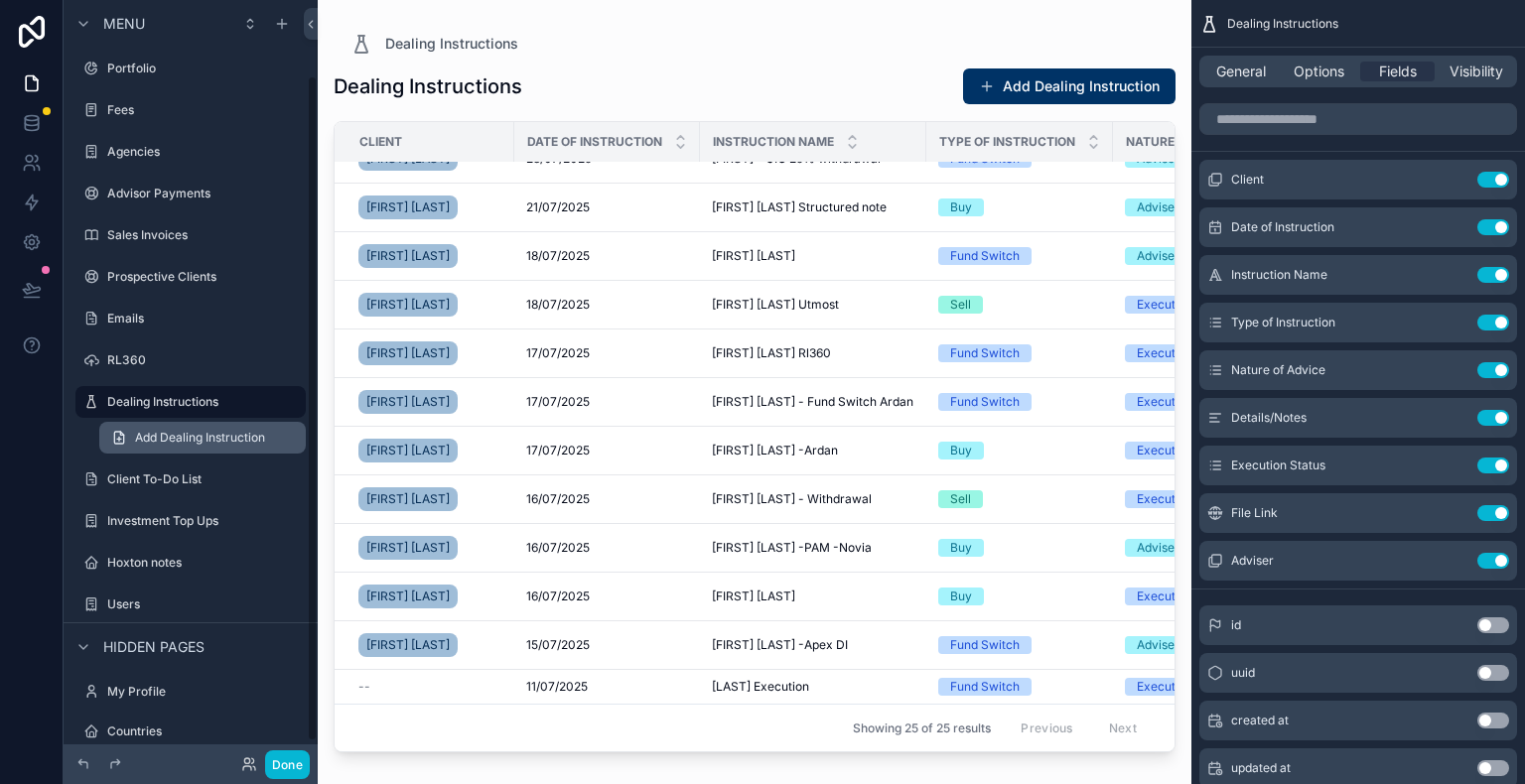 click on "Add Dealing Instruction" at bounding box center (200, 438) 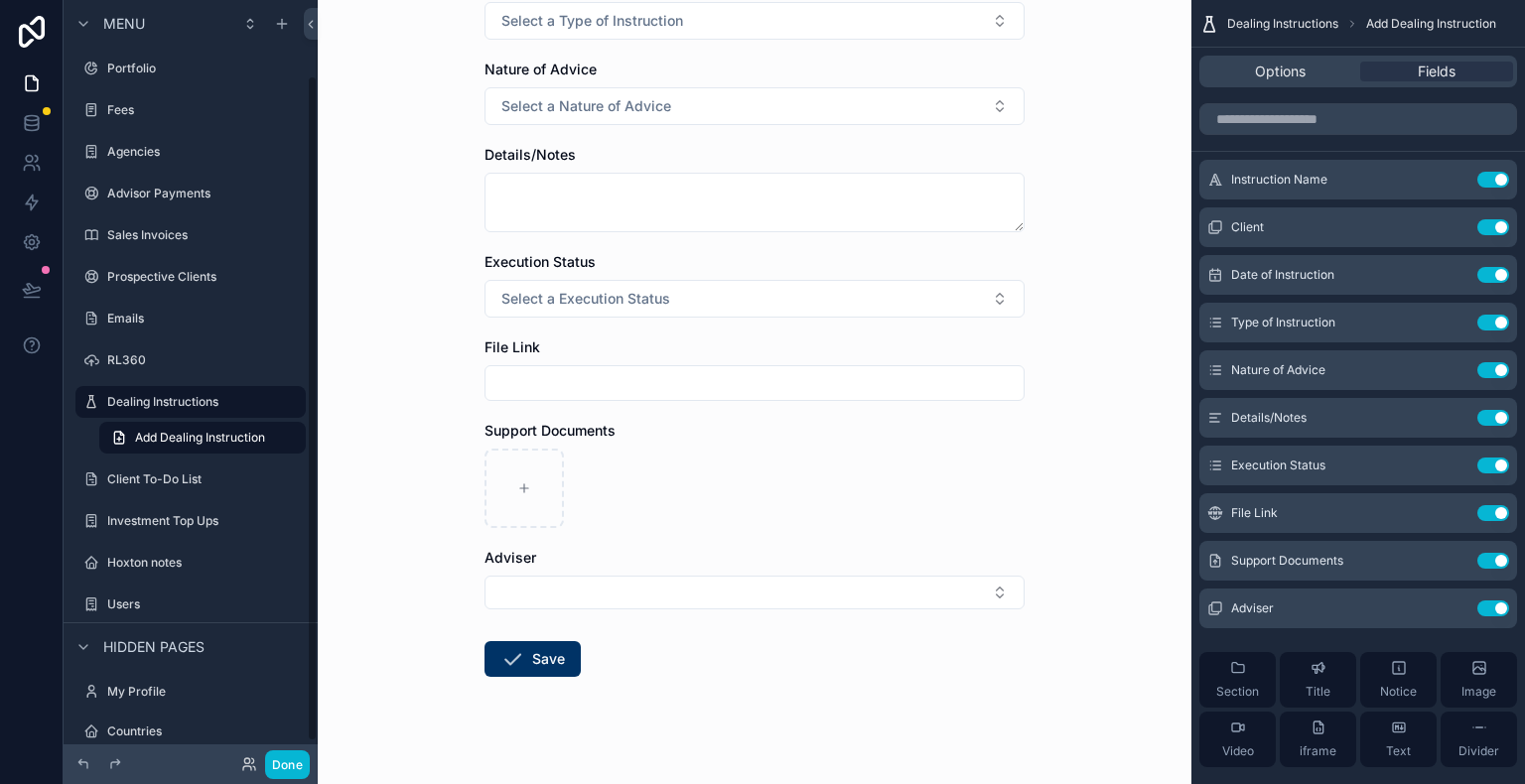 scroll, scrollTop: 414, scrollLeft: 0, axis: vertical 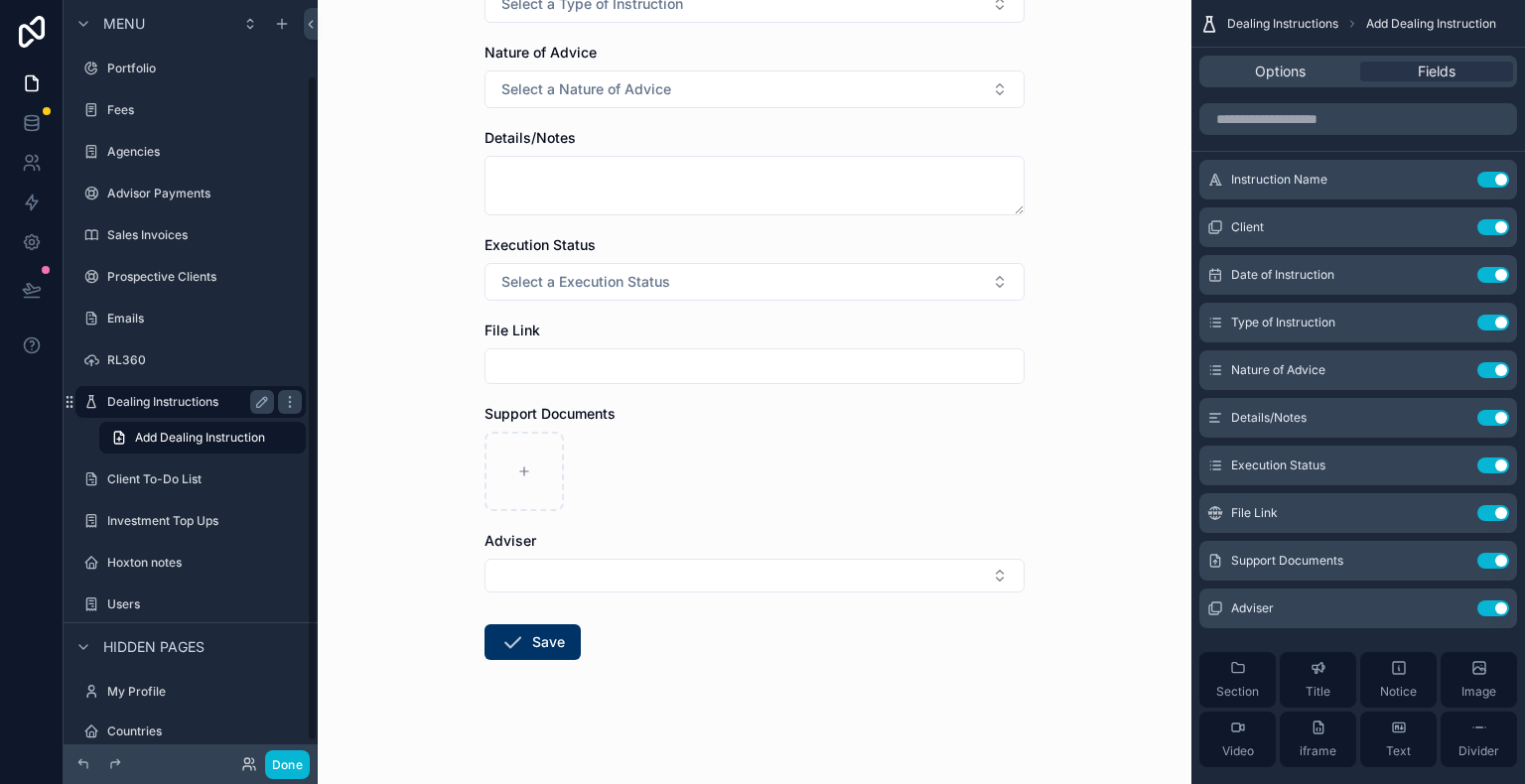 click on "Dealing Instructions" at bounding box center [191, 402] 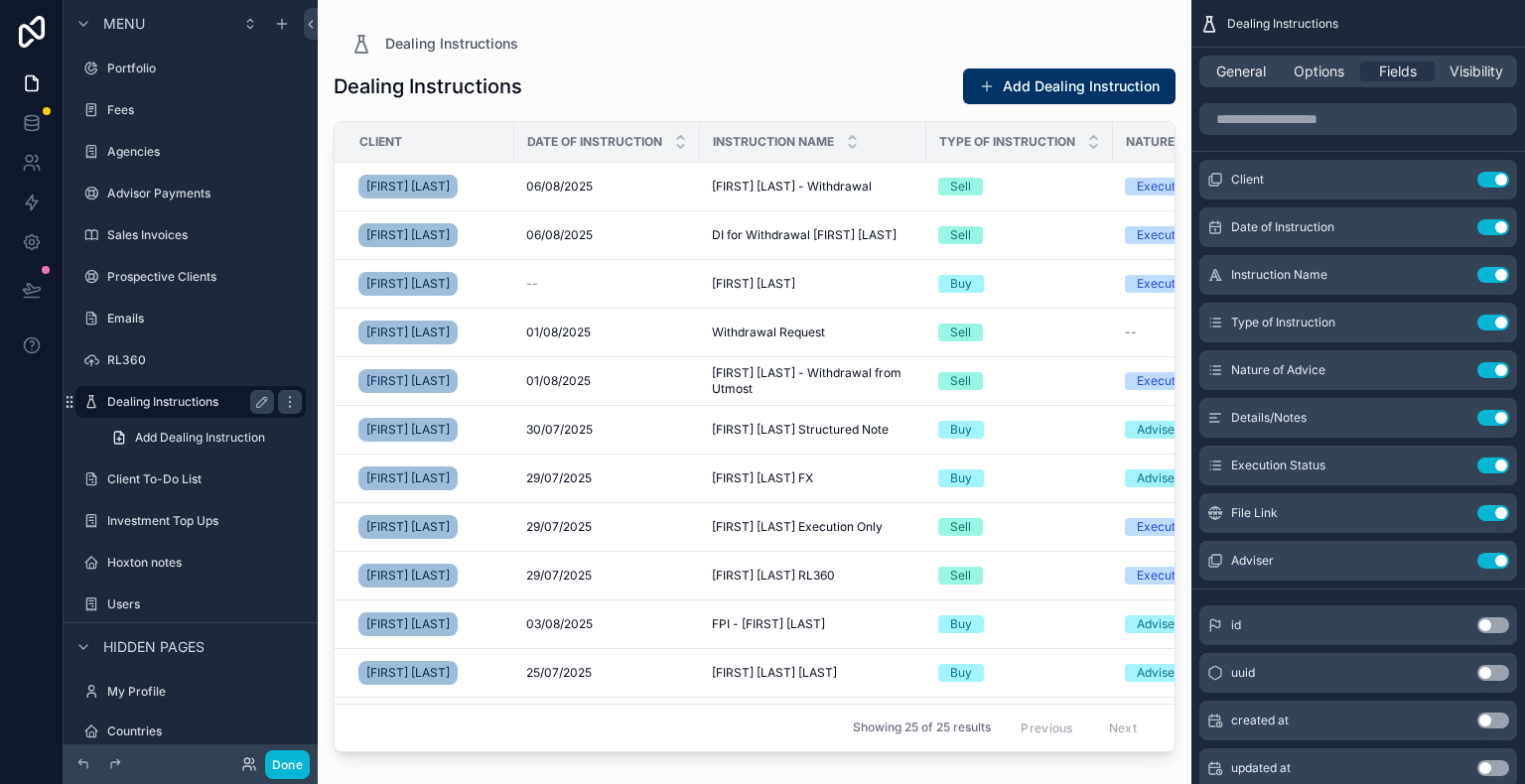 scroll, scrollTop: 0, scrollLeft: 0, axis: both 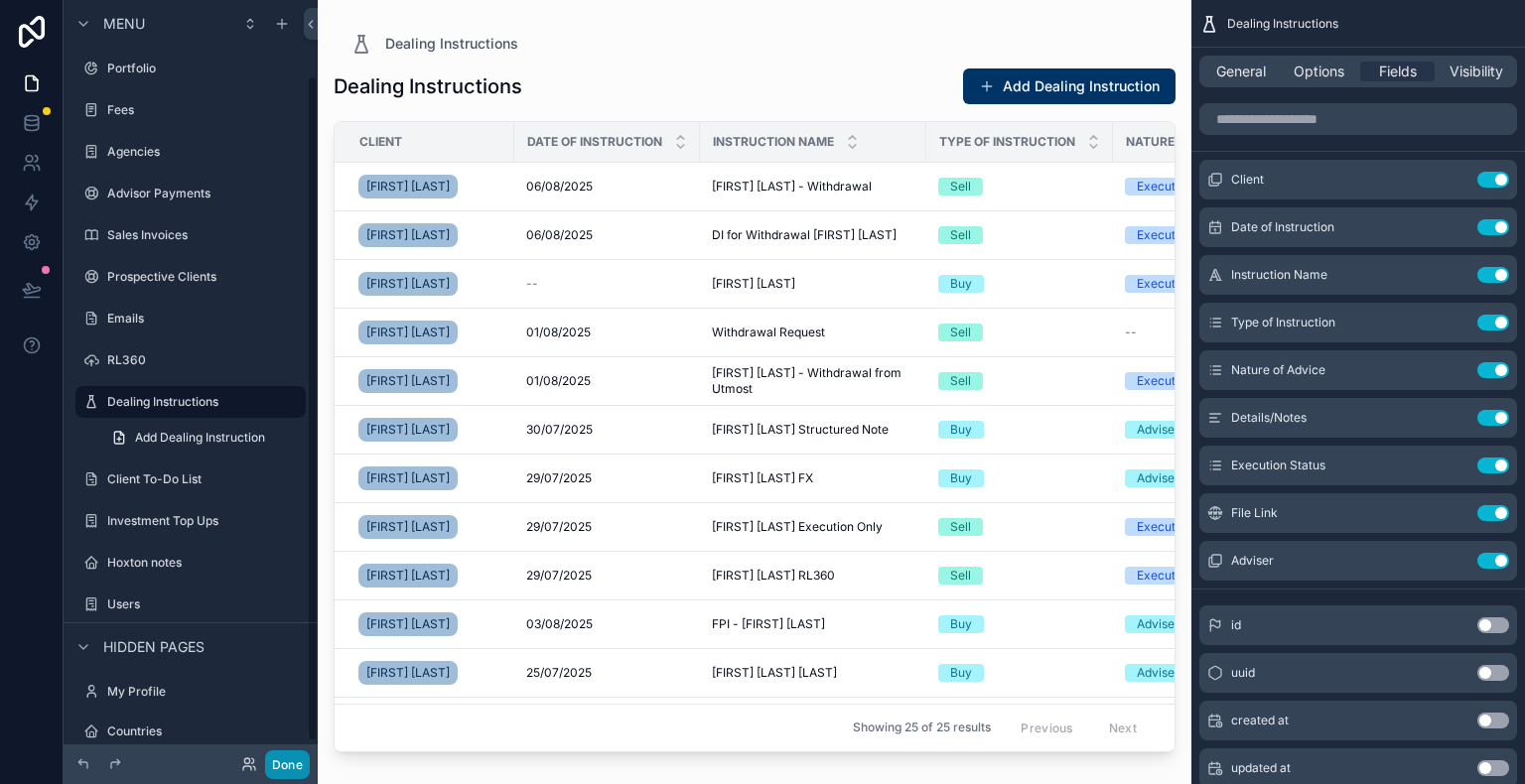 click on "Done" at bounding box center (287, 764) 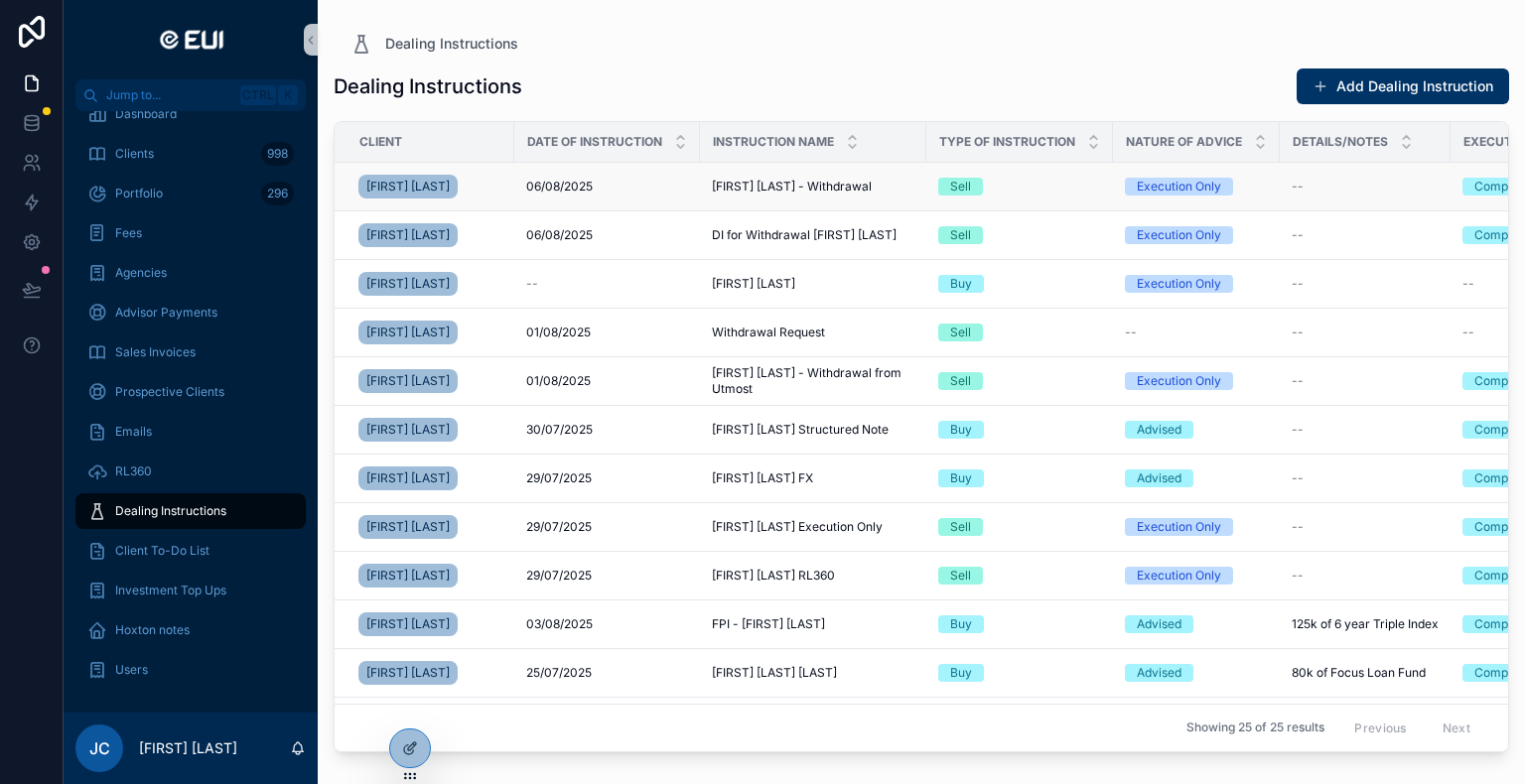 click on "[FIRST] [LAST]" at bounding box center (430, 187) 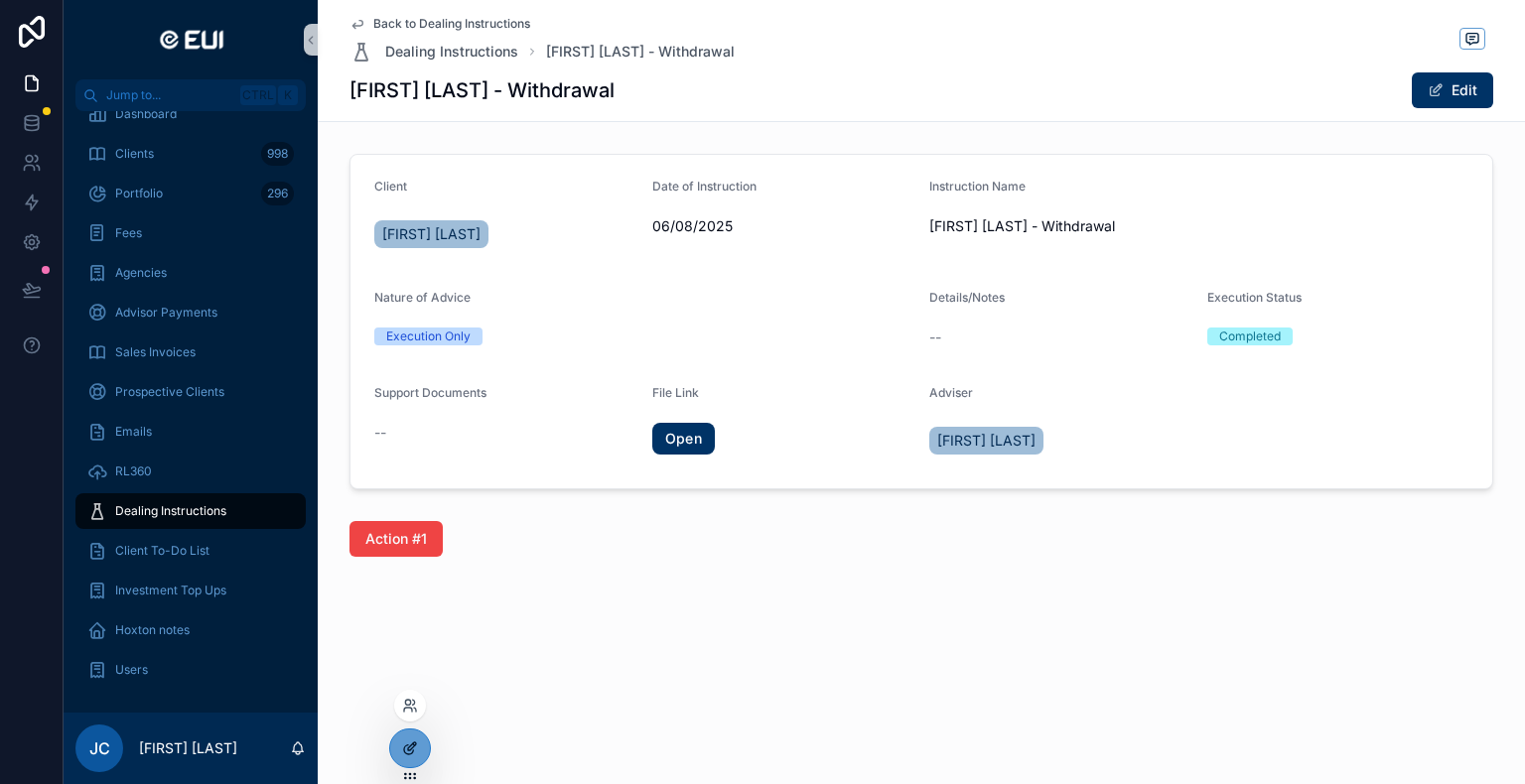 click 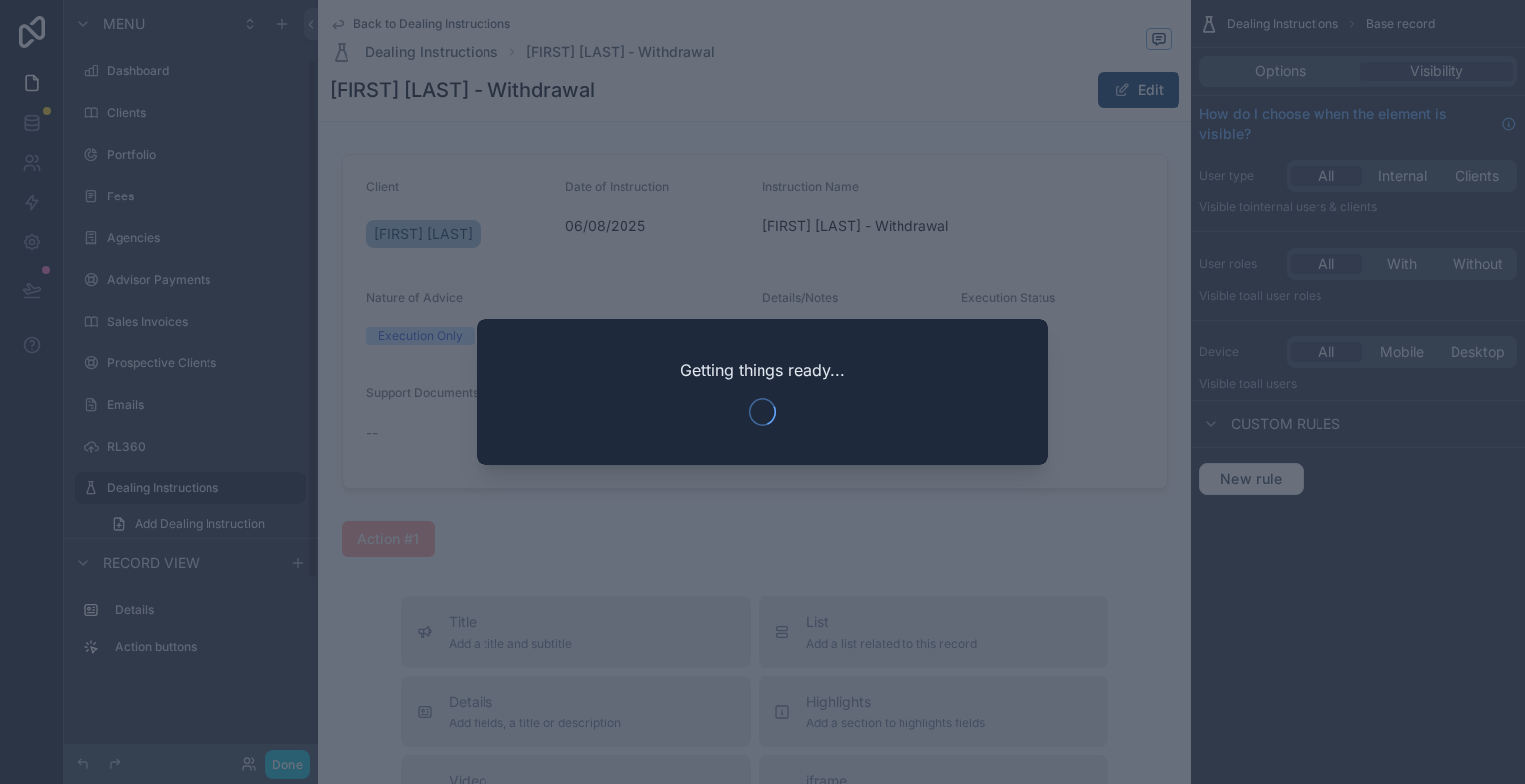 scroll, scrollTop: 86, scrollLeft: 0, axis: vertical 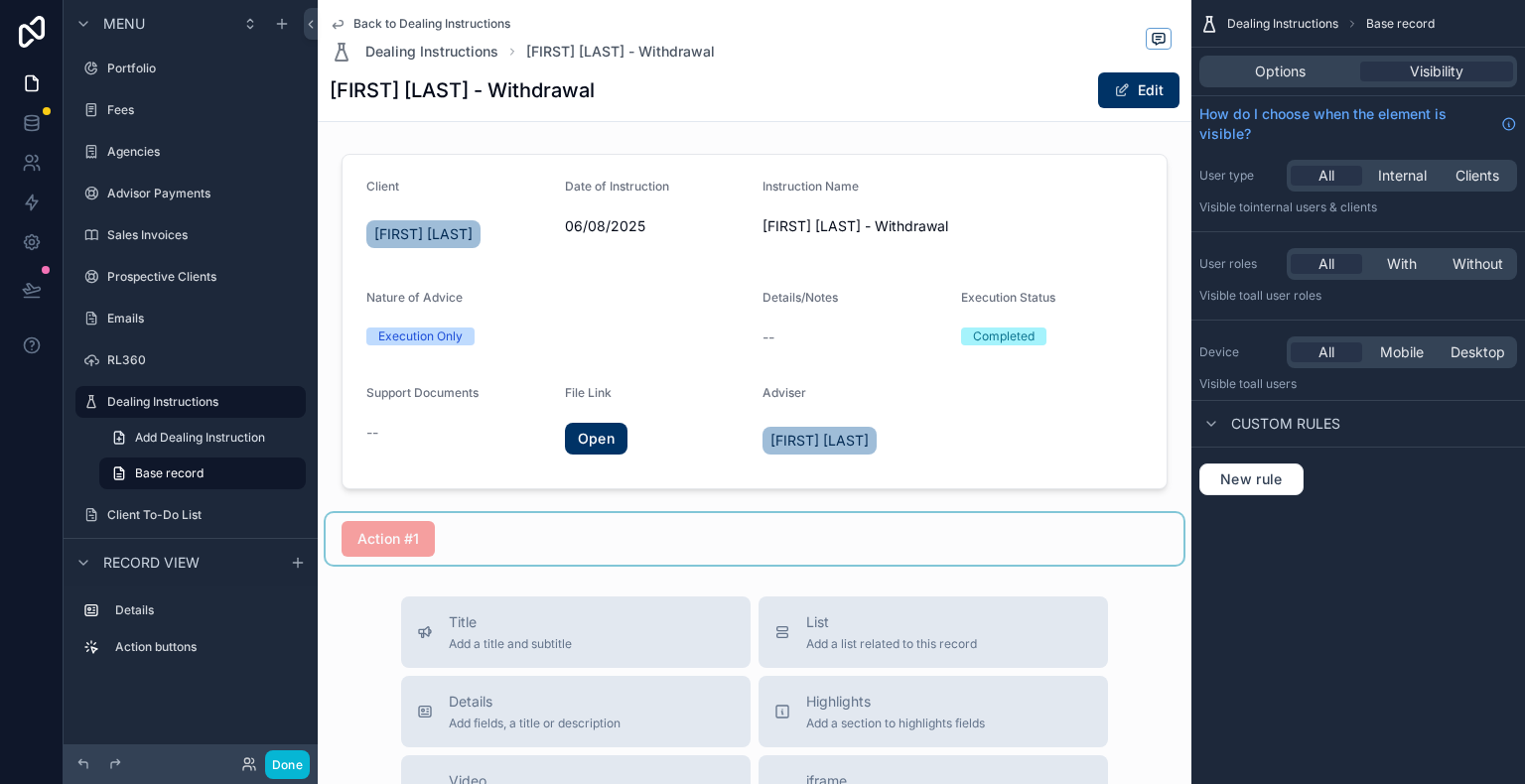 click at bounding box center [755, 539] 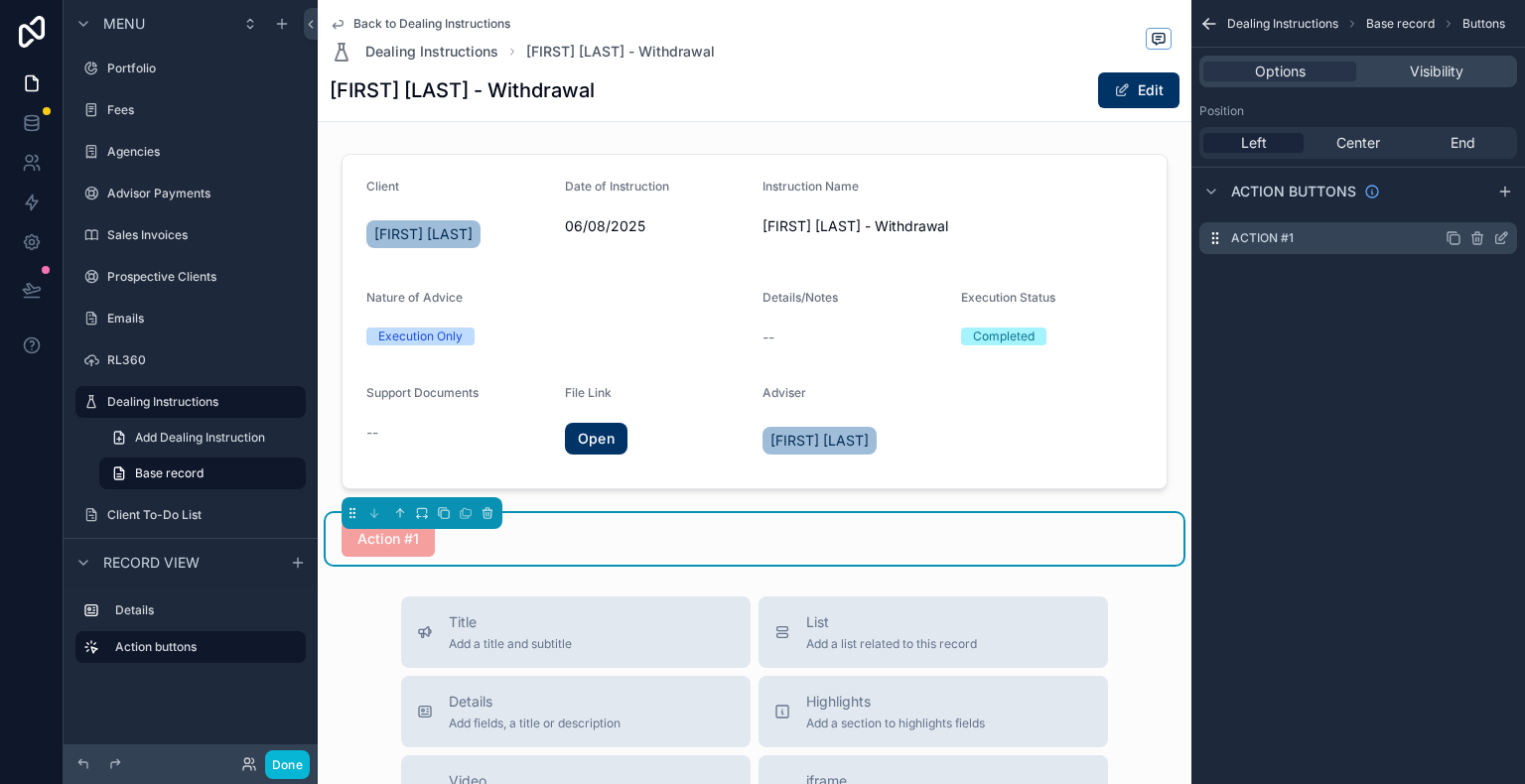 click on "Action #1" at bounding box center (1262, 238) 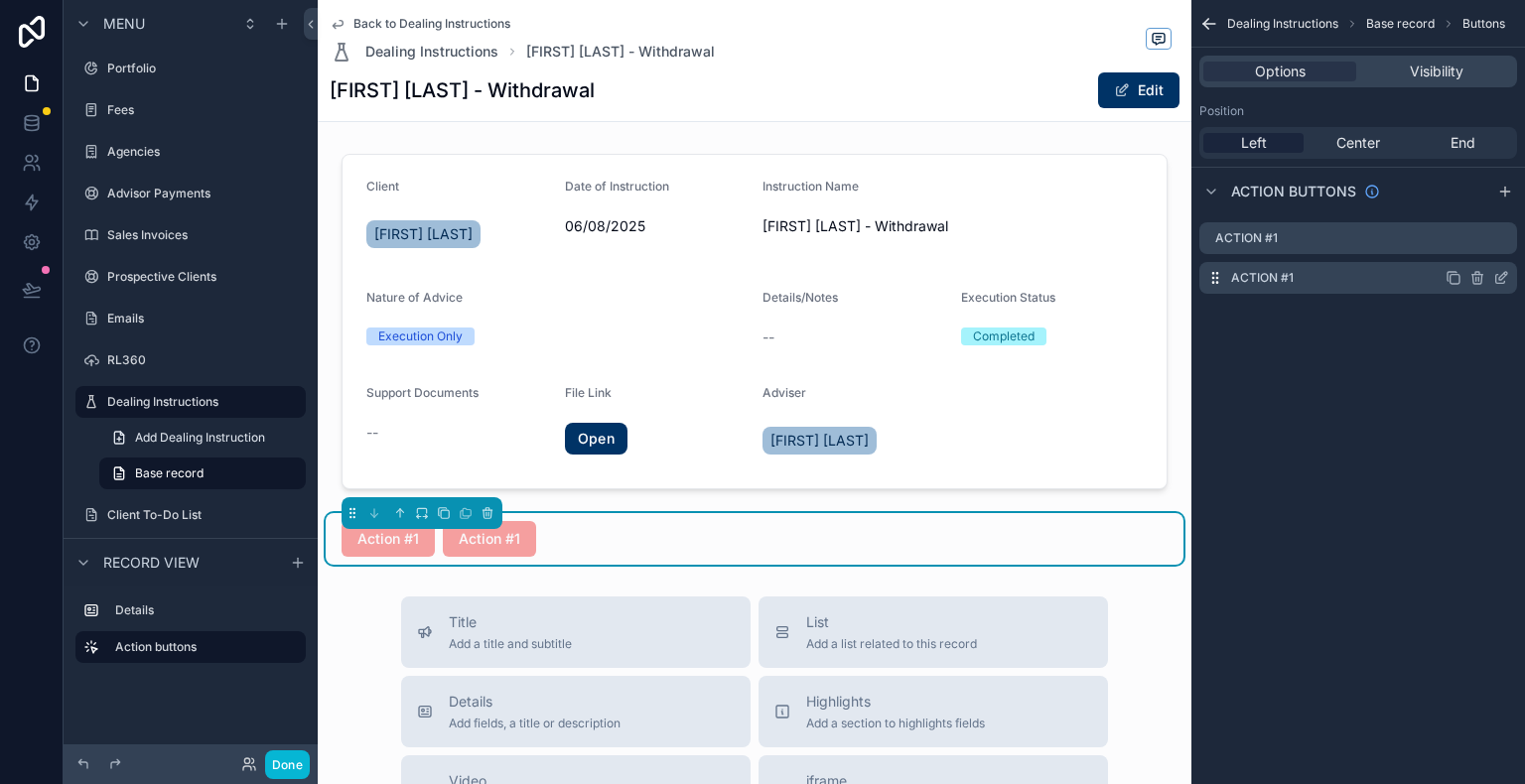 click 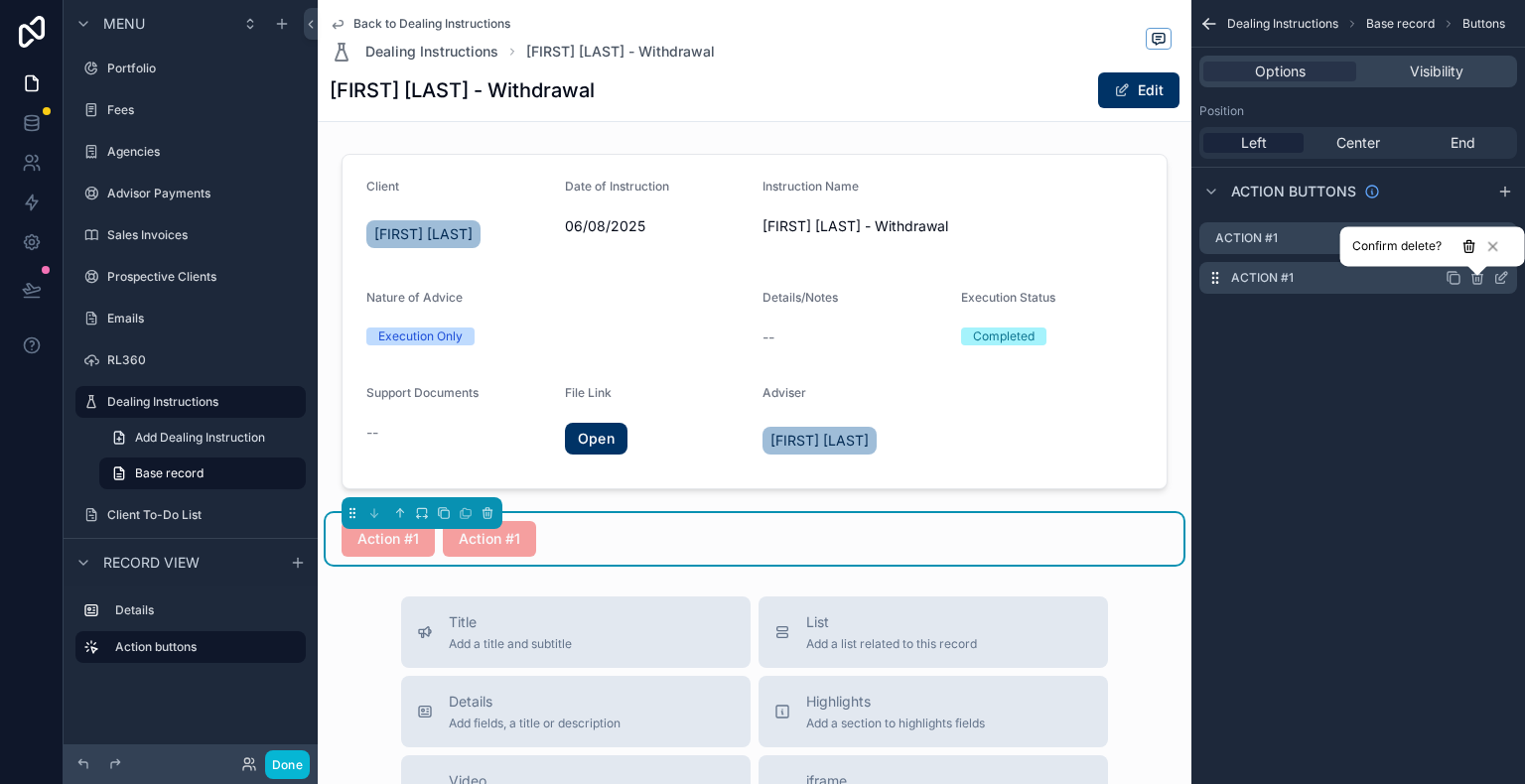 click 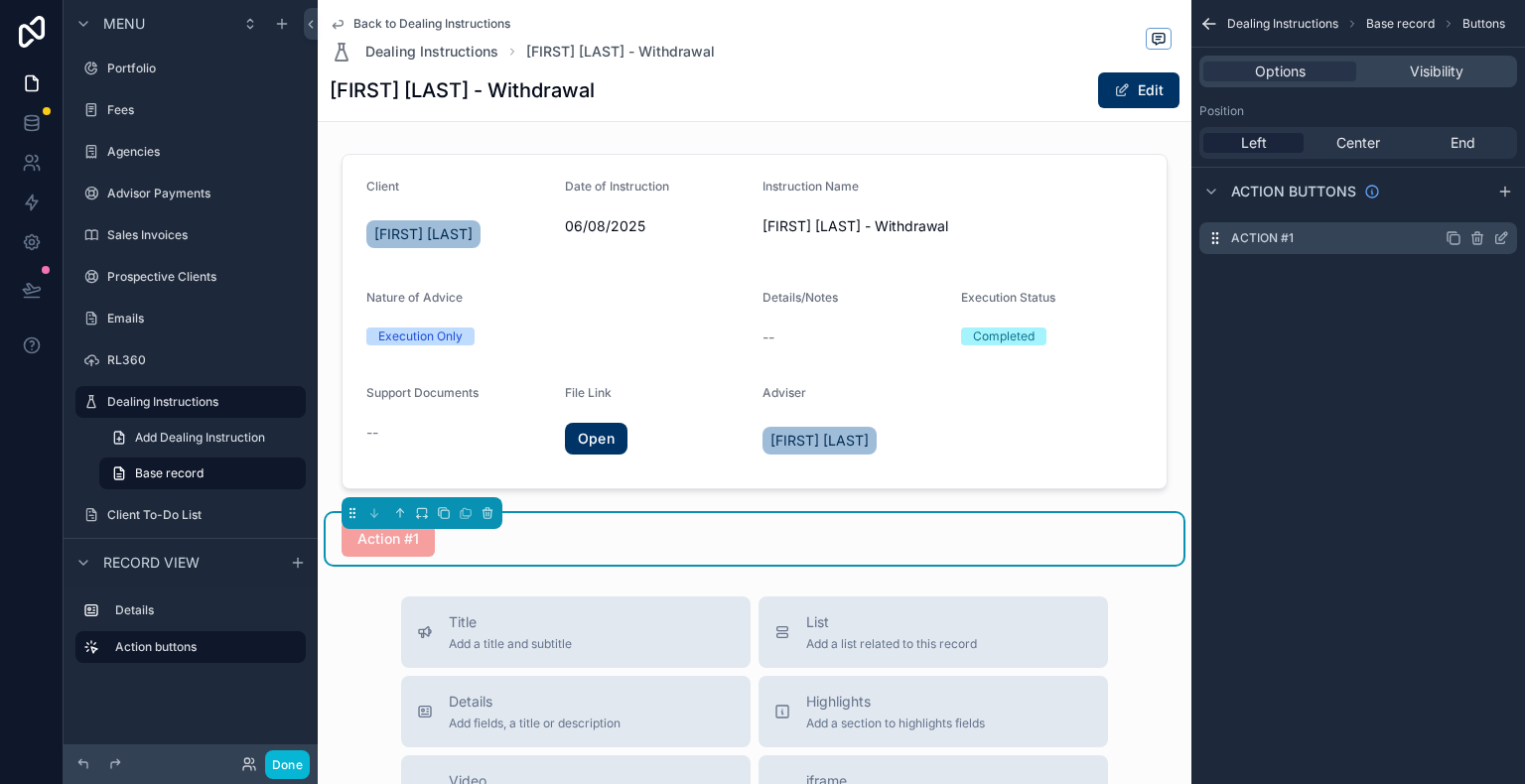 click on "Action #1" at bounding box center [1262, 238] 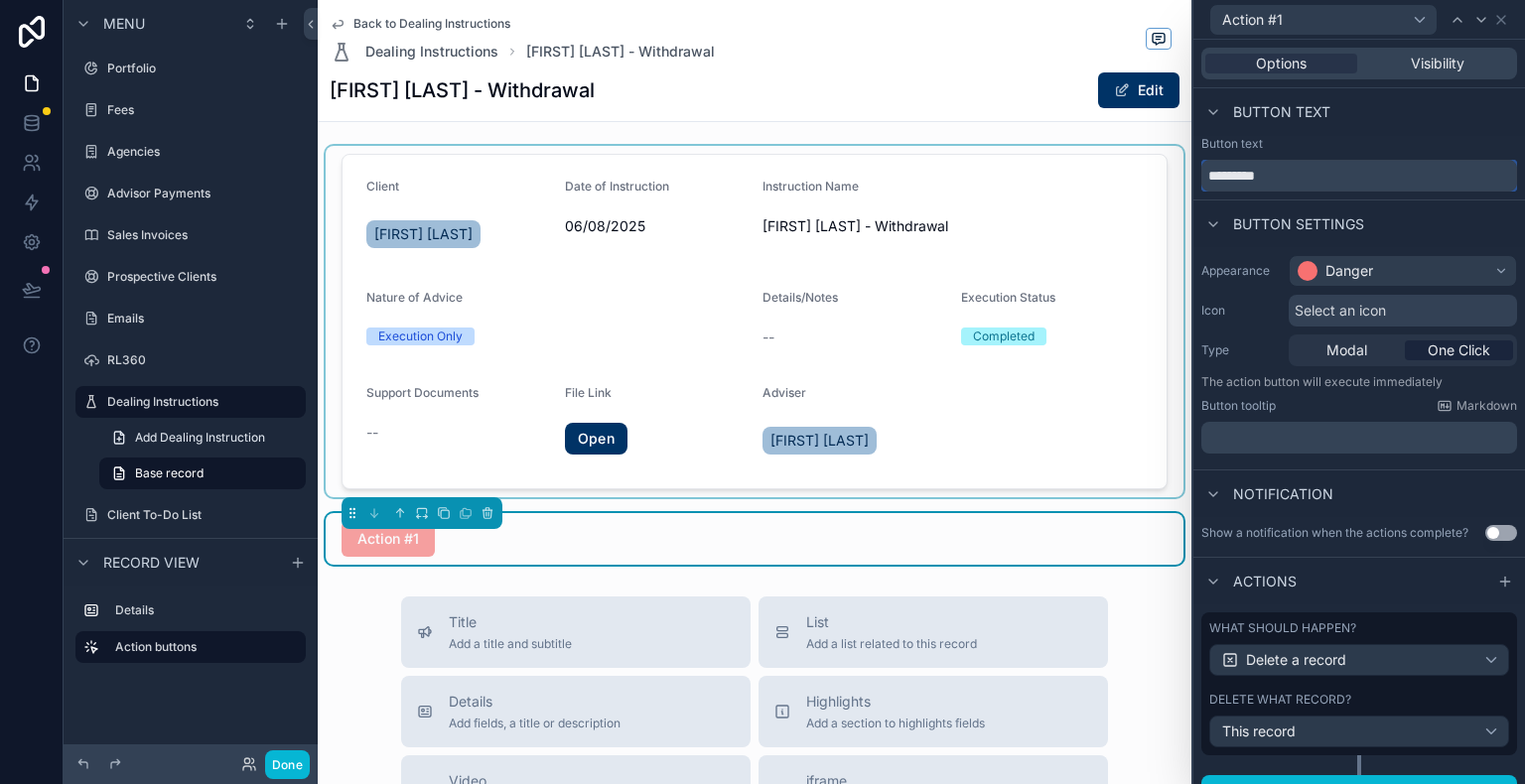 drag, startPoint x: 1287, startPoint y: 177, endPoint x: 1158, endPoint y: 181, distance: 129.062 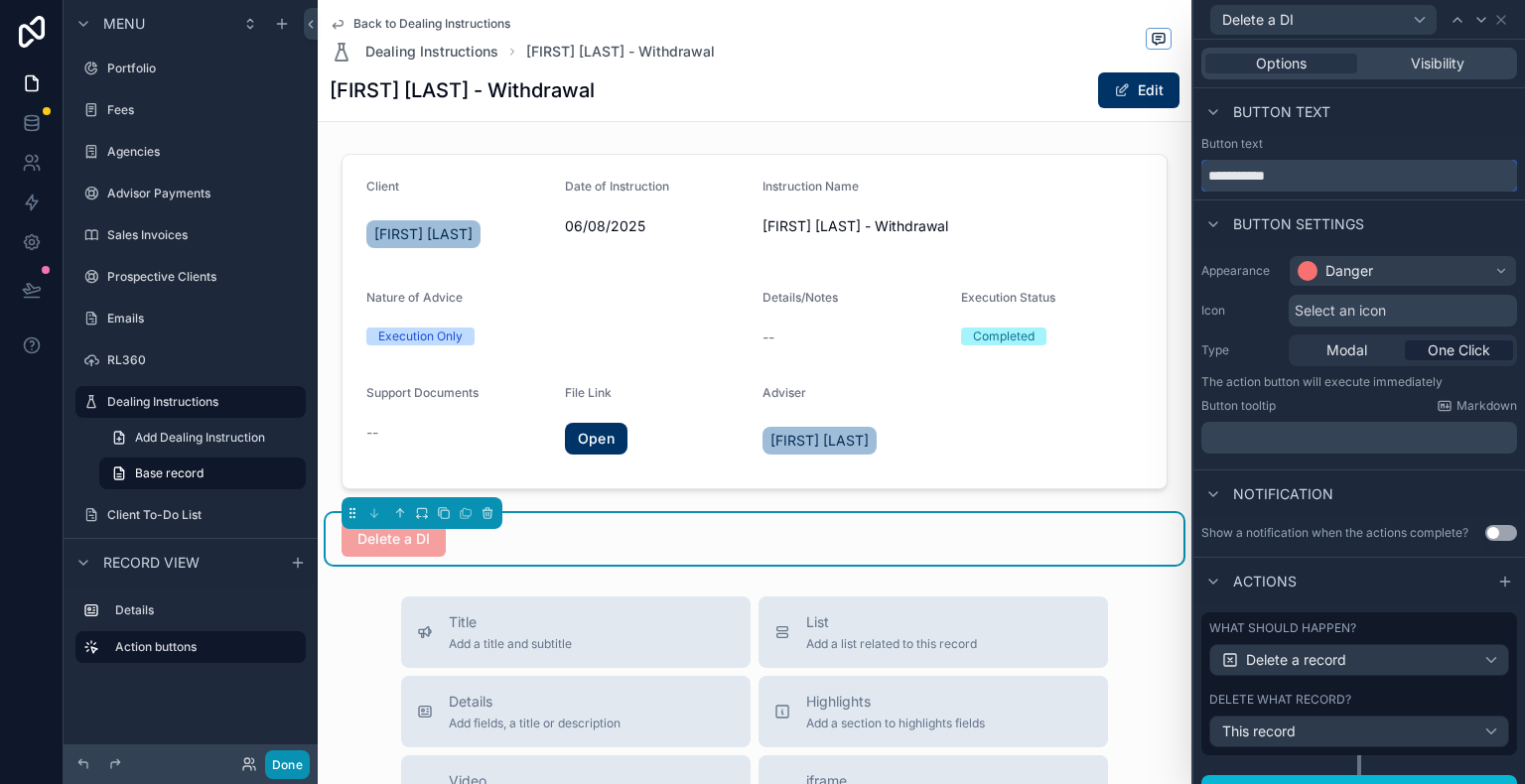 type on "**********" 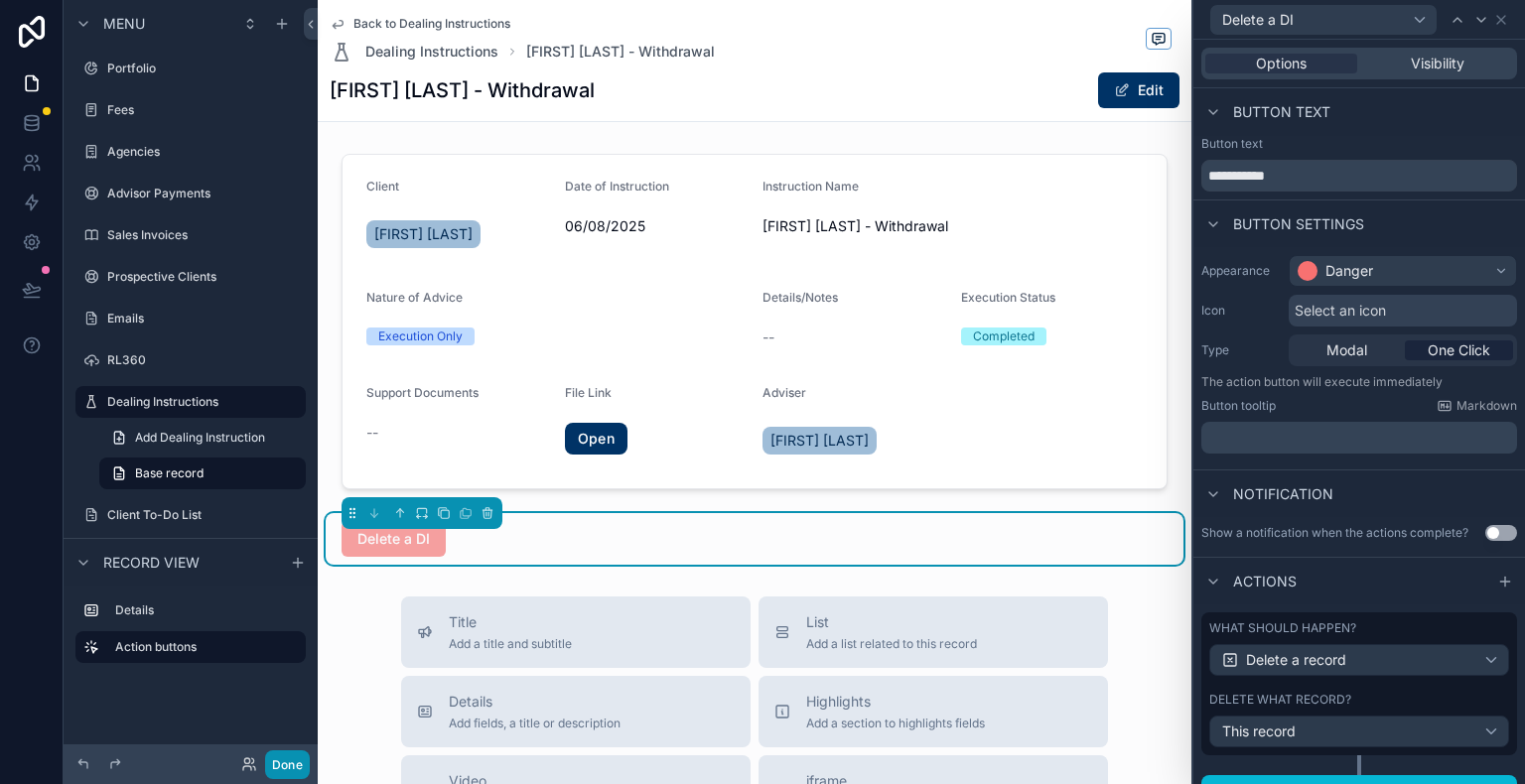 click on "Done" at bounding box center (287, 764) 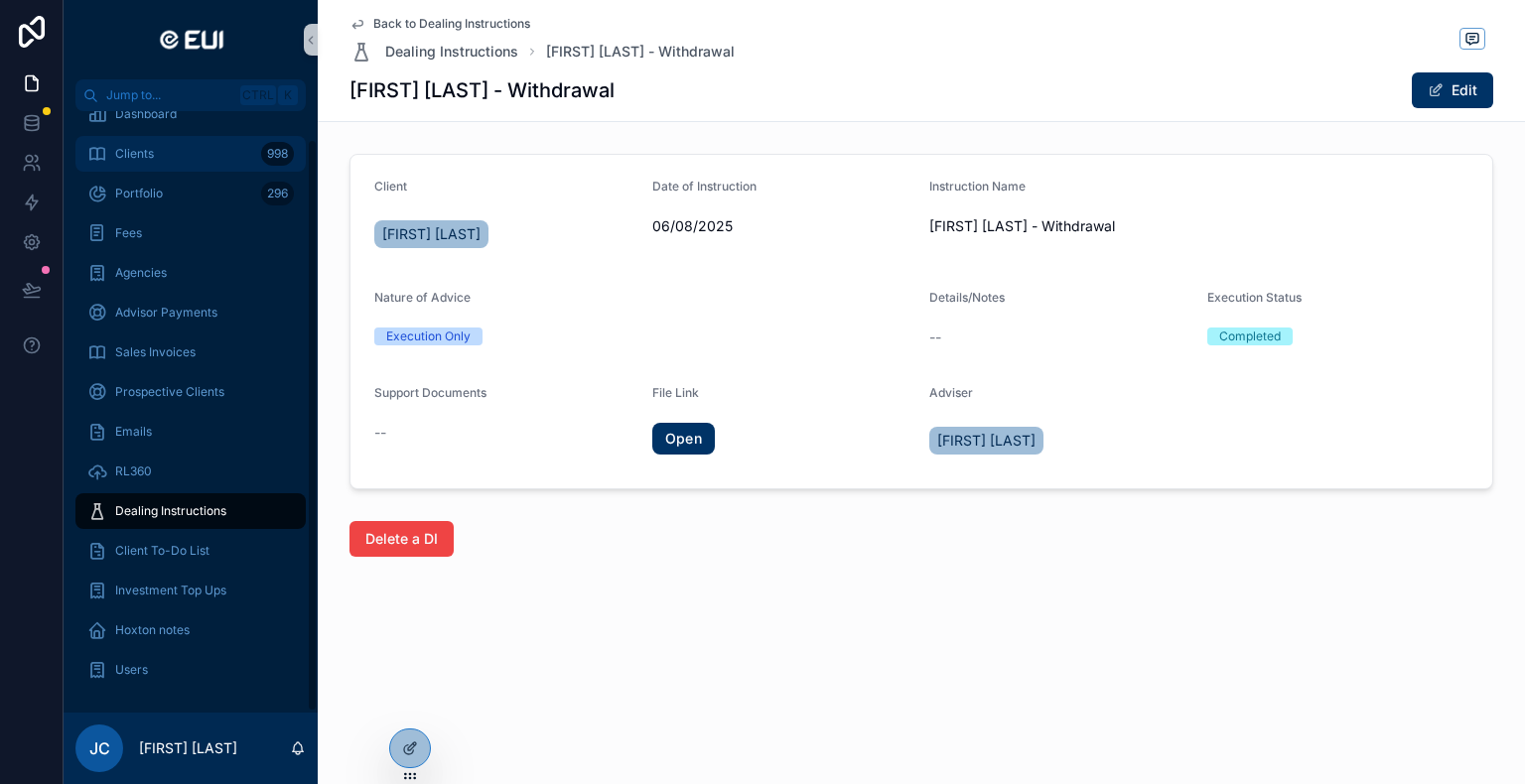 click on "Clients" at bounding box center [134, 154] 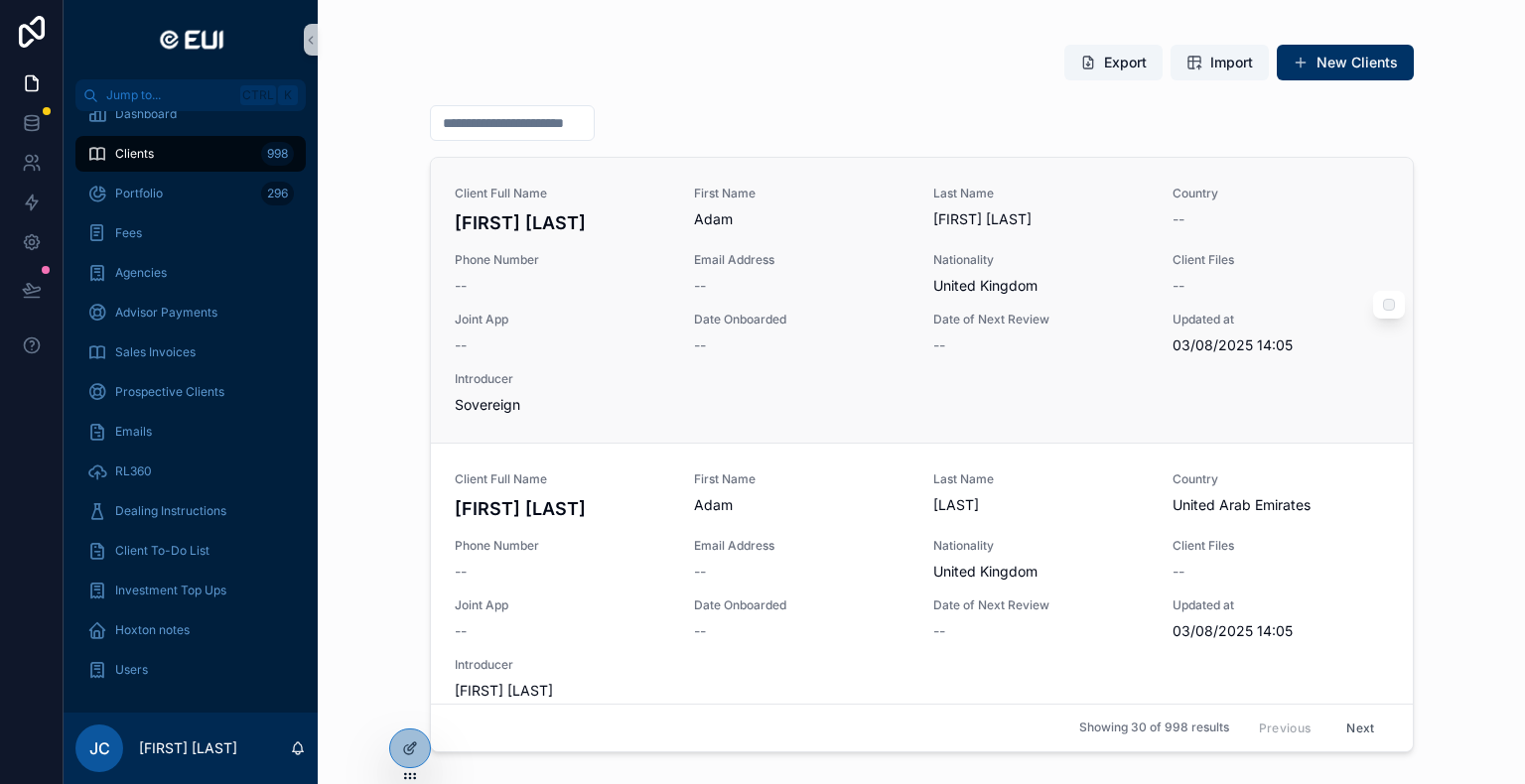 click on "Client Full  Name [FIRST] [LAST] First Name [FIRST] Last Name [LAST] Country -- Phone Number -- Email Address -- Nationality United Kingdom Client Files -- Joint App -- Date Onboarded -- Date of Next Review -- Updated at 03/08/2025 14:05 Introducer [FIRST]" at bounding box center [921, 300] 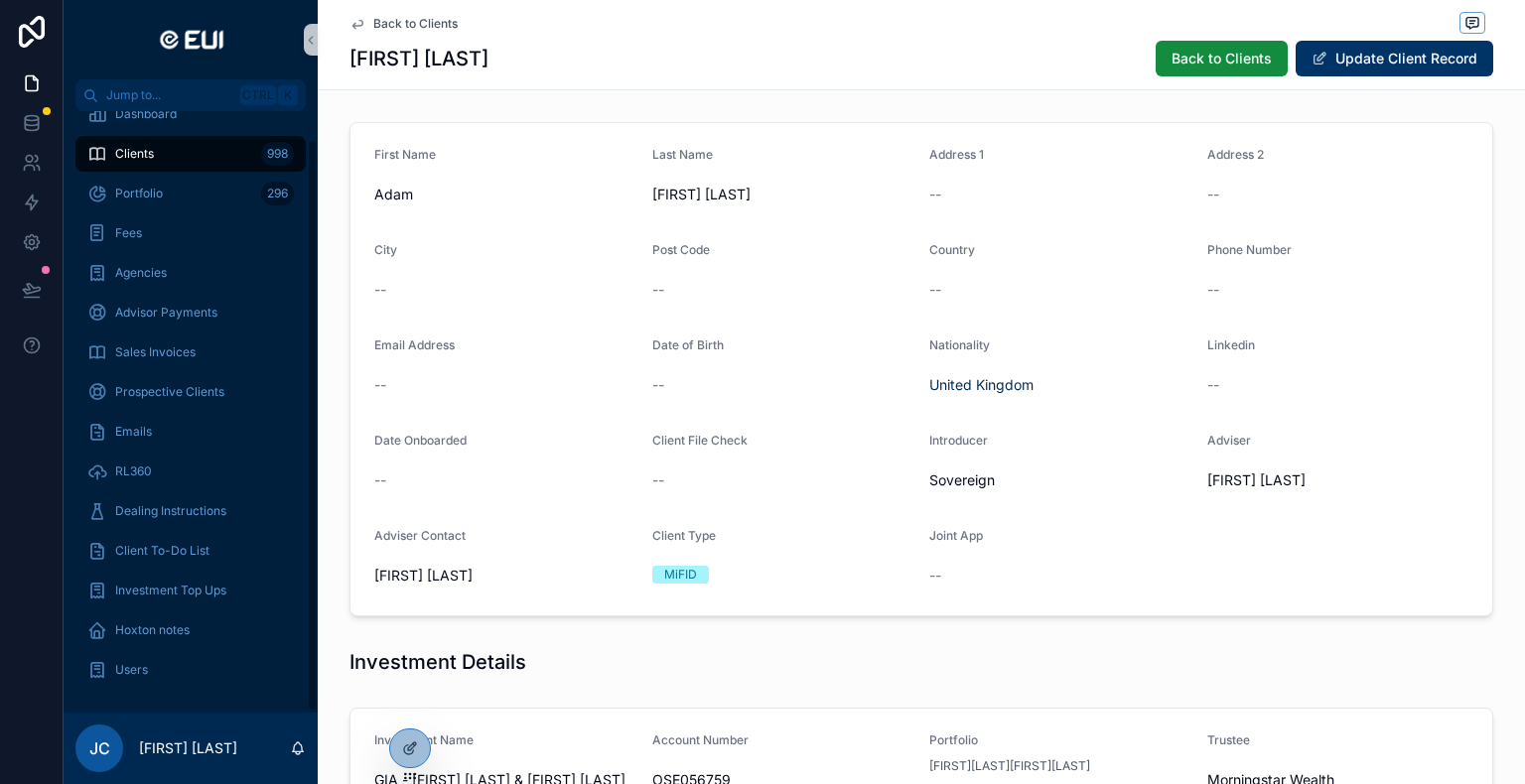click on "Clients 998" at bounding box center (191, 154) 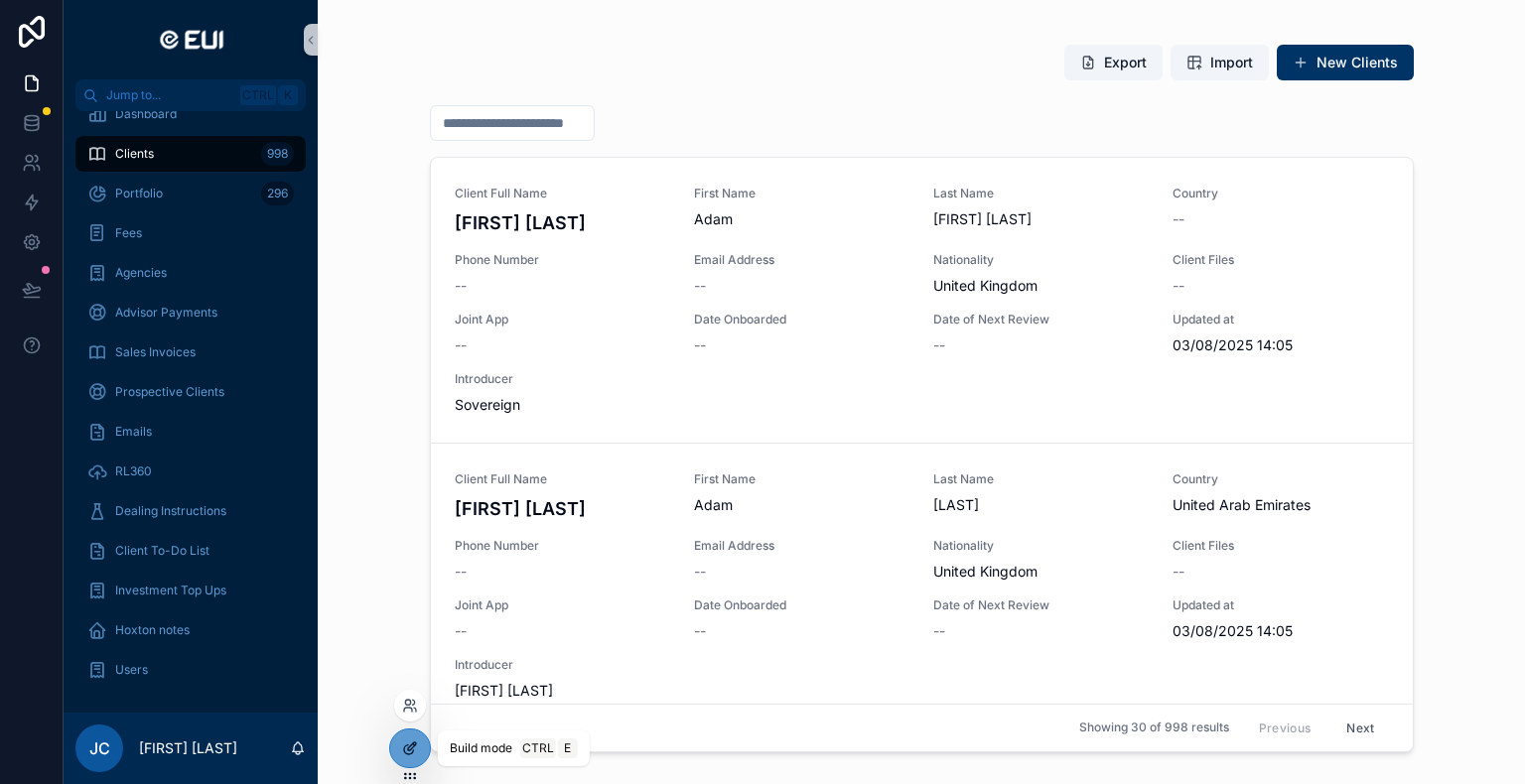 click at bounding box center (410, 748) 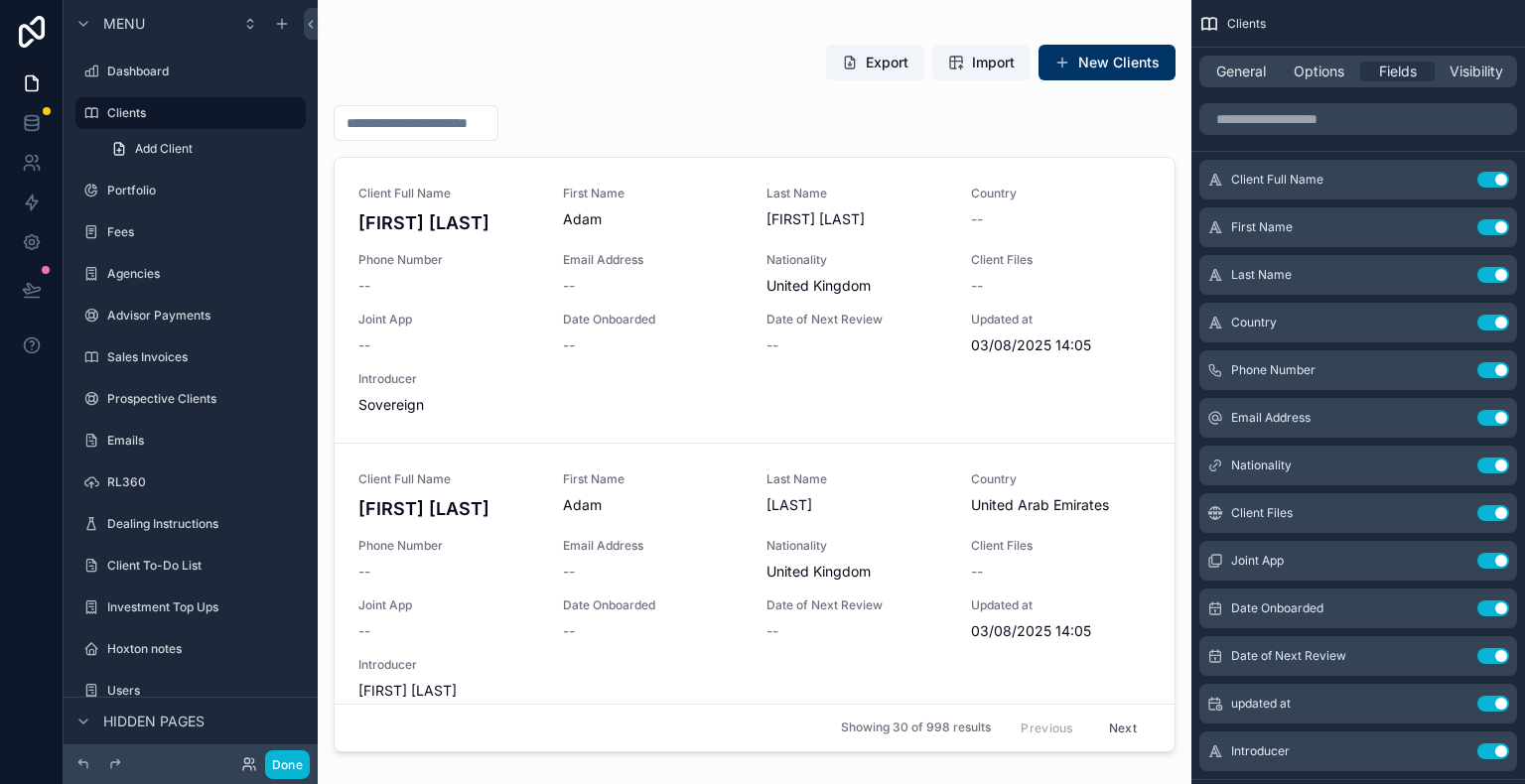 click at bounding box center [755, 380] 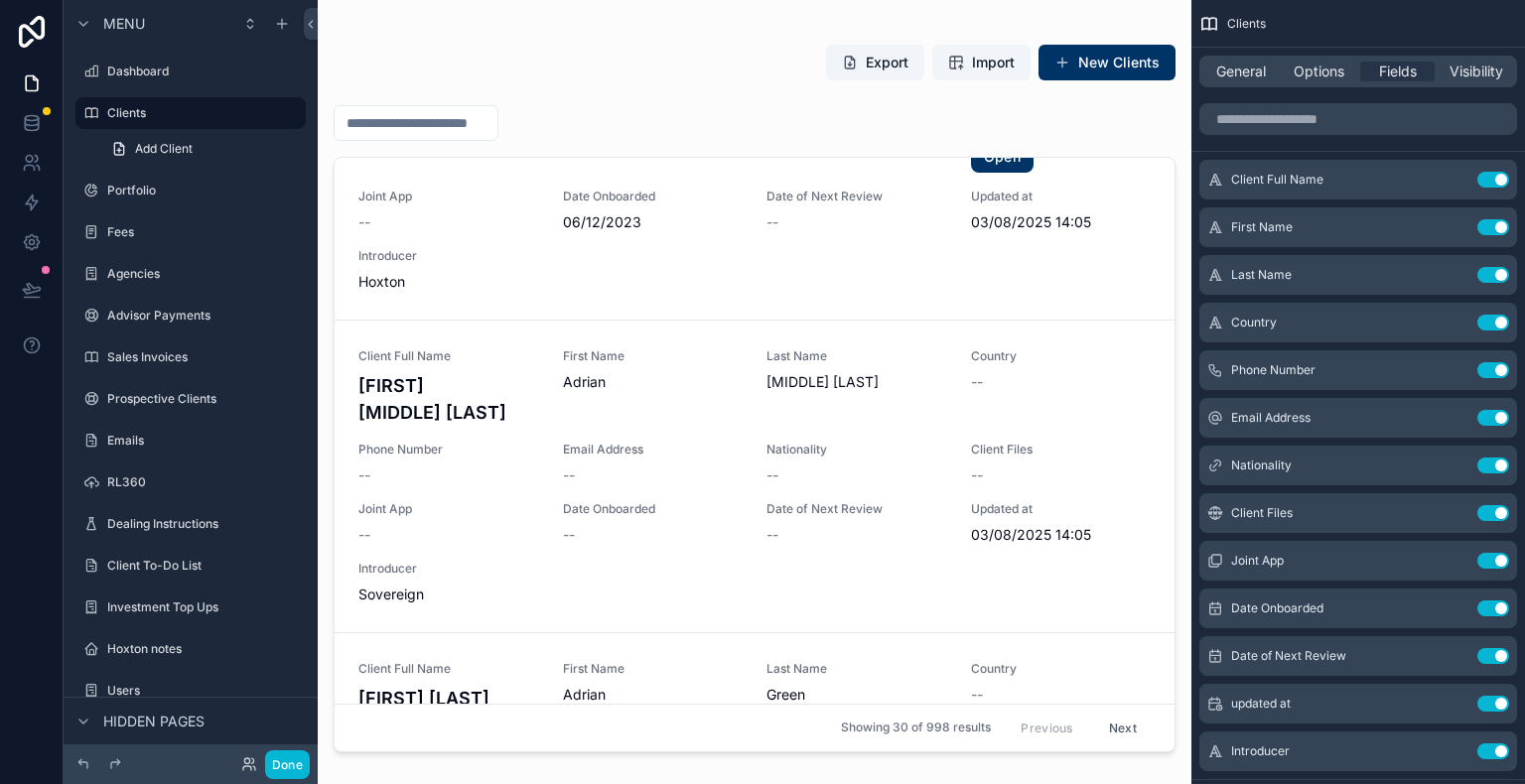 scroll, scrollTop: 298, scrollLeft: 0, axis: vertical 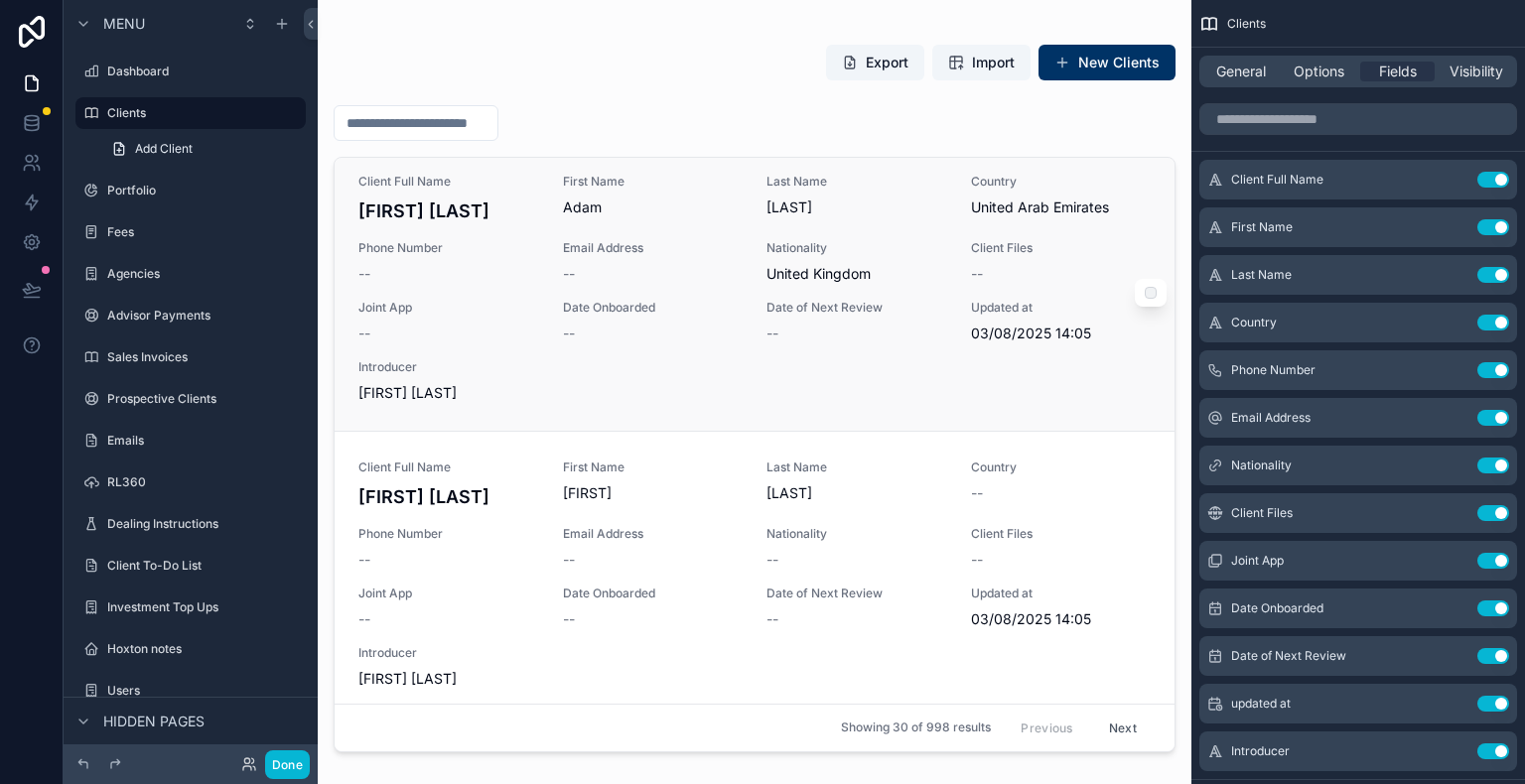 click on "--" at bounding box center [449, 274] 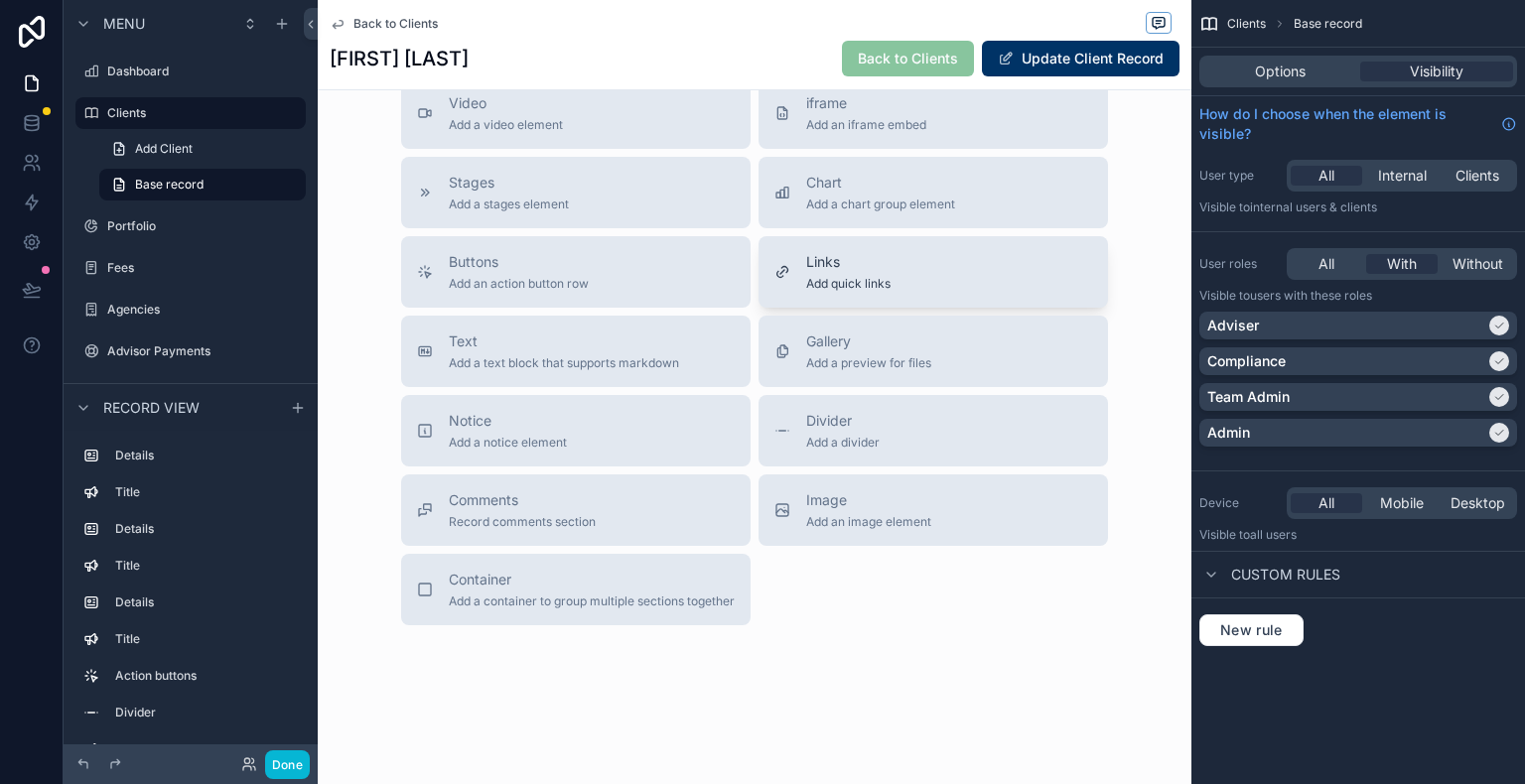 scroll, scrollTop: 2382, scrollLeft: 0, axis: vertical 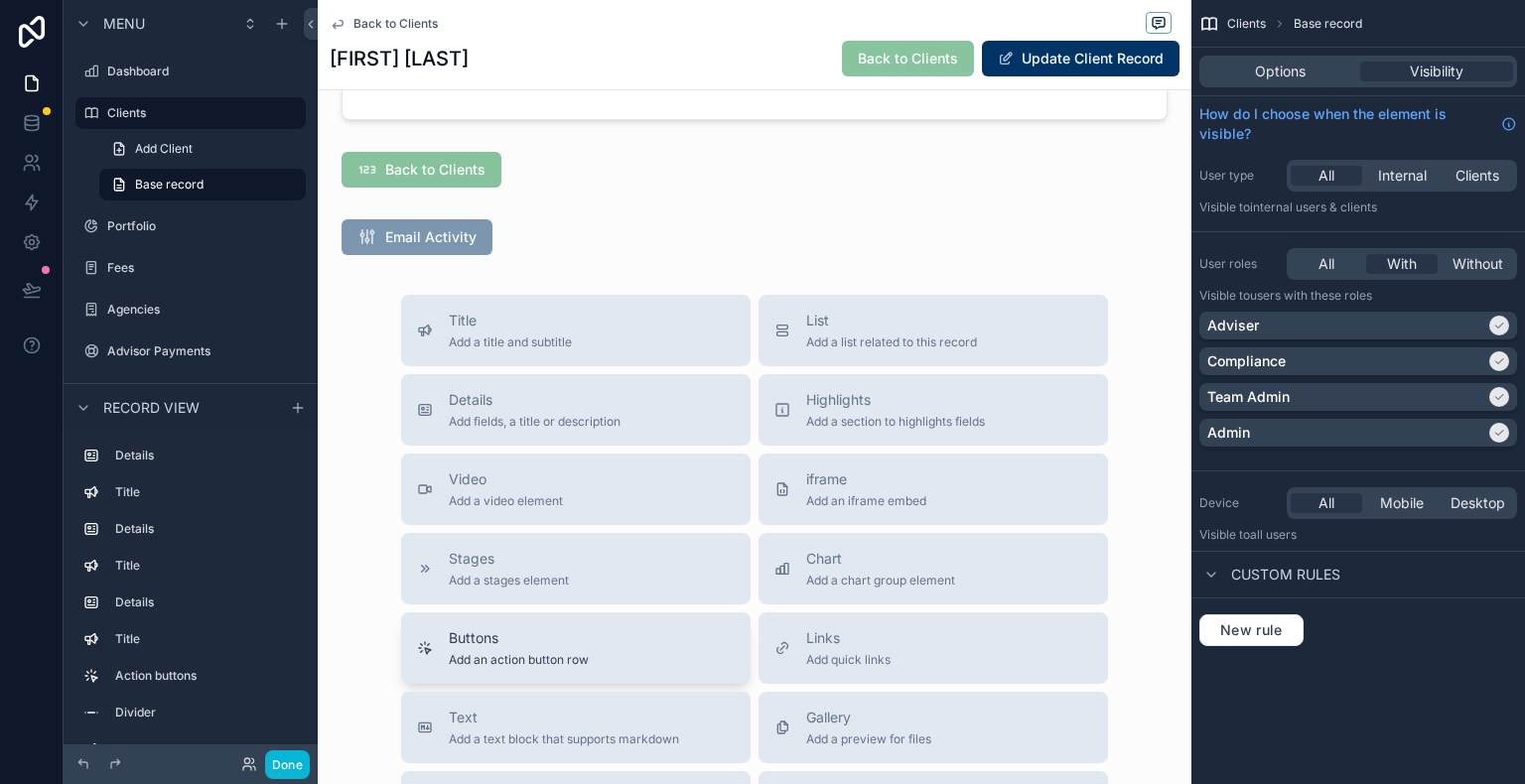 click on "Buttons Add an action button row" at bounding box center [576, 648] 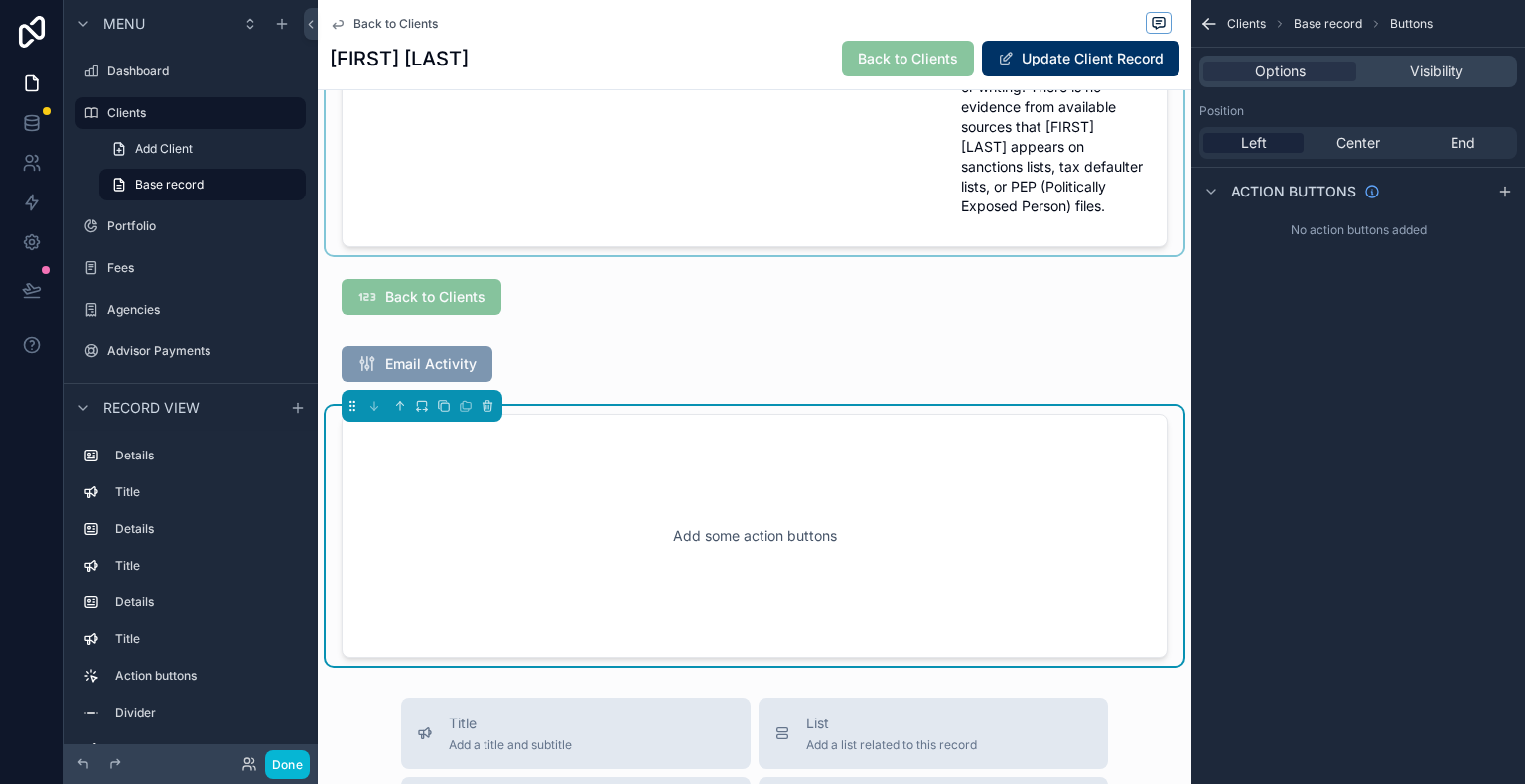scroll, scrollTop: 2253, scrollLeft: 0, axis: vertical 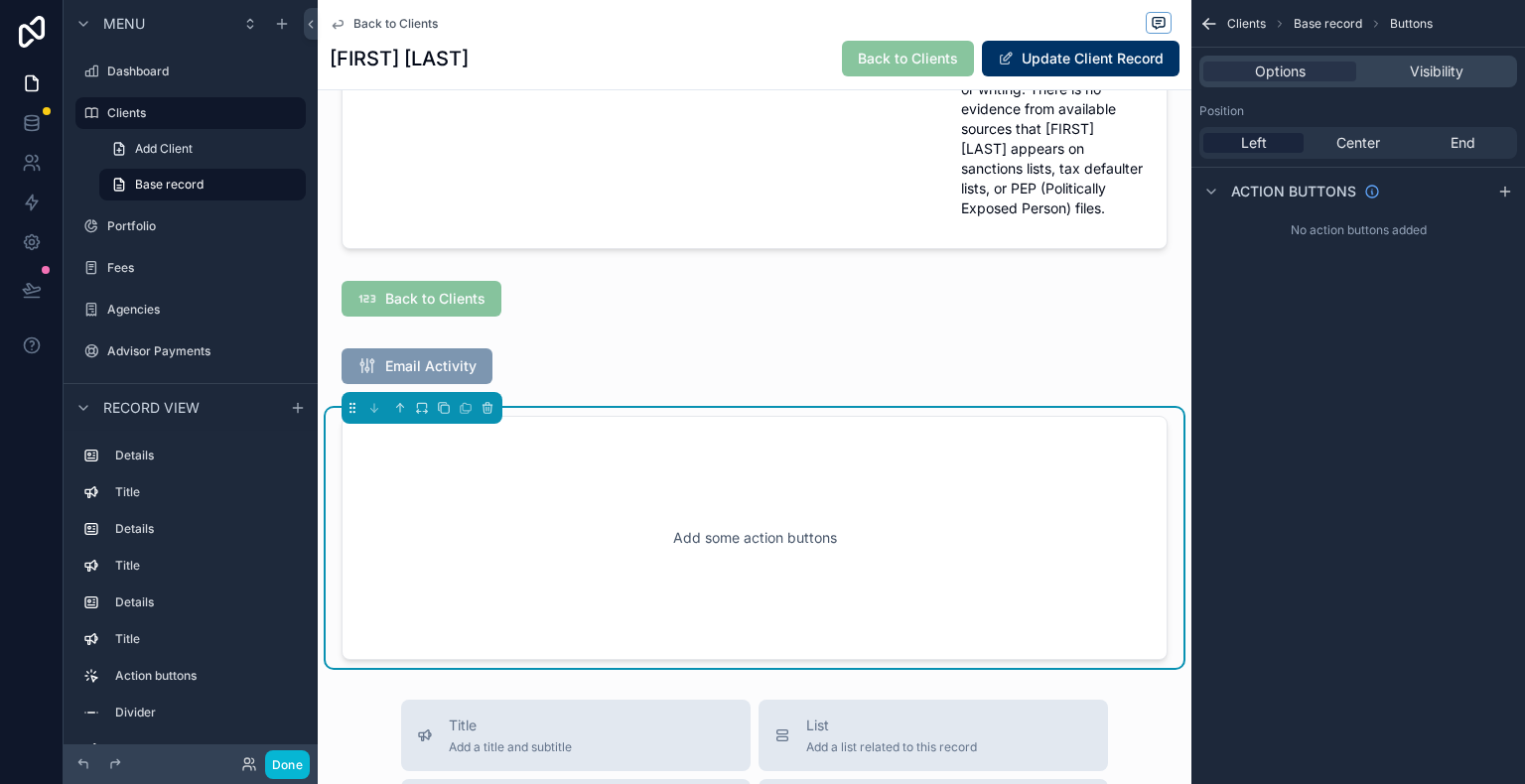 click on "Add some action buttons" at bounding box center [755, 538] 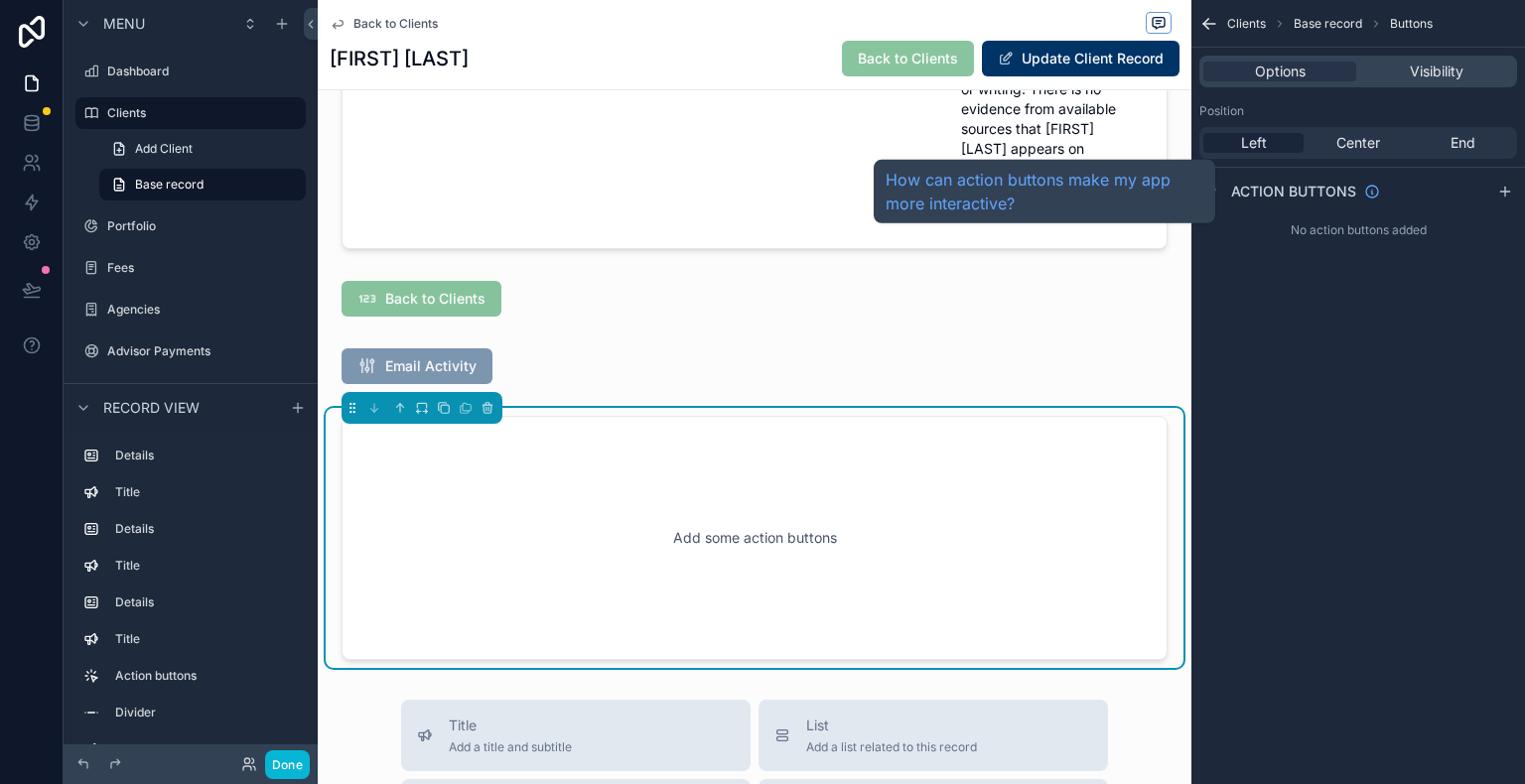 click on "Action buttons" at bounding box center [1294, 192] 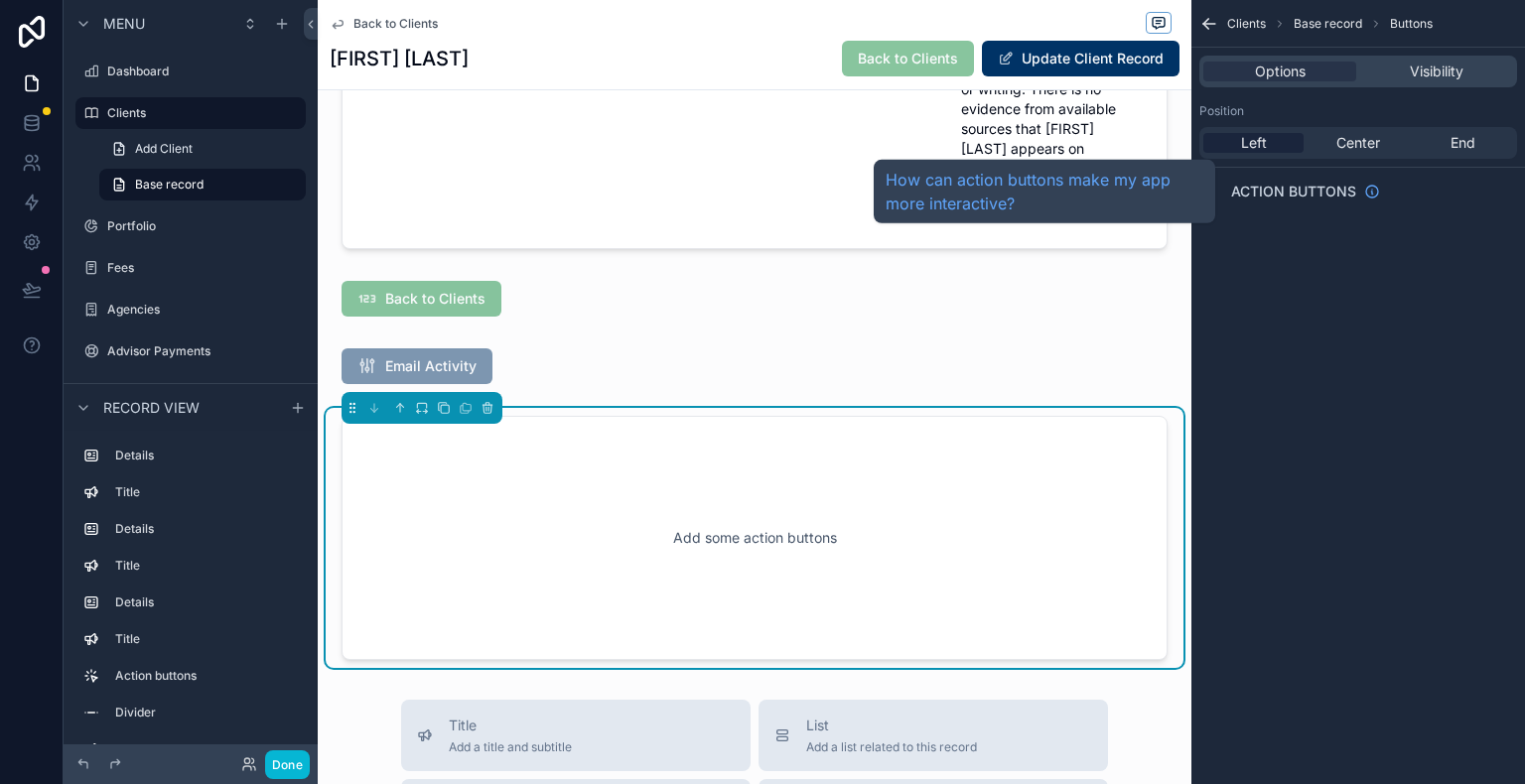 click on "Action buttons" at bounding box center [1294, 192] 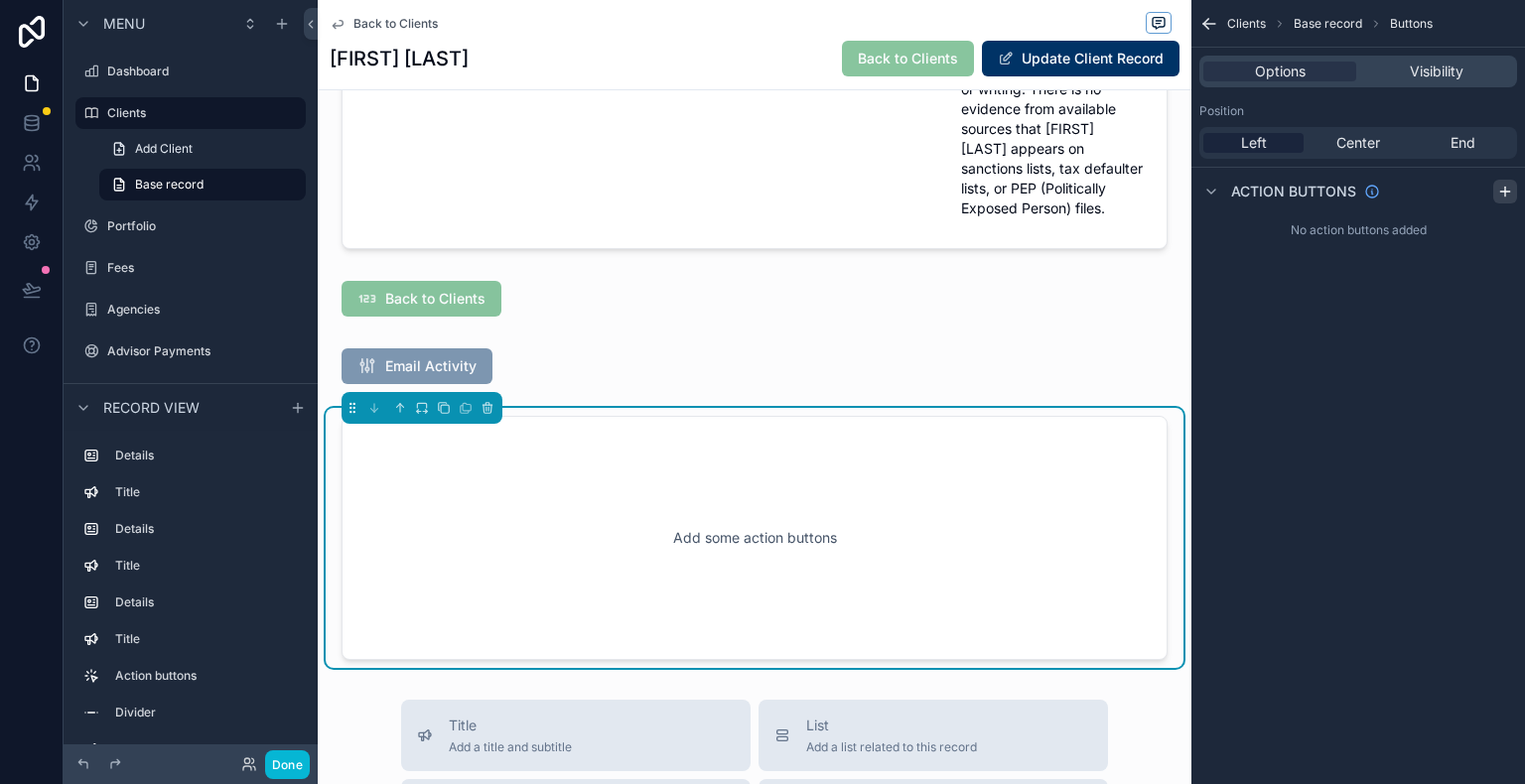 click 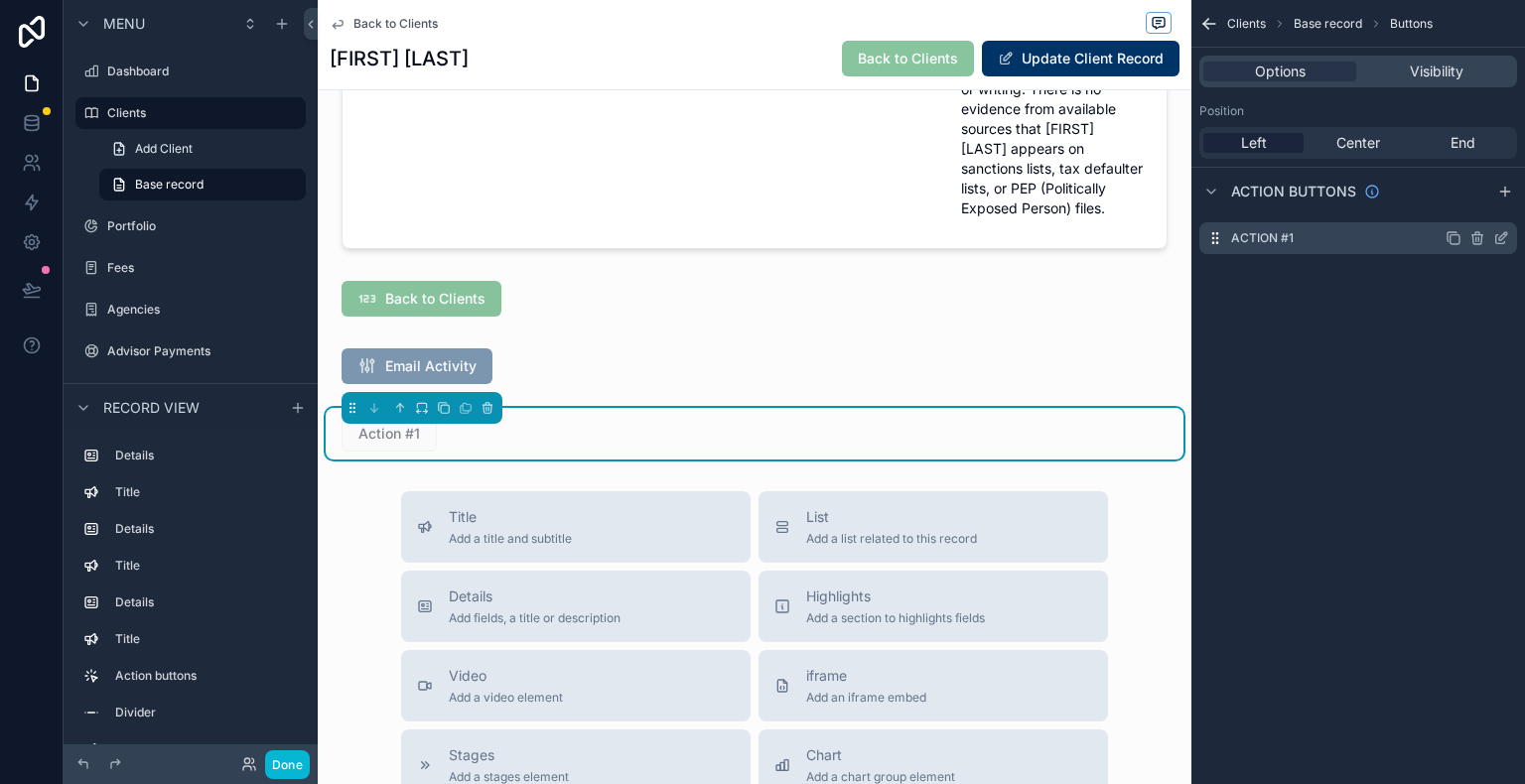 click 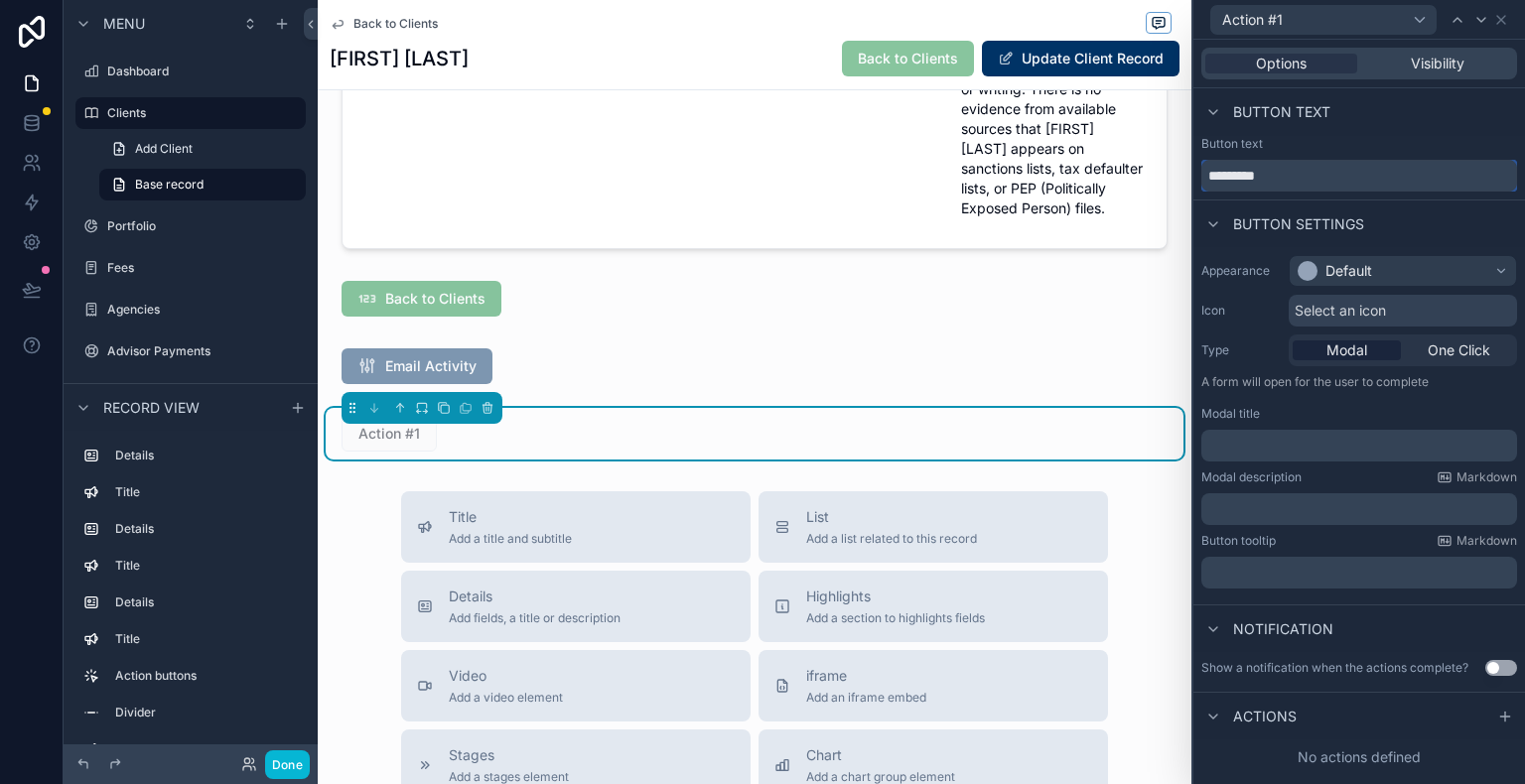 drag, startPoint x: 1288, startPoint y: 179, endPoint x: 1206, endPoint y: 170, distance: 82.492424 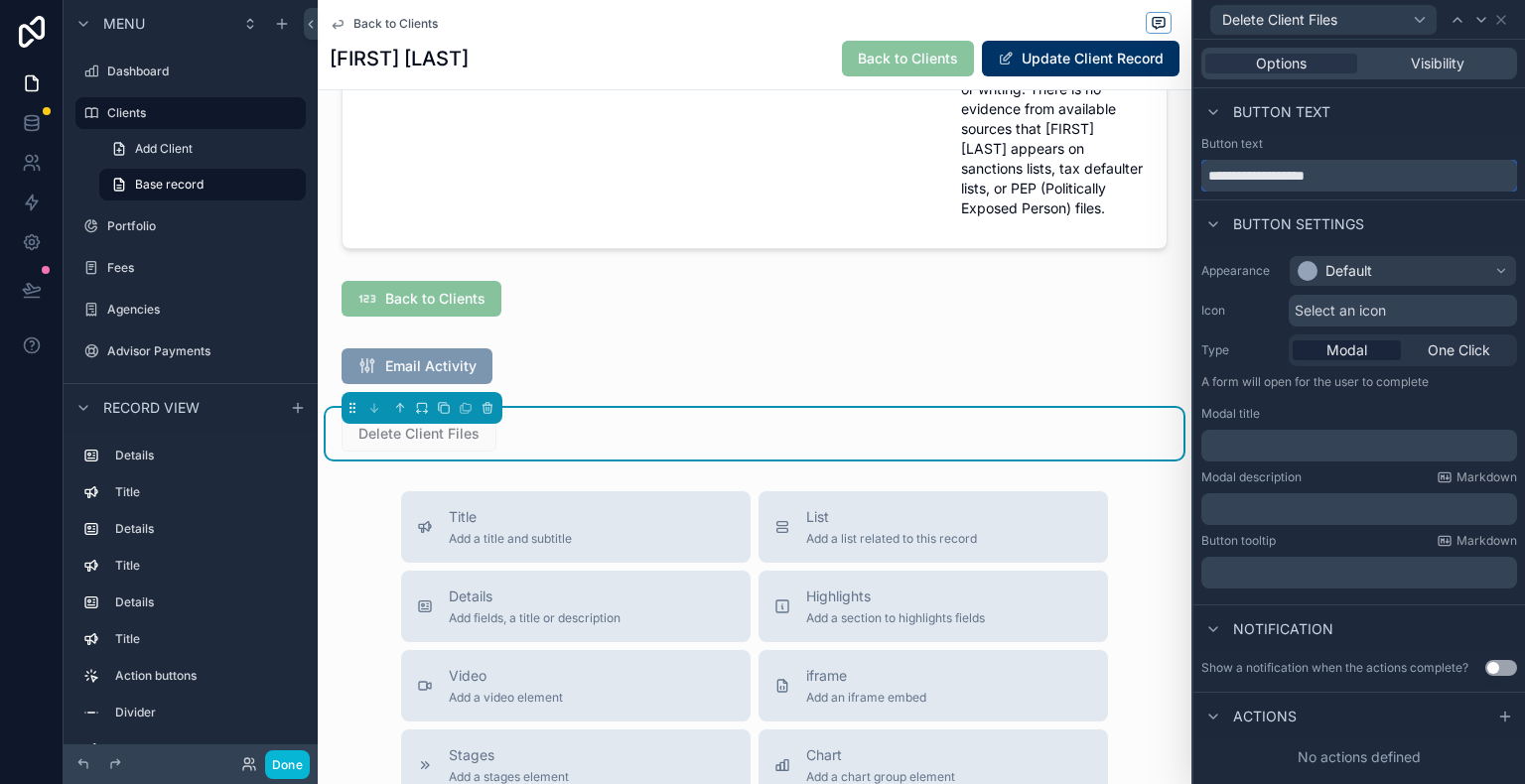 type on "**********" 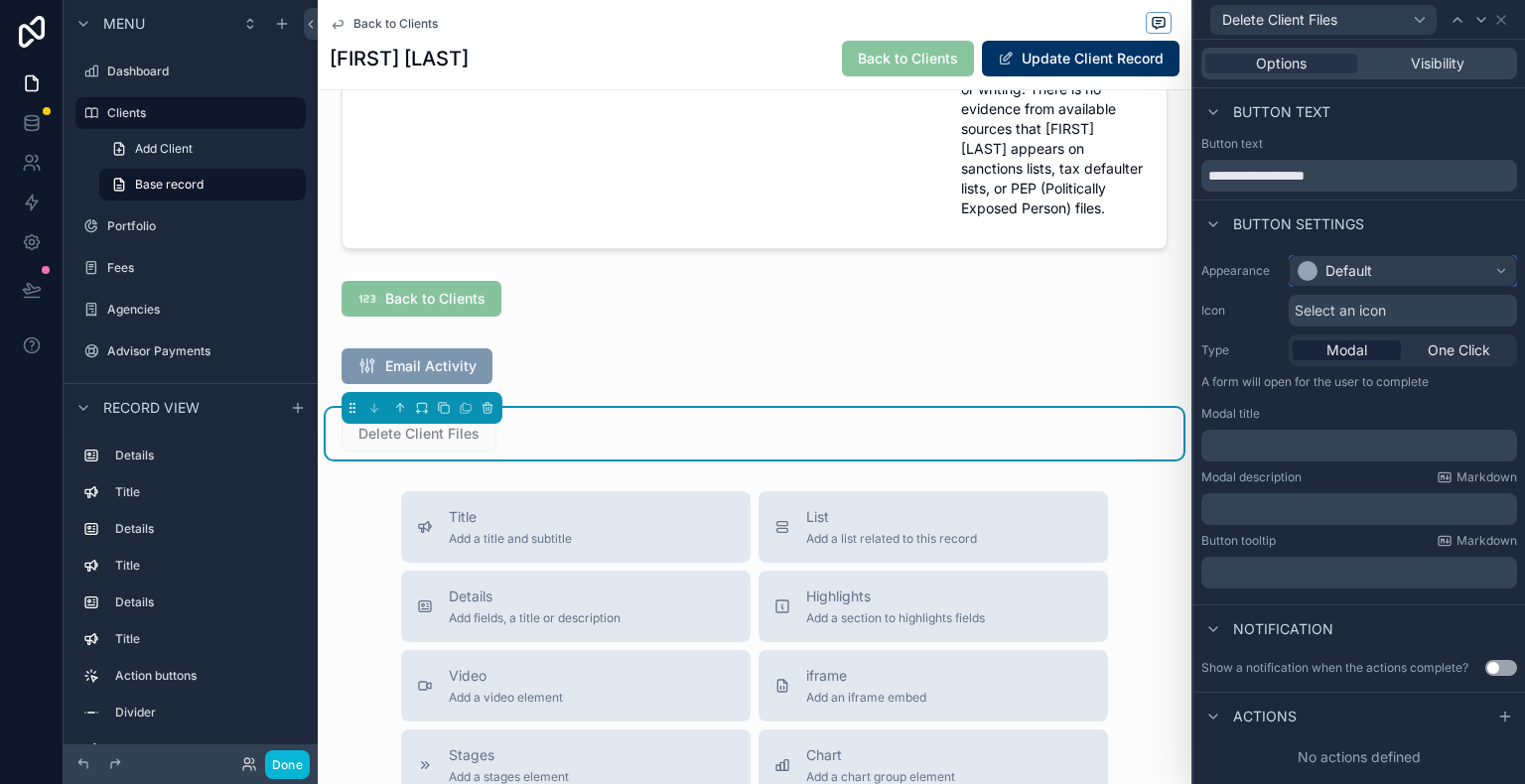 click on "Default" at bounding box center (1403, 271) 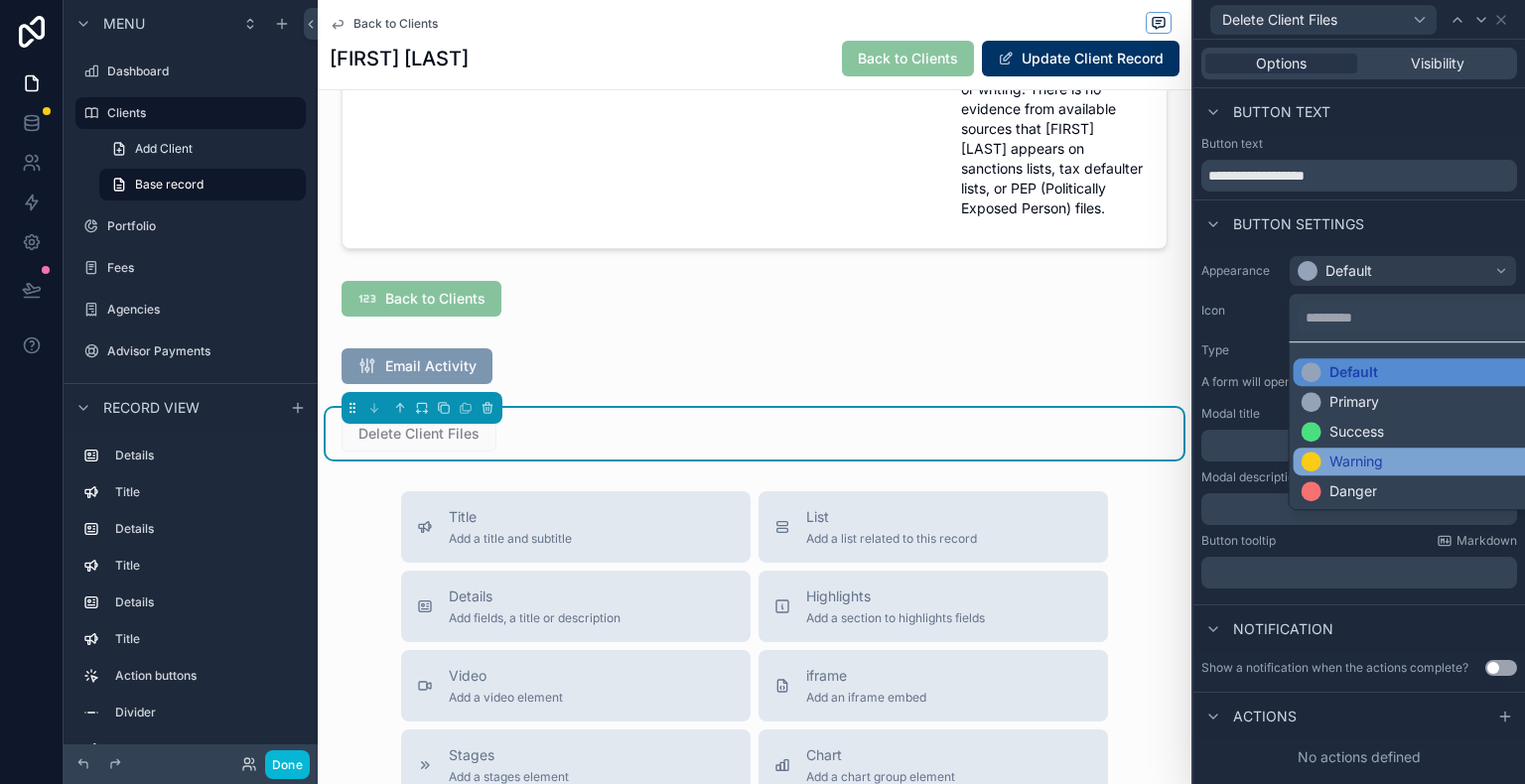 click on "Warning" at bounding box center [1342, 461] 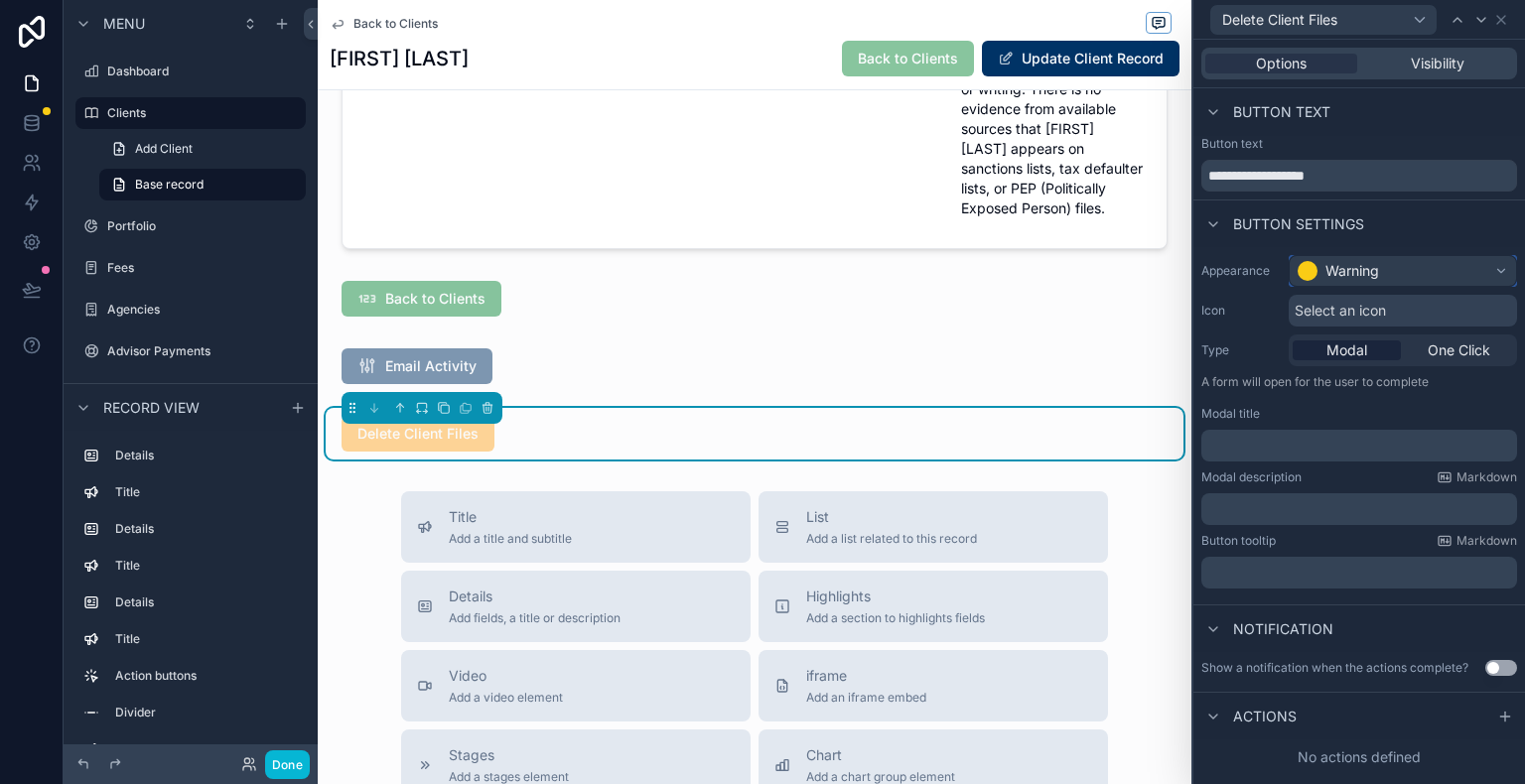 click on "Warning" at bounding box center (1403, 271) 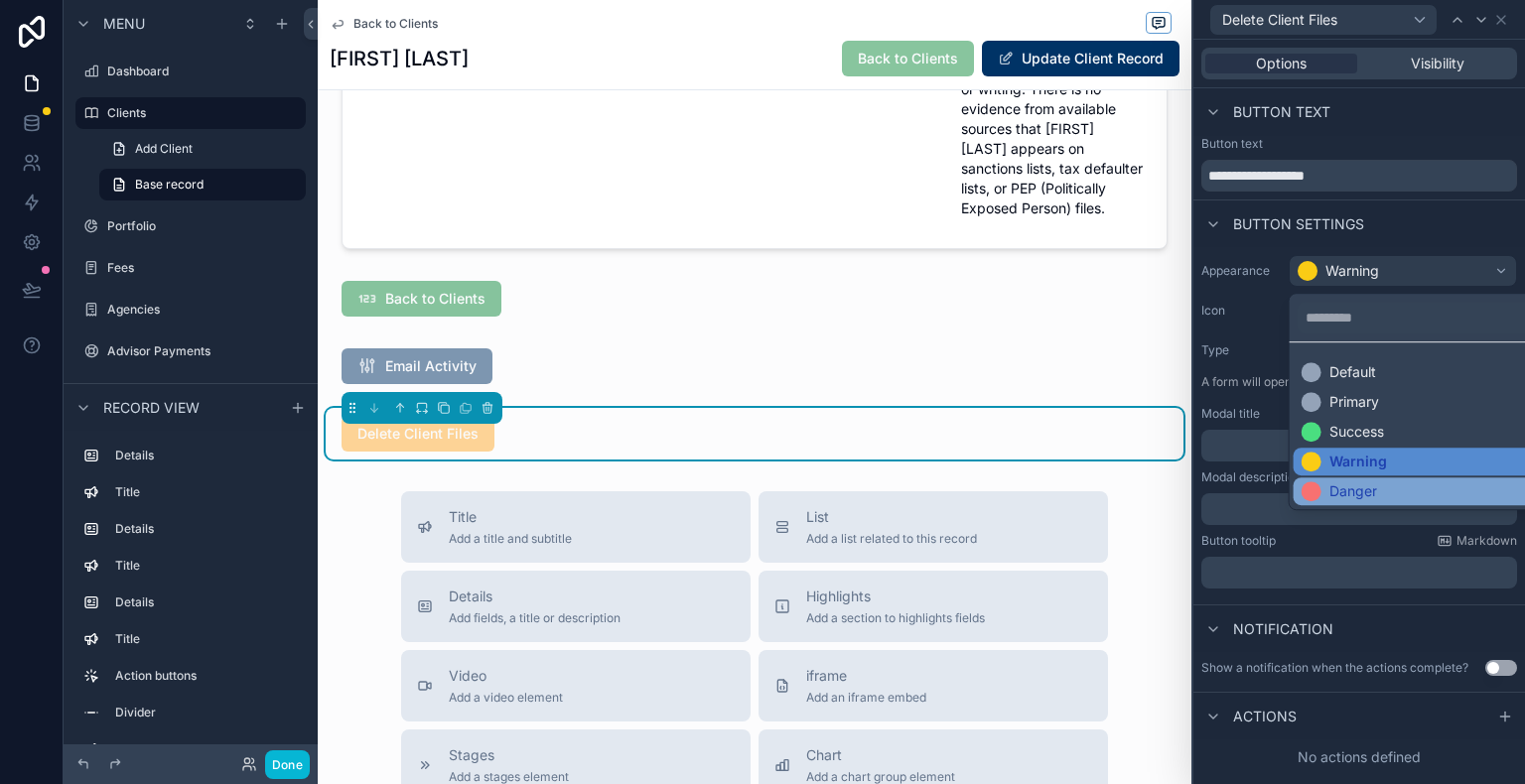 click on "Danger" at bounding box center [1353, 491] 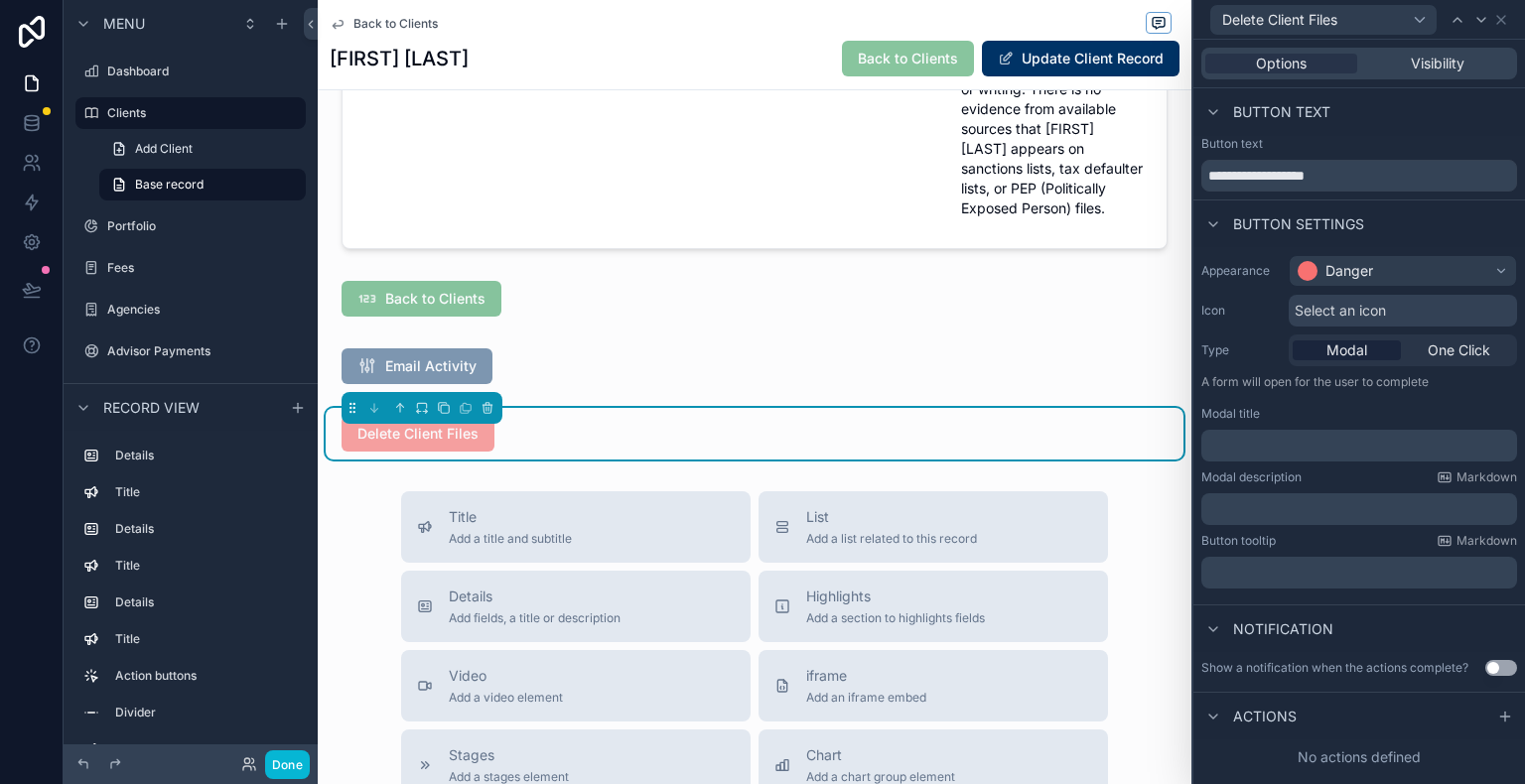 click 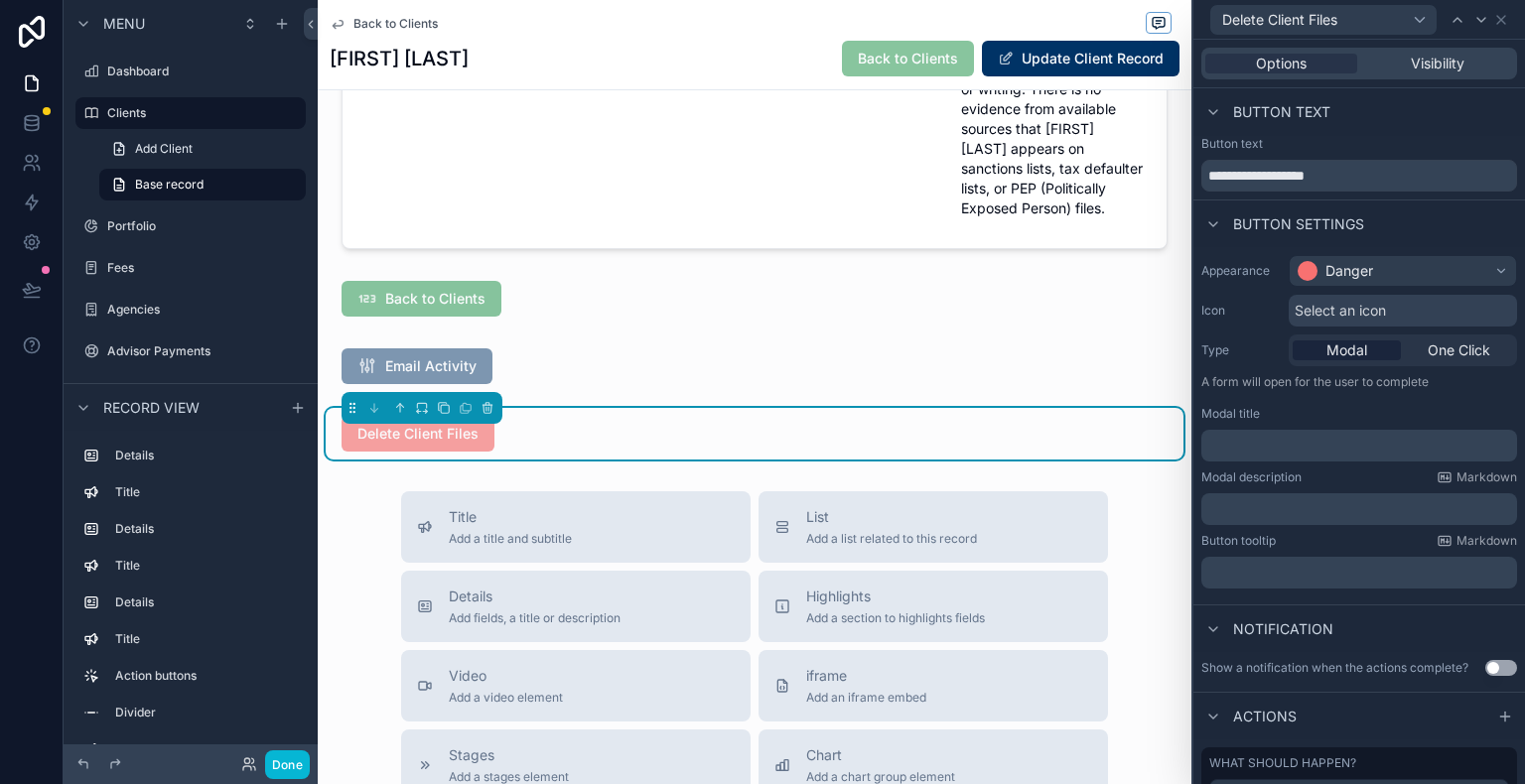 scroll, scrollTop: 92, scrollLeft: 0, axis: vertical 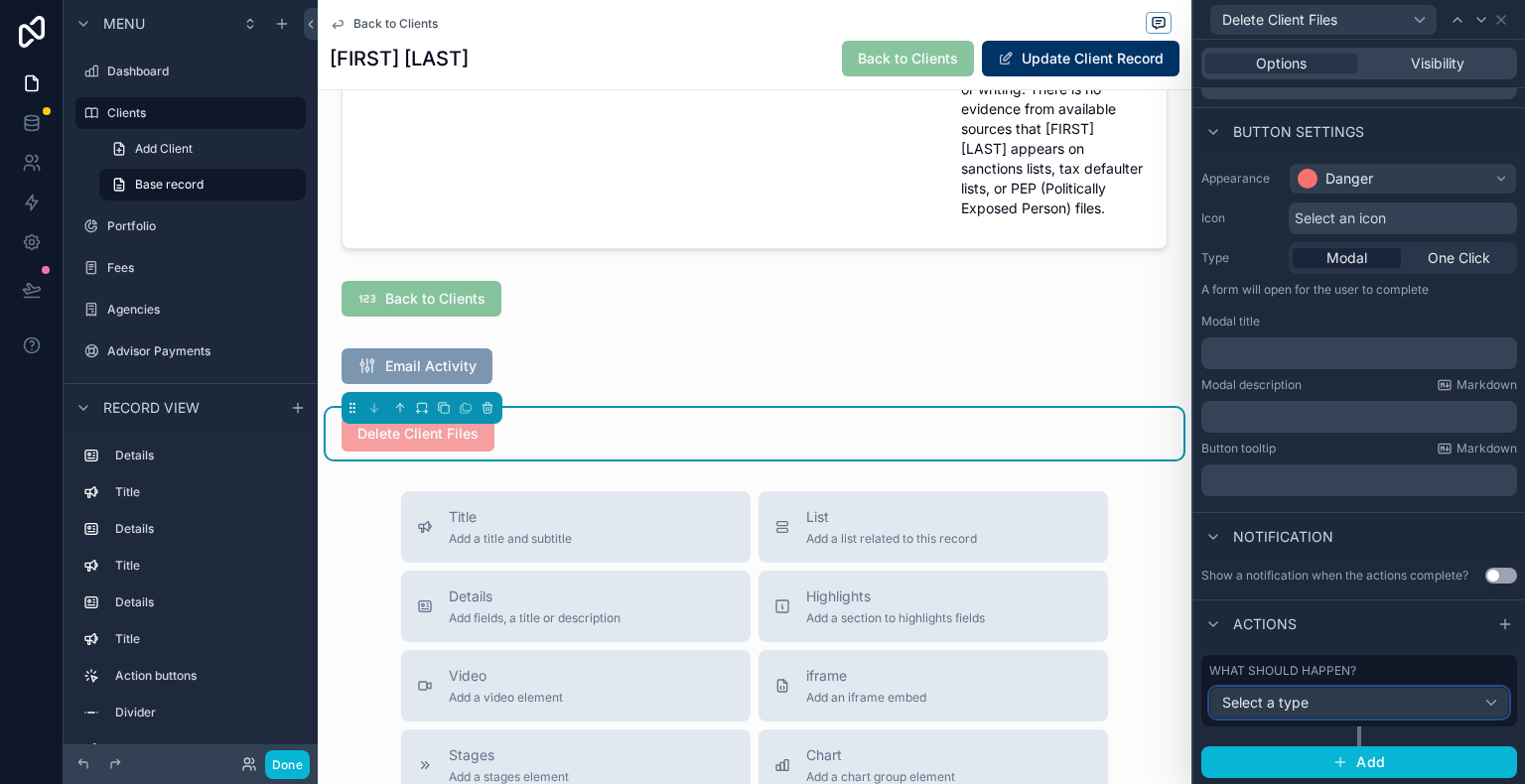click on "Select a type" at bounding box center [1359, 703] 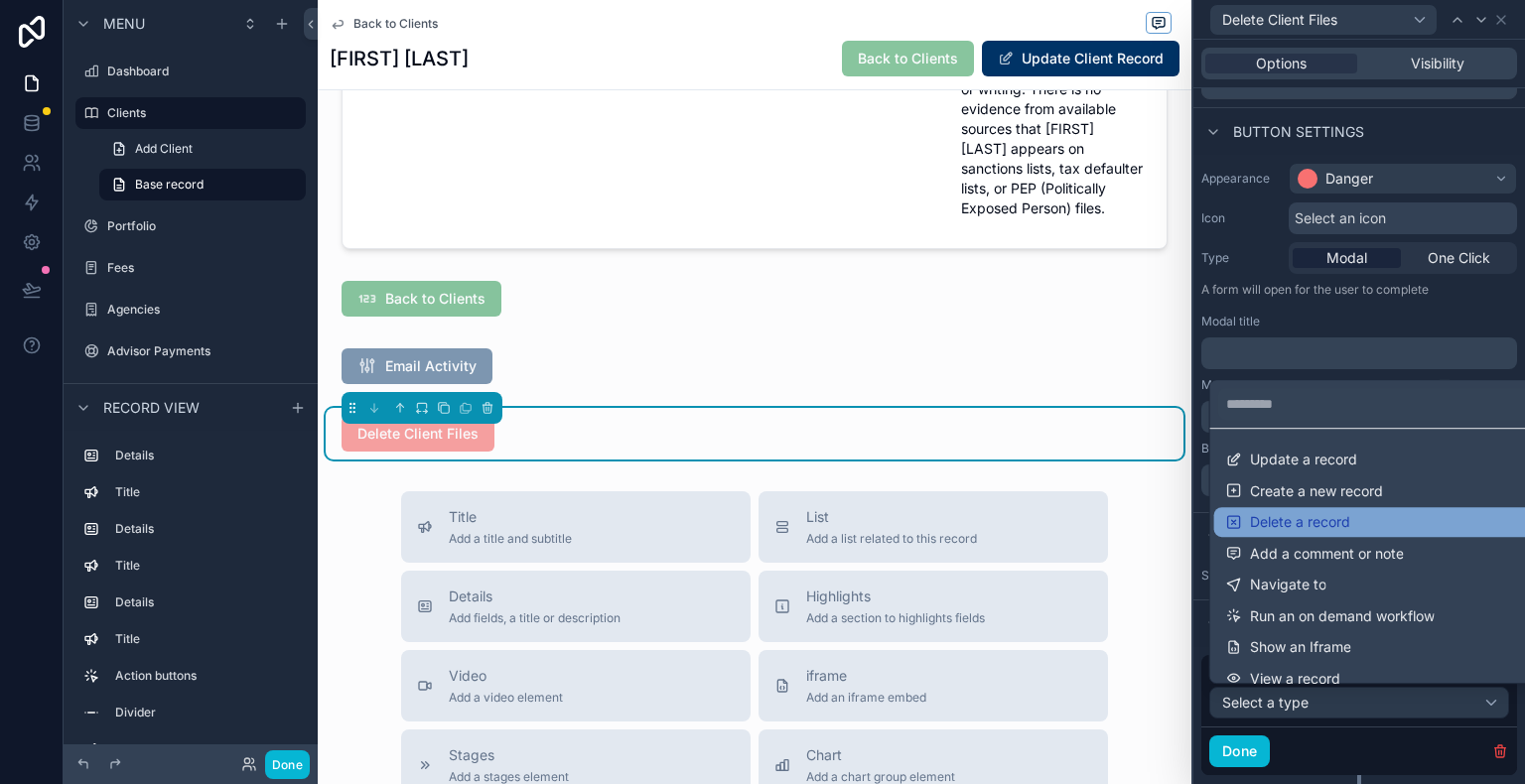click on "Delete a record" at bounding box center (1300, 522) 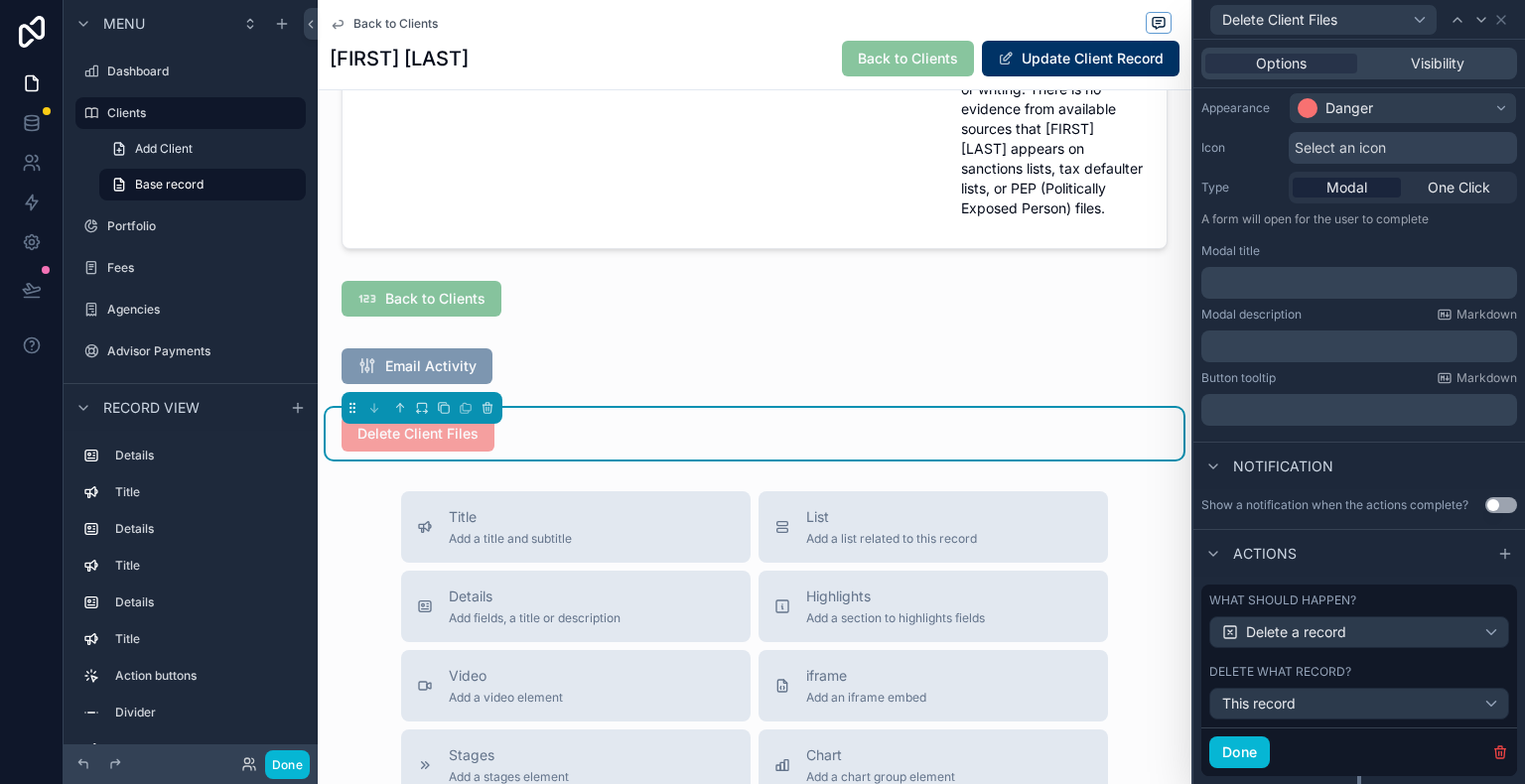 scroll, scrollTop: 211, scrollLeft: 0, axis: vertical 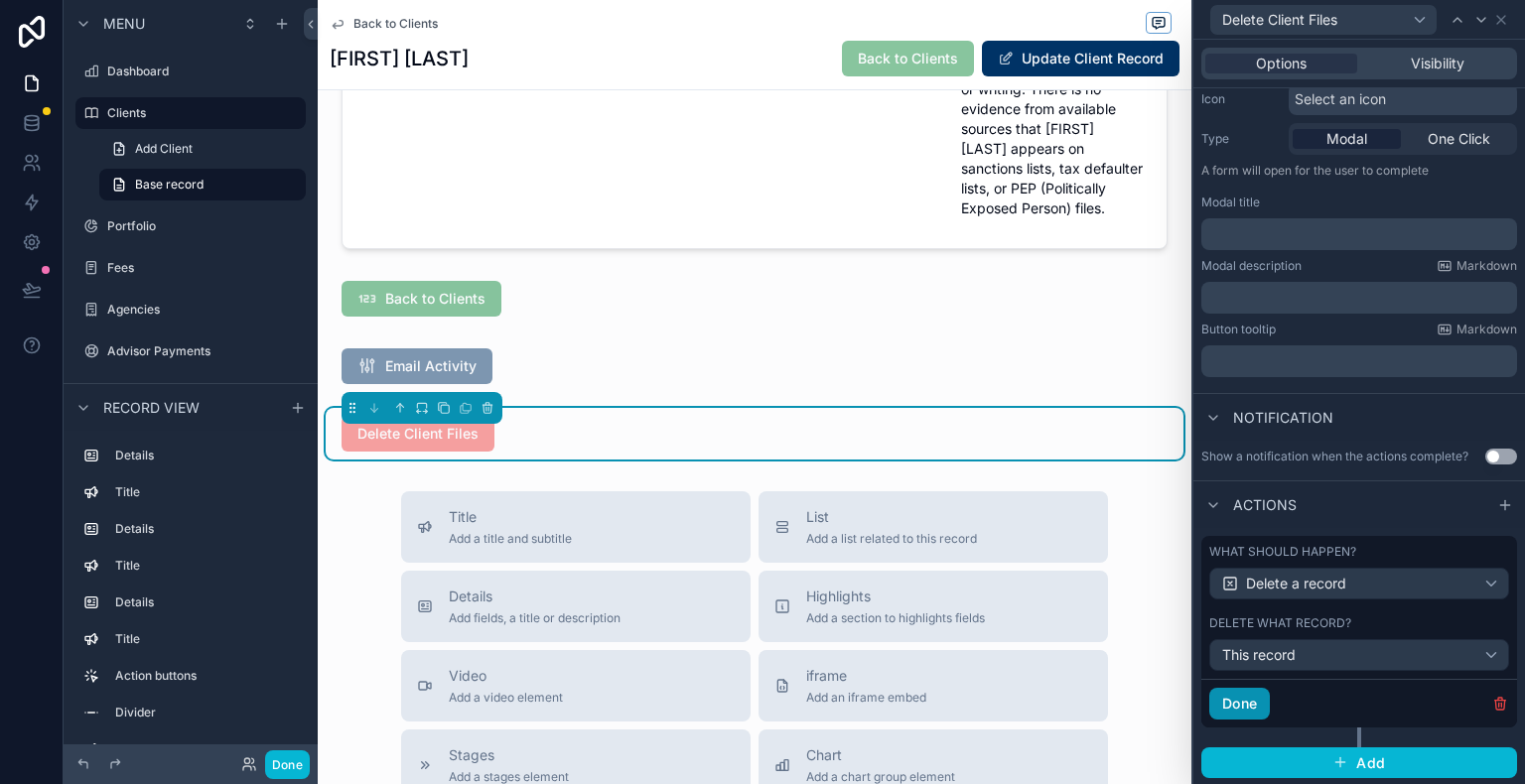 click on "Done" at bounding box center (1239, 704) 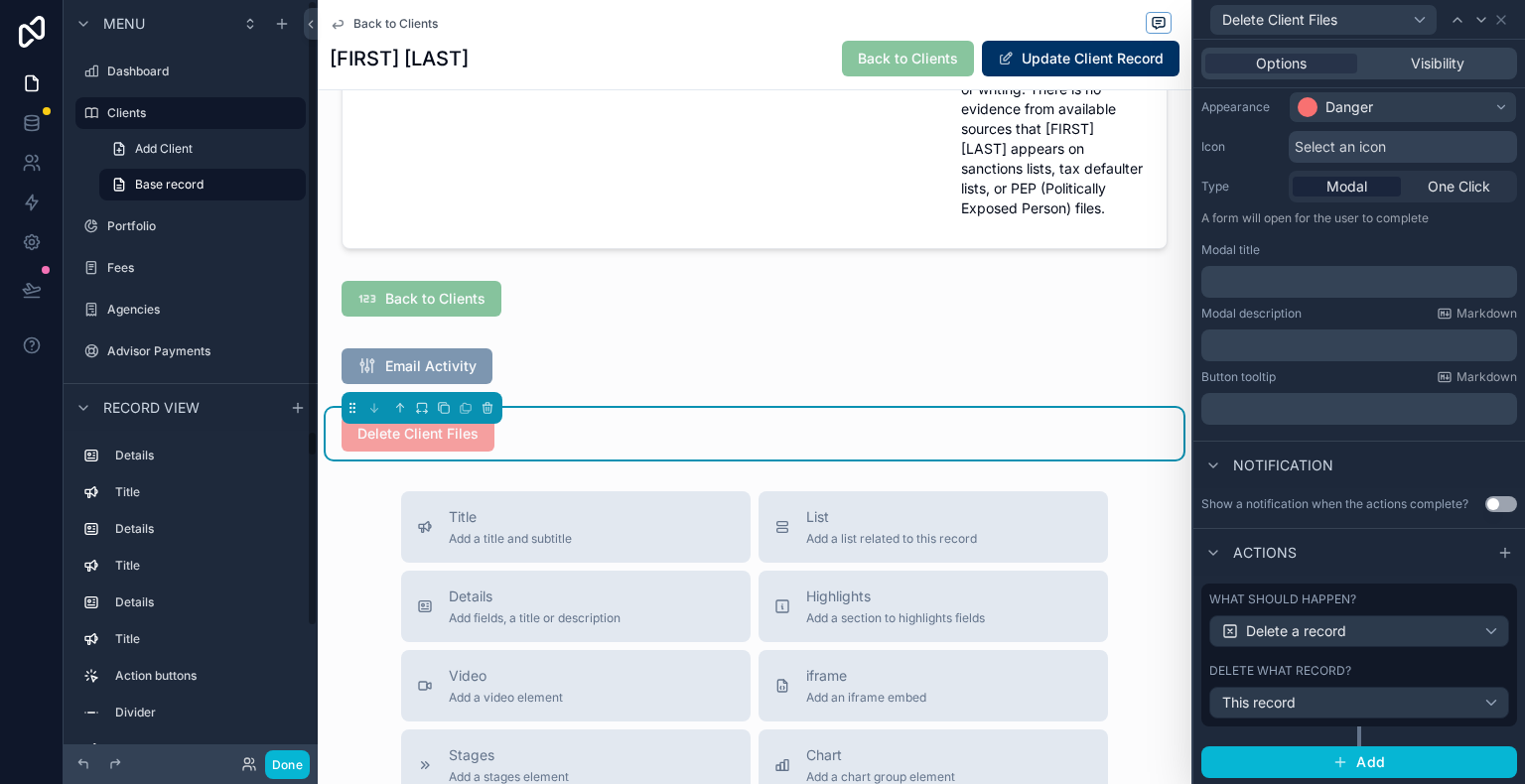 click on "Done" at bounding box center (270, 764) 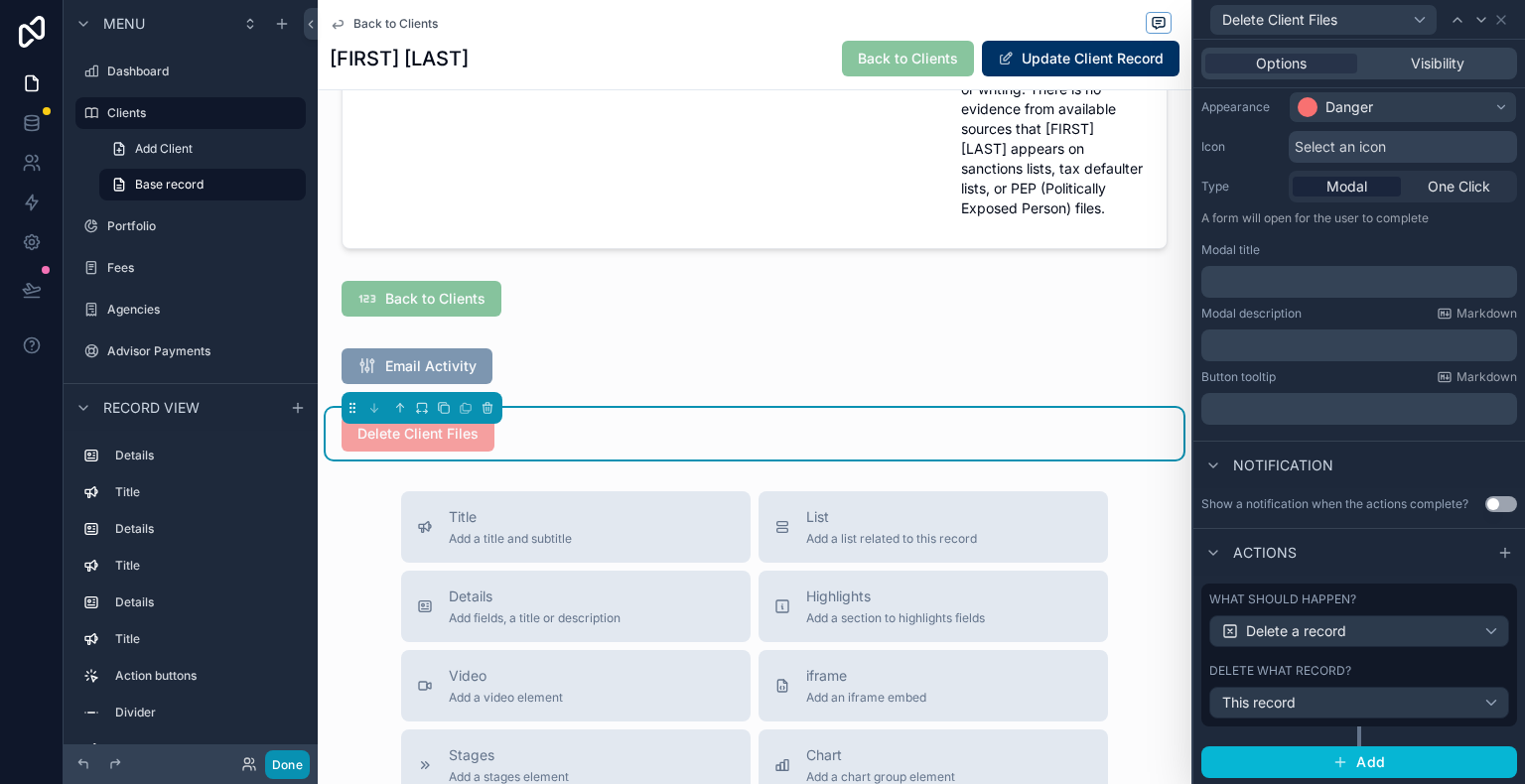 click on "Done" at bounding box center (287, 764) 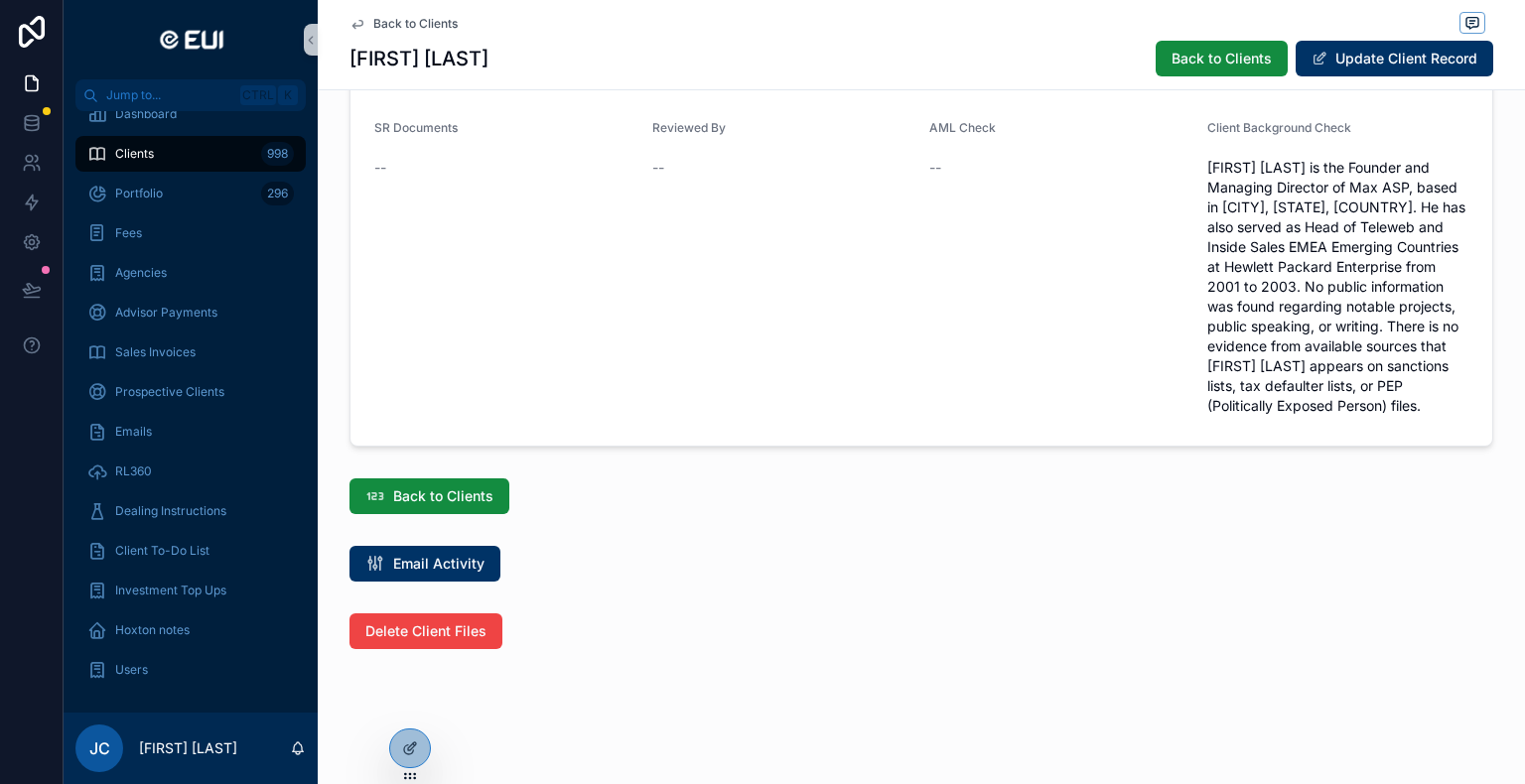 scroll, scrollTop: 1933, scrollLeft: 0, axis: vertical 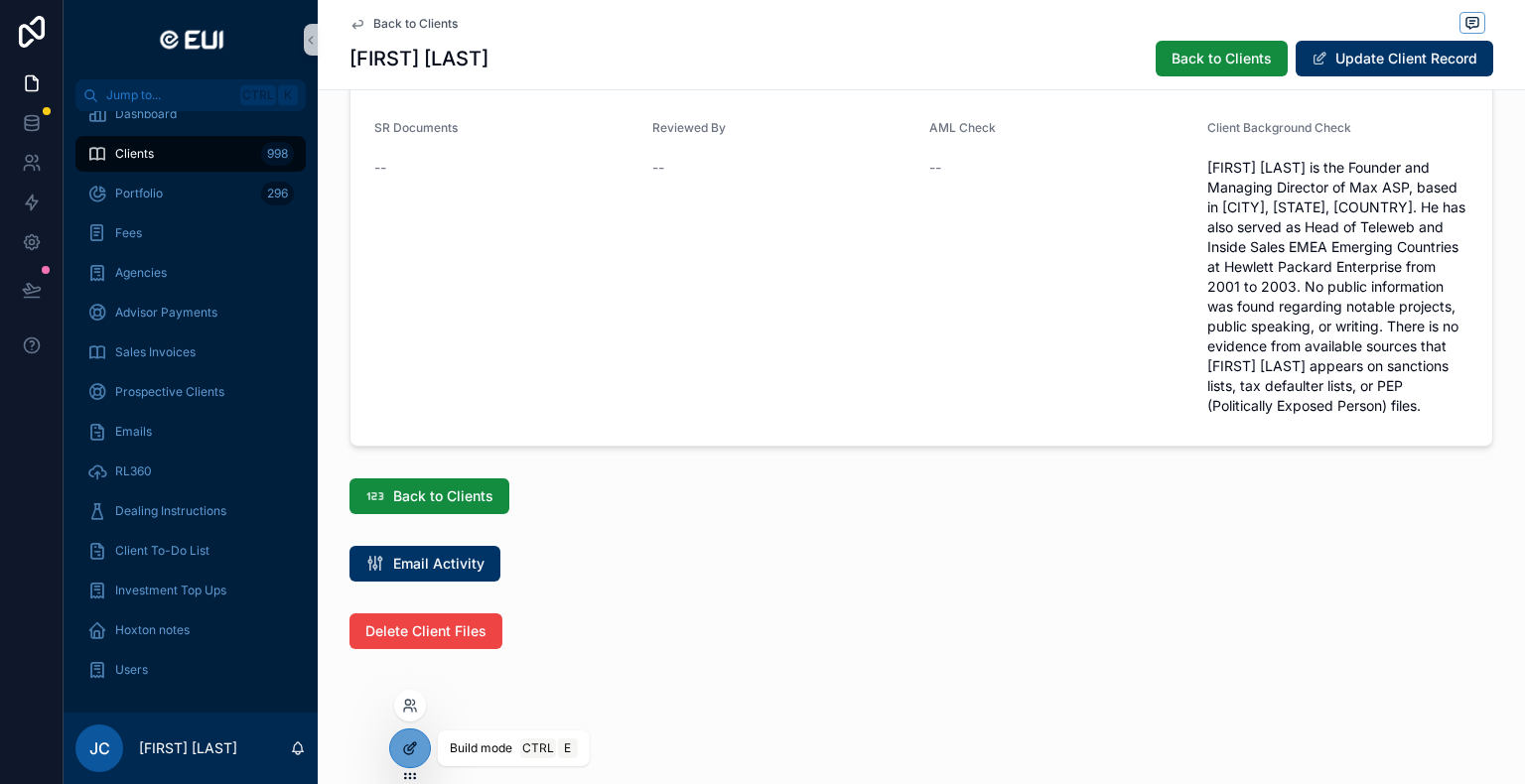 click at bounding box center (410, 748) 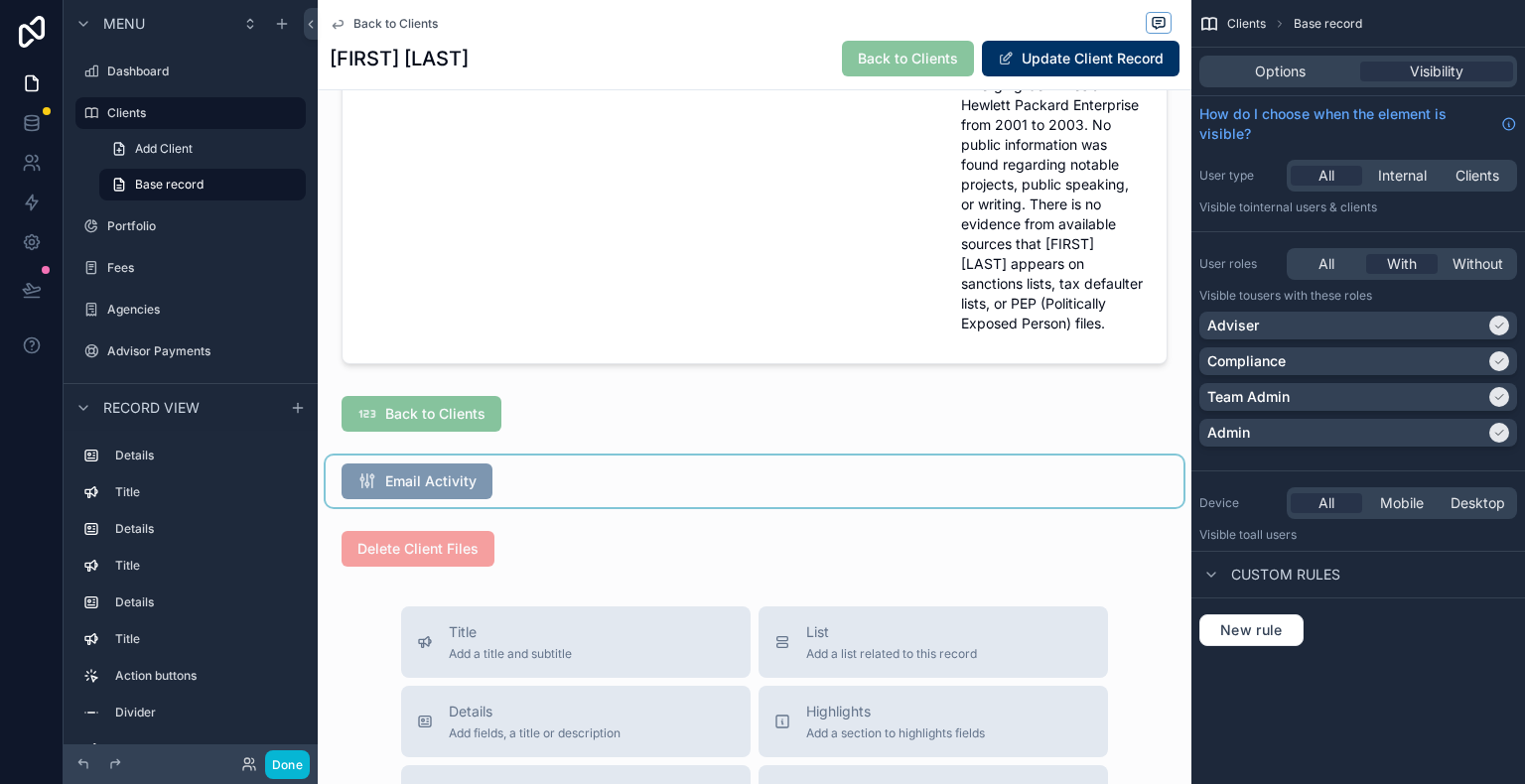 scroll, scrollTop: 2231, scrollLeft: 0, axis: vertical 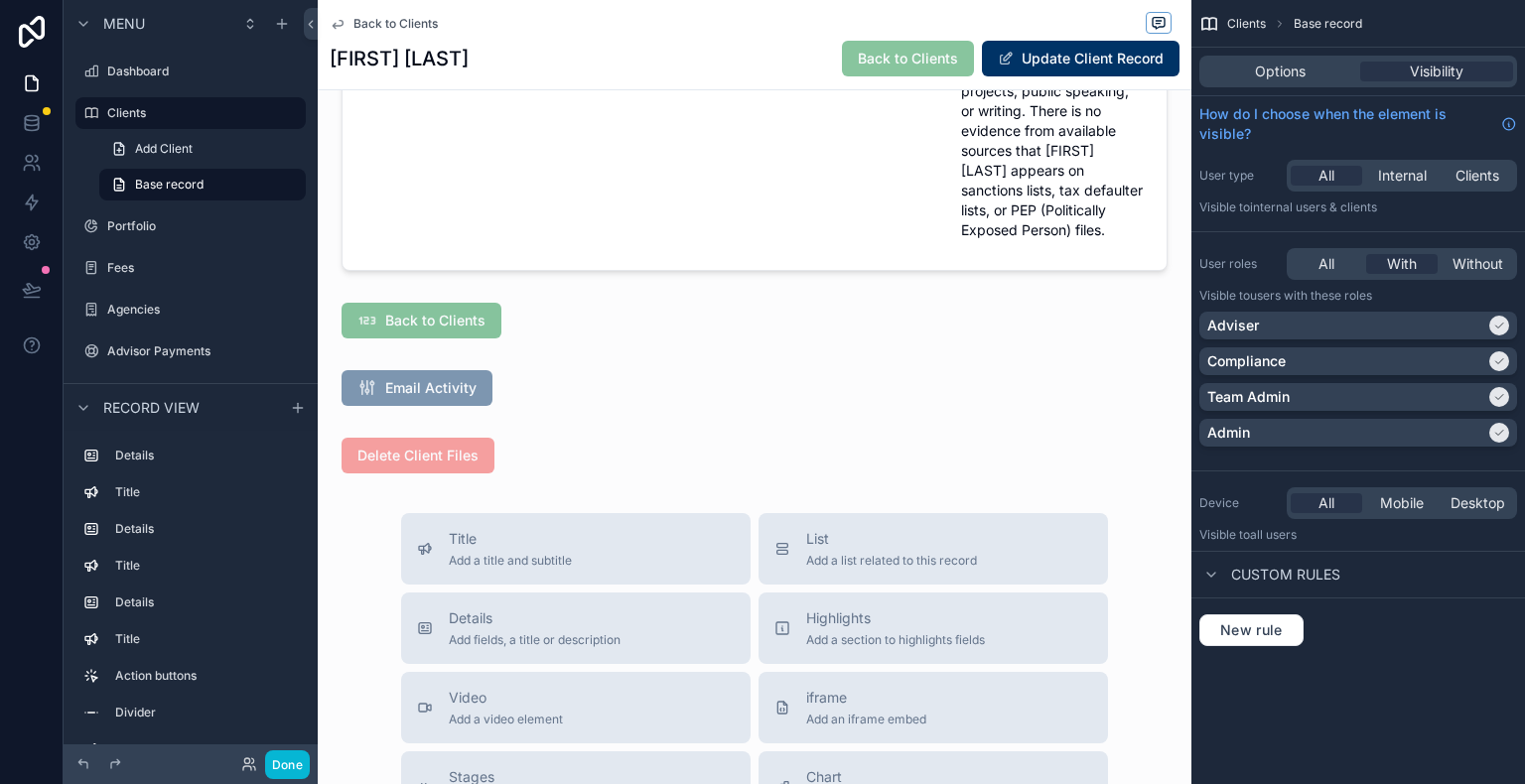 click on "Back to Clients [FIRST] [LAST] Back to Clients Update Client Record First Name [FIRST] Last Name [LAST] Address 1 123 St Address 2 -- City [CITY] -- Post Code [POSTCODE] Country United Arab Emirates Phone Number [PHONE] Email Address [EMAIL] Date of Birth [DATE] Nationality United Kingdom Linkedin [LINKEDIN] Date Onboarded [DATE] Client File Check -- Introducer [FIRST] [LAST] Adviser [FIRST] [LAST] Adviser Contact [CONTACT] Client Type -- Joint App -- Investment Details Investment Name -- Account Number -- Portfolio [LAST][FIRST][LAST] -- Trustee -- Fee 1.00% Annual Fee 10,000 Currency -- Management Fee % -- Platform Fee % -- GBP Valuation -- EURO Valuation  €1,000,009.00 $ Valuation -- Investment top ups collection -- Dealing instructions collection -- Advice Details Fact Find Completion Date -- FactFind Review Date -- SR Documents -- Client Notes -- Client Files -- File Uploads -- Date of Next Review -- Cashcalc -- Dealing  Create a Client DI Compliance Details Client Type -- Client Risk Profile Medium PEP -- Source of Funds -- -- -- --" at bounding box center (755, -427) 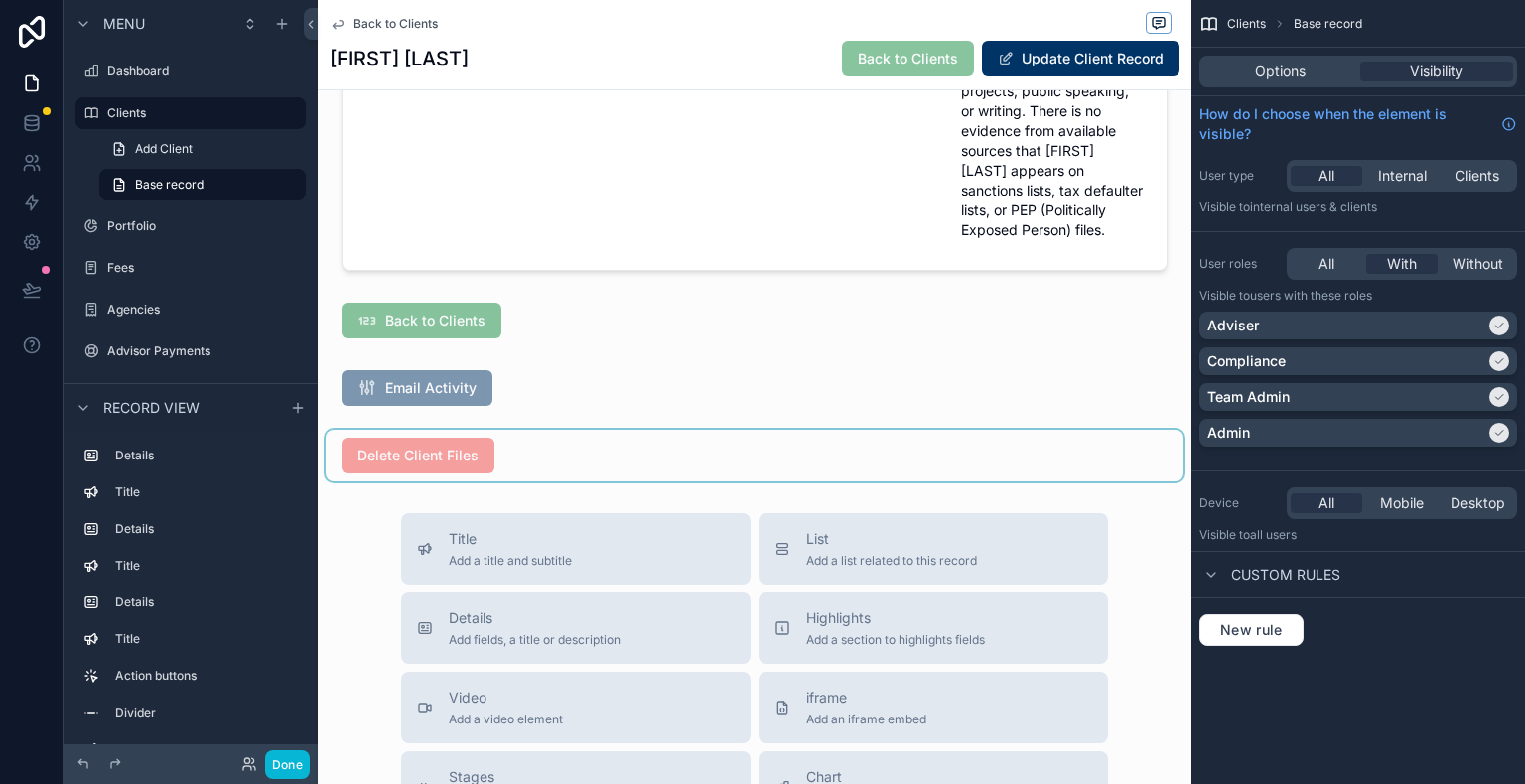 click at bounding box center (755, 456) 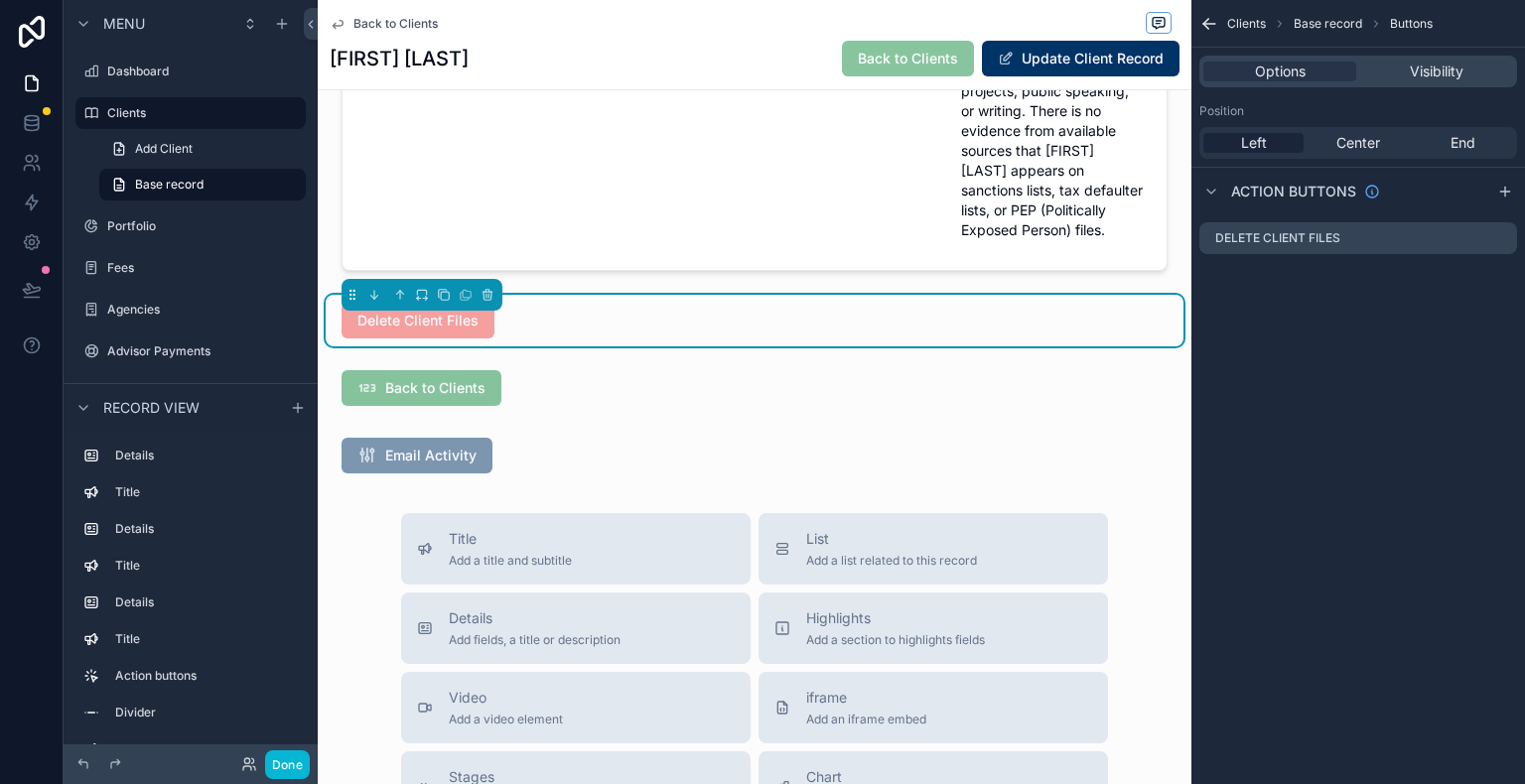click on "First Name [FIRST] Last Name [LAST] Address 1 123 St Address 2 -- City [CITY] -- Post Code [POSTCODE] Country United Arab Emirates Phone Number [PHONE] Email Address [EMAIL] Date of Birth [DATE] Nationality United Kingdom Linkedin [LINKEDIN] Date Onboarded [DATE] Client File Check -- Introducer [FIRST] [LAST] Adviser [FIRST] [LAST] Adviser Contact [CONTACT] Client Type -- Joint App -- Investment Details Investment Name -- Account Number -- Portfolio [LAST][FIRST][LAST] -- Trustee -- Fee 1.00% Annual Fee 10,000 Currency -- Management Fee % -- Platform Fee % -- GBP Valuation -- EURO Valuation  €1,000,009.00 $ Valuation -- Investment top ups collection -- Dealing instructions collection -- Advice Details Fact Find Completion Date -- FactFind Review Date -- SR Documents -- Client Notes -- Client Files -- File Uploads -- Date of Next Review -- Cashcalc -- Dealing  Create a Client DI Compliance Details Client Type -- Client Risk Profile Medium PEP -- Source of Funds -- Source of Funds Documents -- Passport -- Passport Date -- Proof of Address -- --" at bounding box center (755, -818) 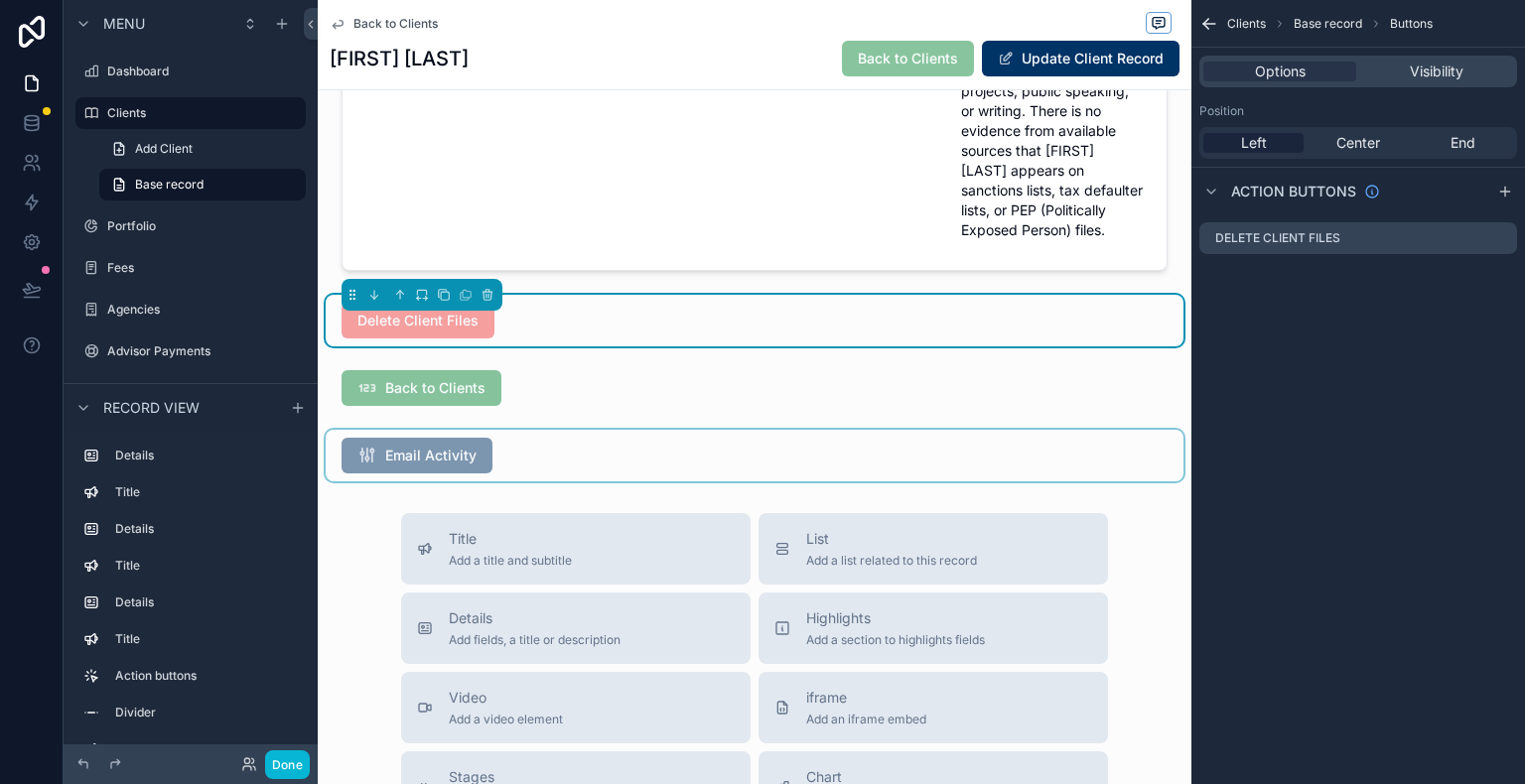 click at bounding box center [755, 456] 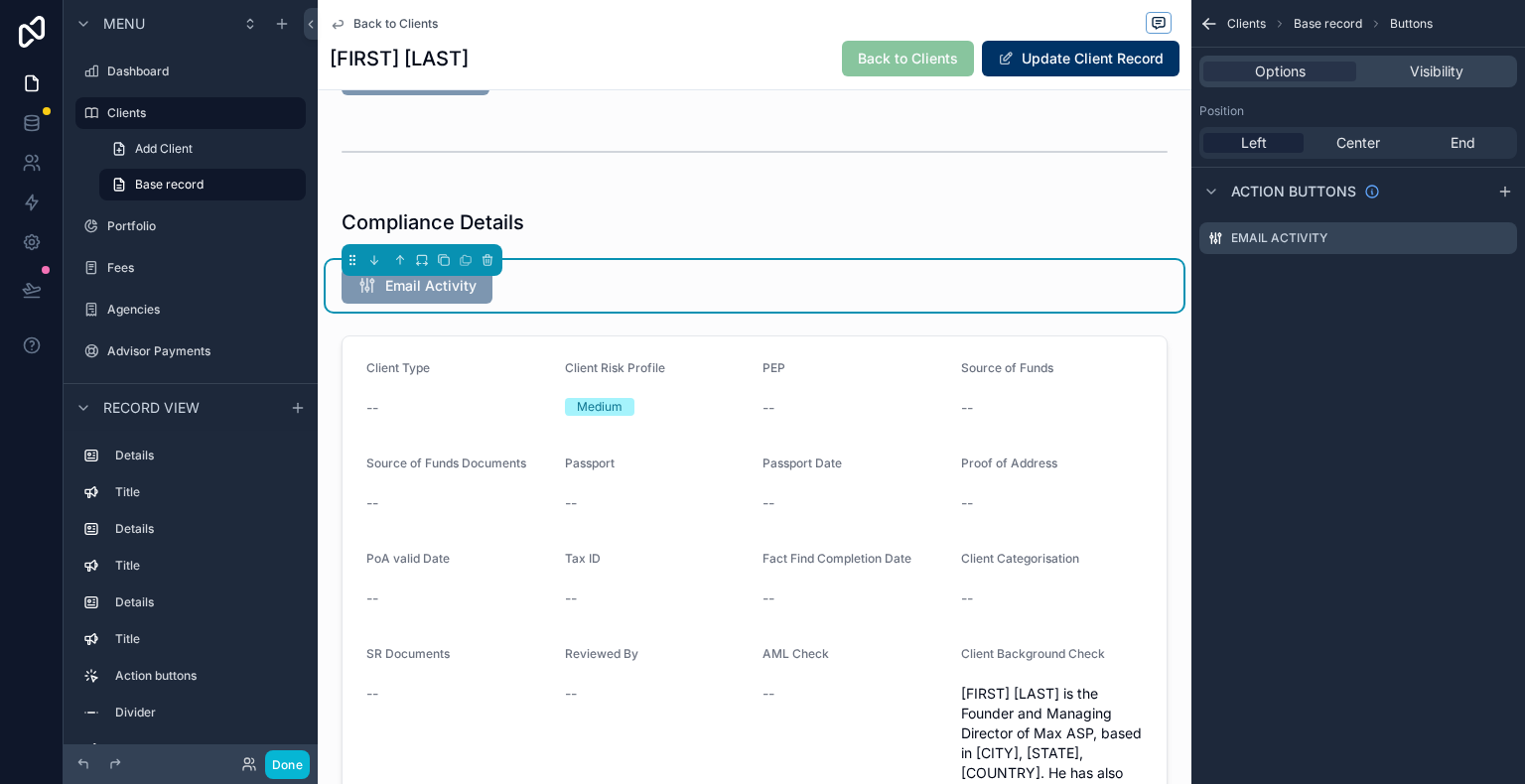 scroll, scrollTop: 1290, scrollLeft: 0, axis: vertical 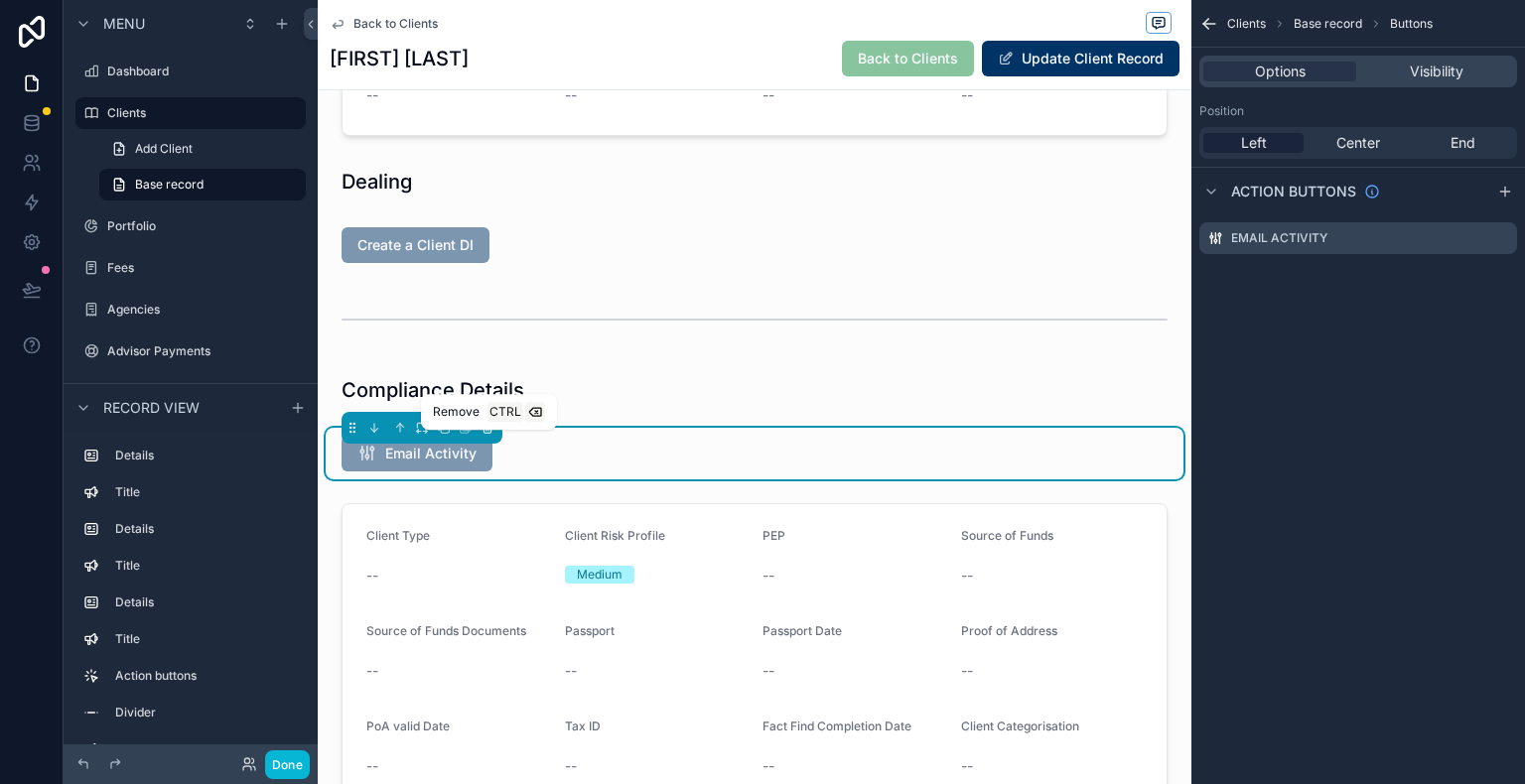 click 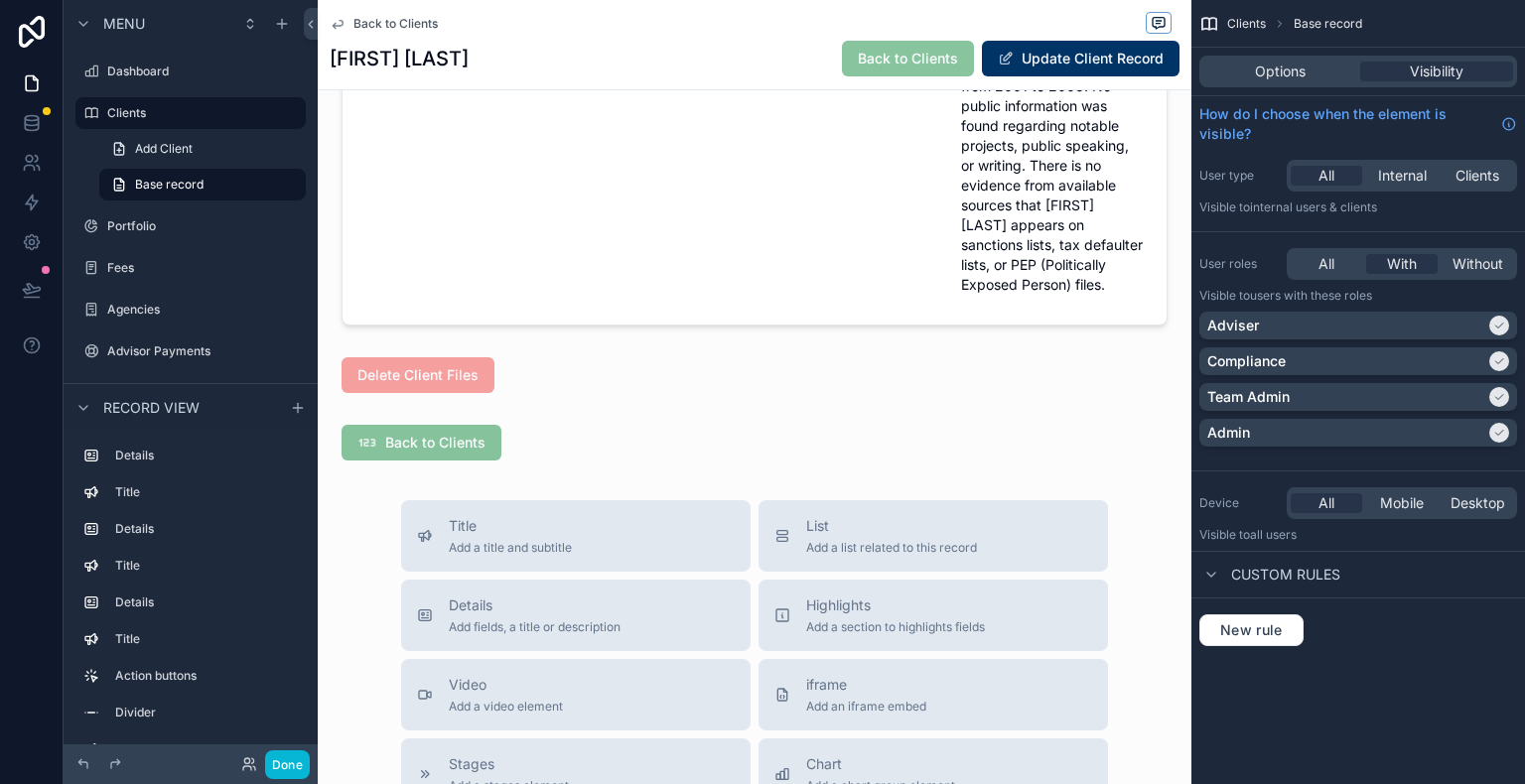 scroll, scrollTop: 2283, scrollLeft: 0, axis: vertical 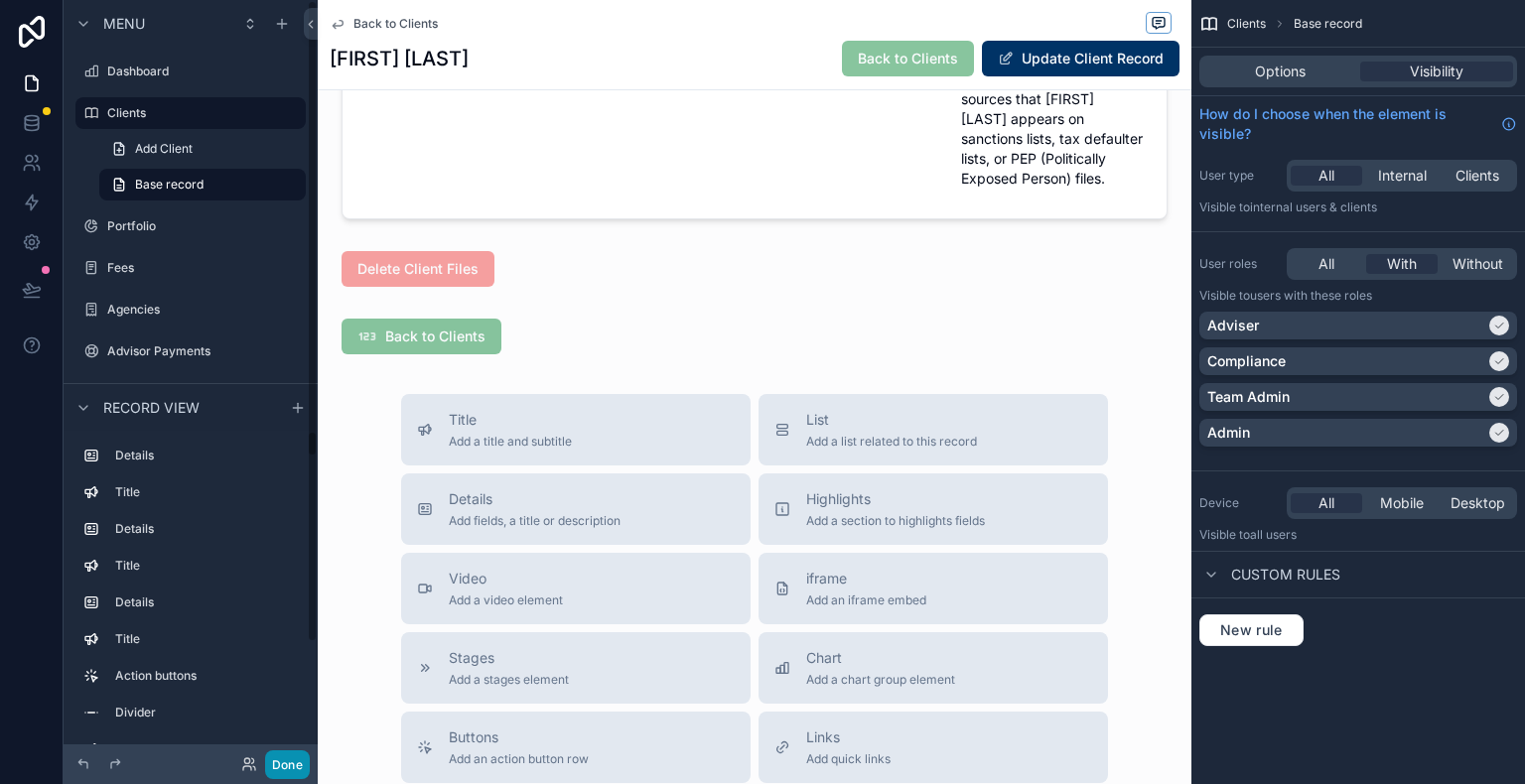 click on "Done" at bounding box center (287, 764) 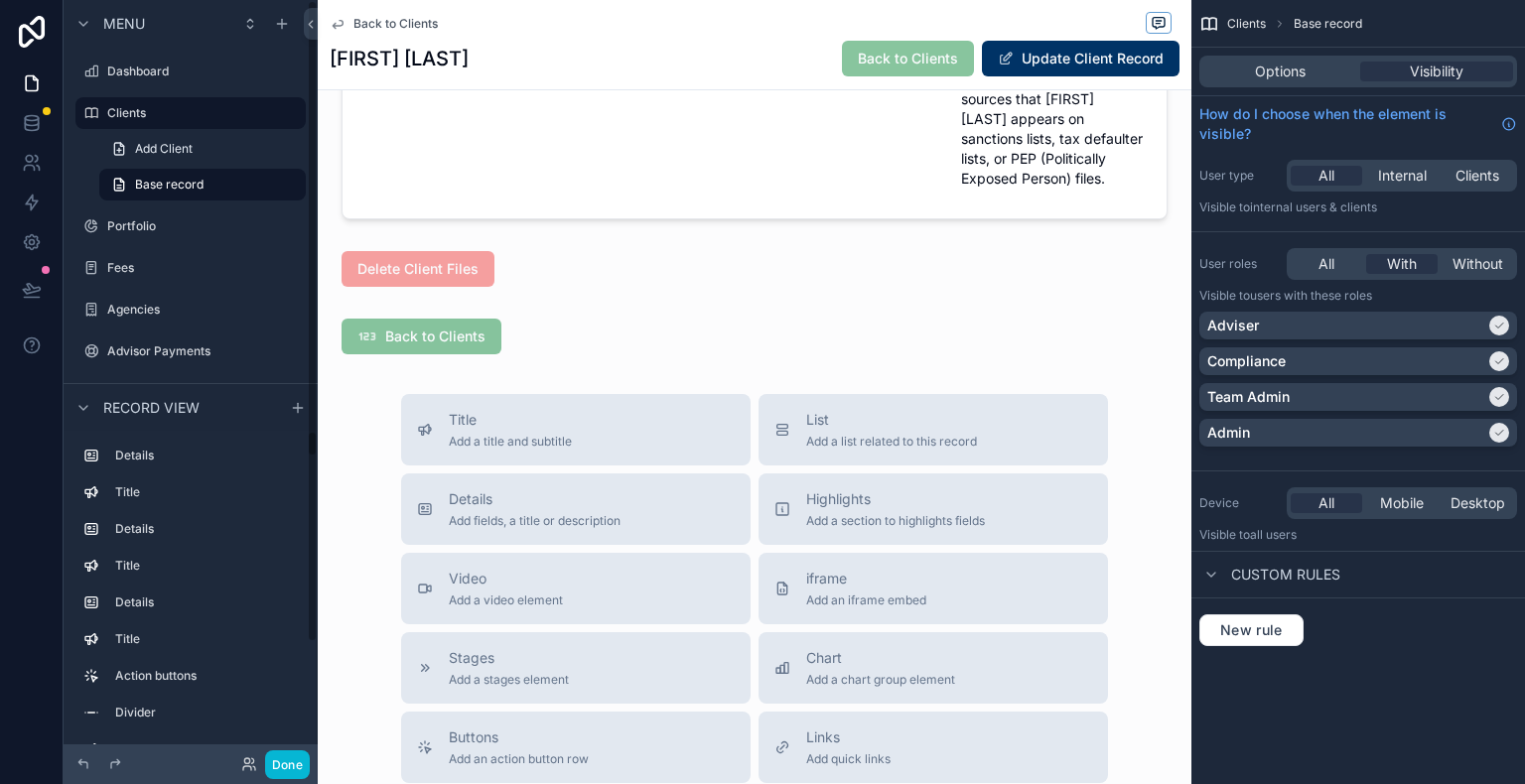 scroll, scrollTop: 1866, scrollLeft: 0, axis: vertical 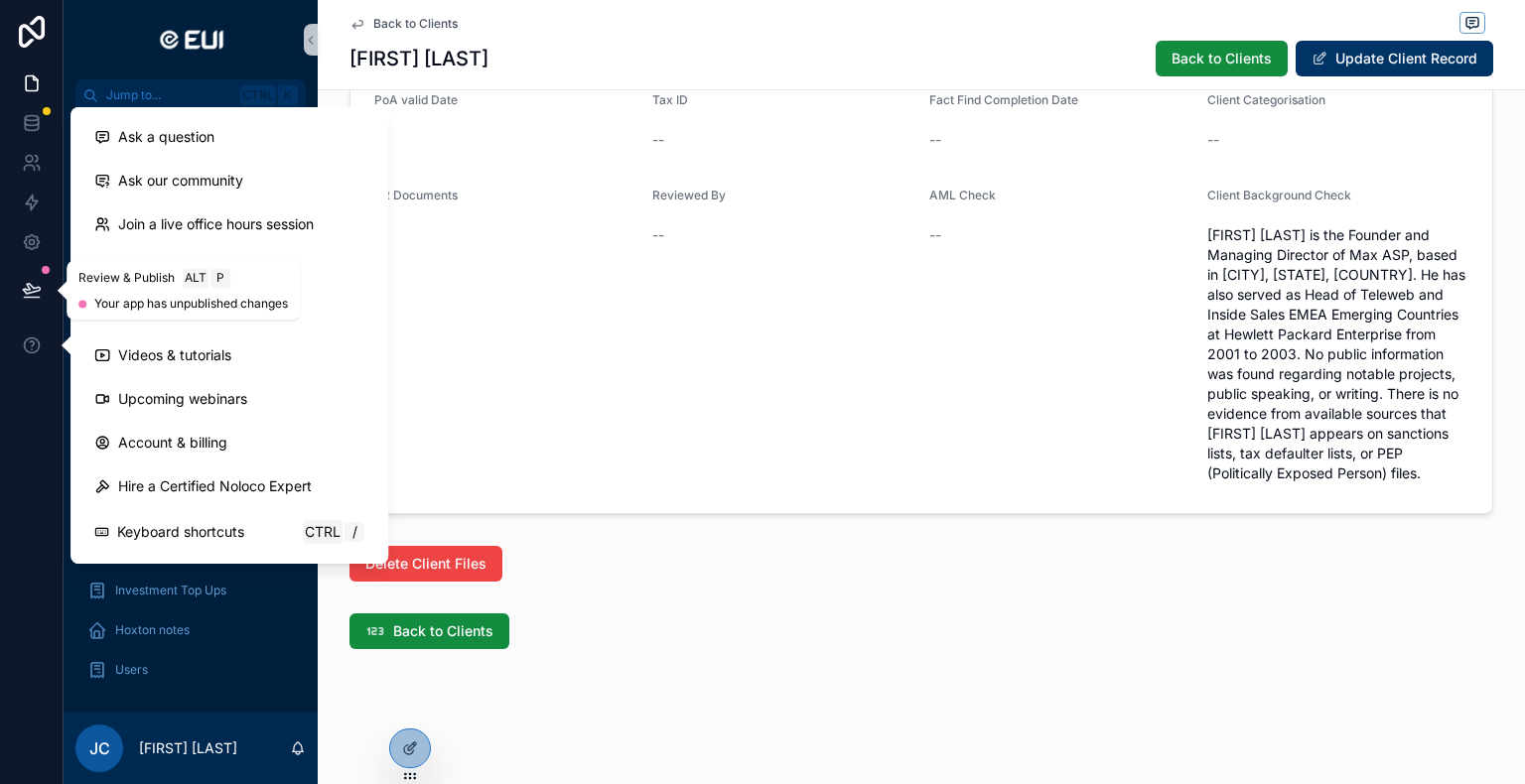 click 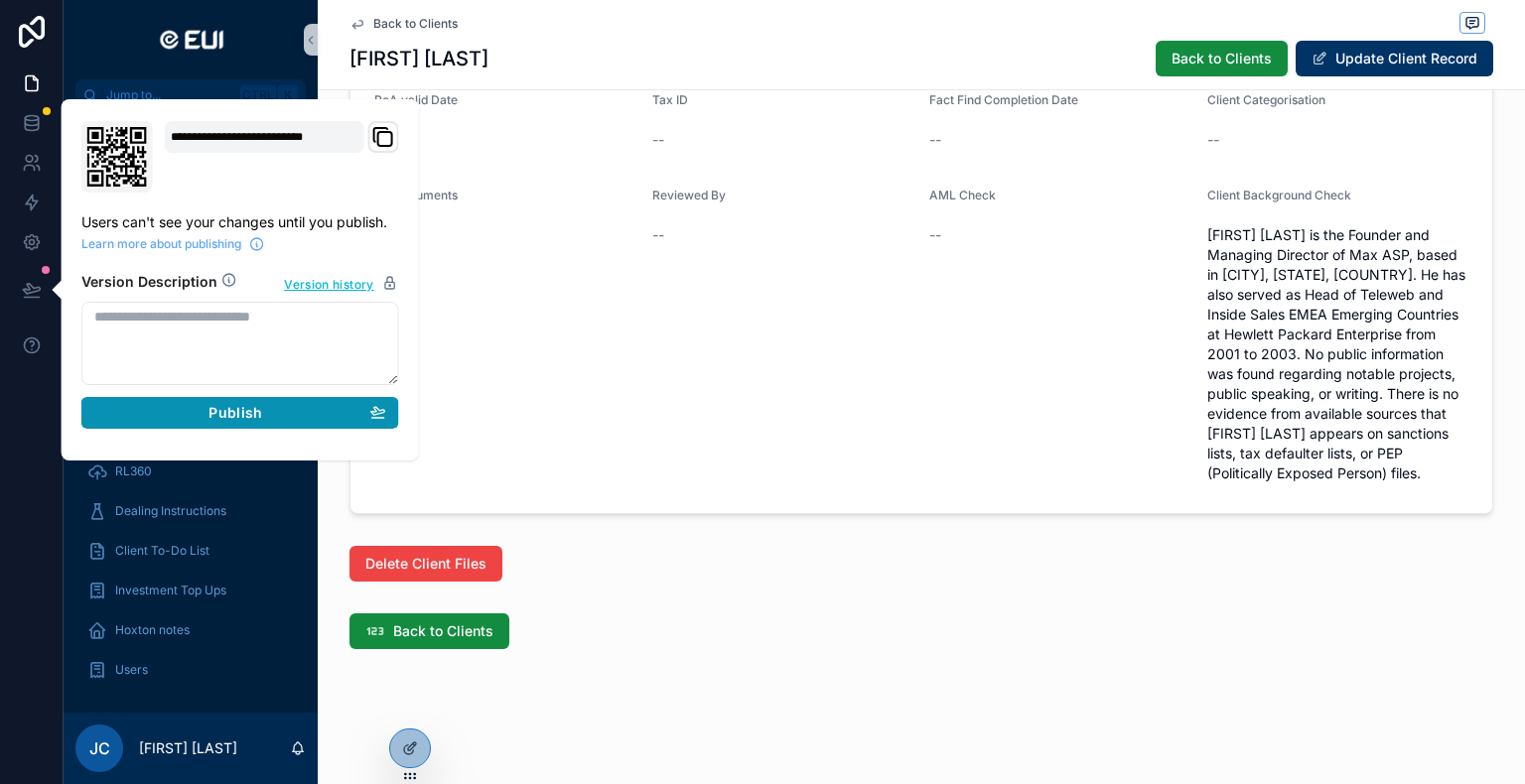 click on "Publish" at bounding box center [235, 413] 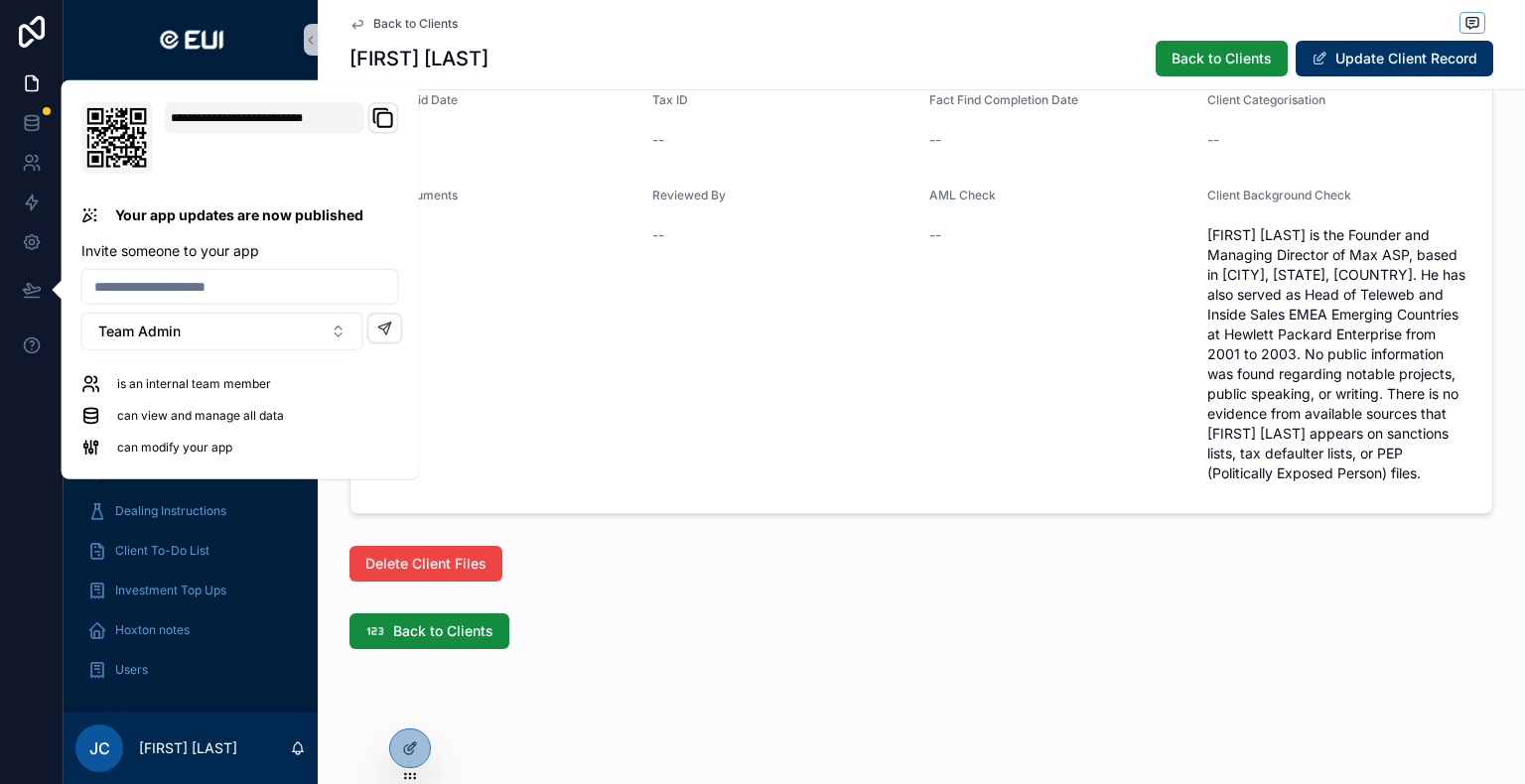 click on "Back to Clients [FIRST] [LAST] Back to Clients Update Client Record First Name [FIRST] Last Name [LAST] Address 1 123 St Address 2 -- City [CITY] -- Post Code [POSTCODE] Country United Arab Emirates Phone Number [PHONE] Email Address [EMAIL] Date of Birth [DATE] Nationality United Kingdom Linkedin [LINKEDIN] Date Onboarded [DATE] Client File Check -- Introducer [FIRST] [LAST] Adviser [FIRST] [LAST] Adviser Contact [CONTACT] Client Type -- Joint App -- Investment Details Investment Name -- Account Number -- Portfolio [LAST][FIRST][LAST] -- Trustee -- Fee 1.00% Annual Fee 10,000 Currency -- Management Fee % -- Platform Fee % -- GBP Valuation -- EURO Valuation  €1,000,009.00 $ Valuation -- Investment top ups collection -- Dealing instructions collection -- Advice Details Fact Find Completion Date -- FactFind Review Date -- SR Documents -- Client Notes -- Client Files -- File Uploads -- Date of Next Review -- Cashcalc -- Dealing  Create a Client DI Compliance Details Client Type -- Client Risk Profile Medium PEP -- Source of Funds -- -- -- --" at bounding box center (921, -533) 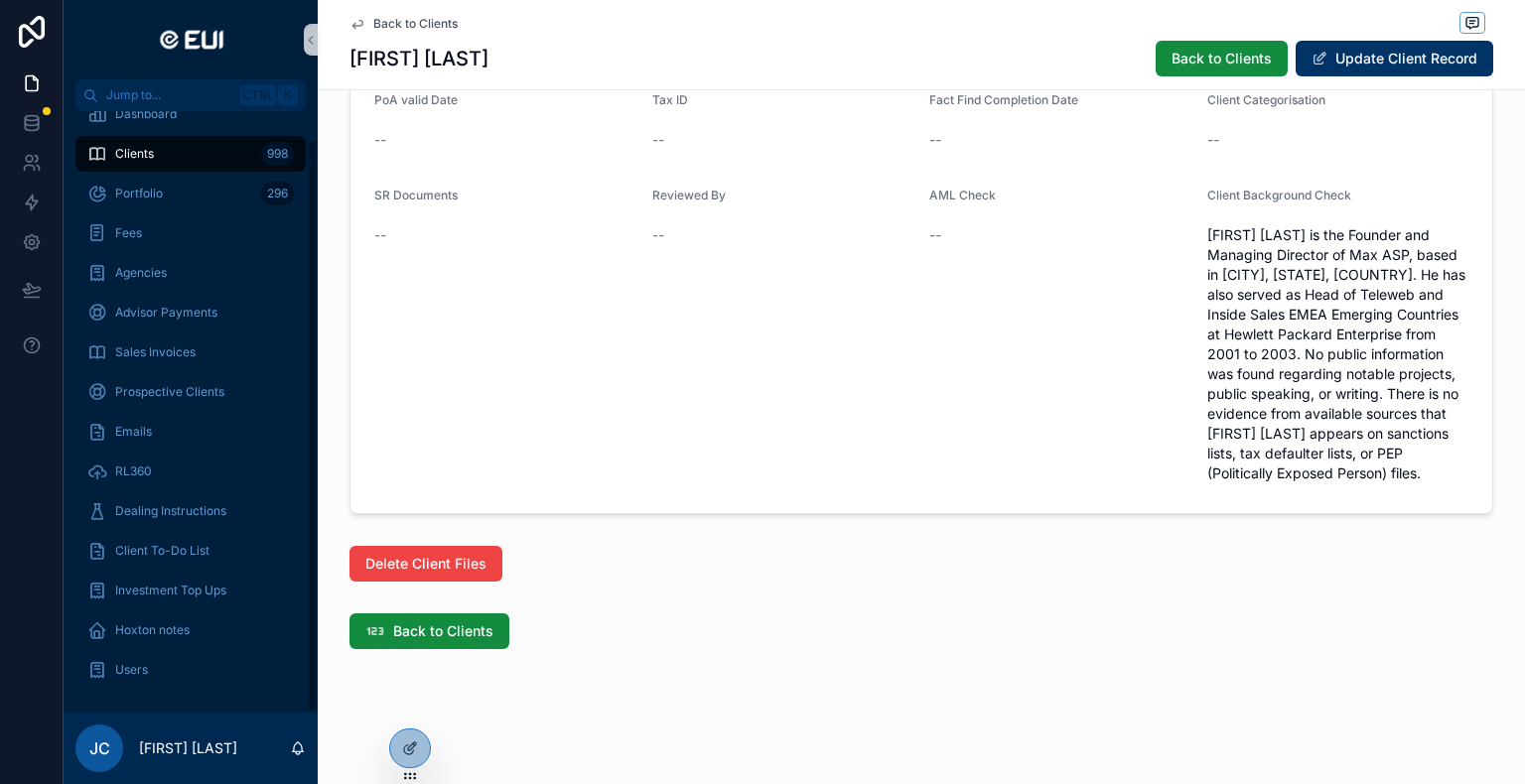 drag, startPoint x: 148, startPoint y: 149, endPoint x: 160, endPoint y: 153, distance: 12.649111 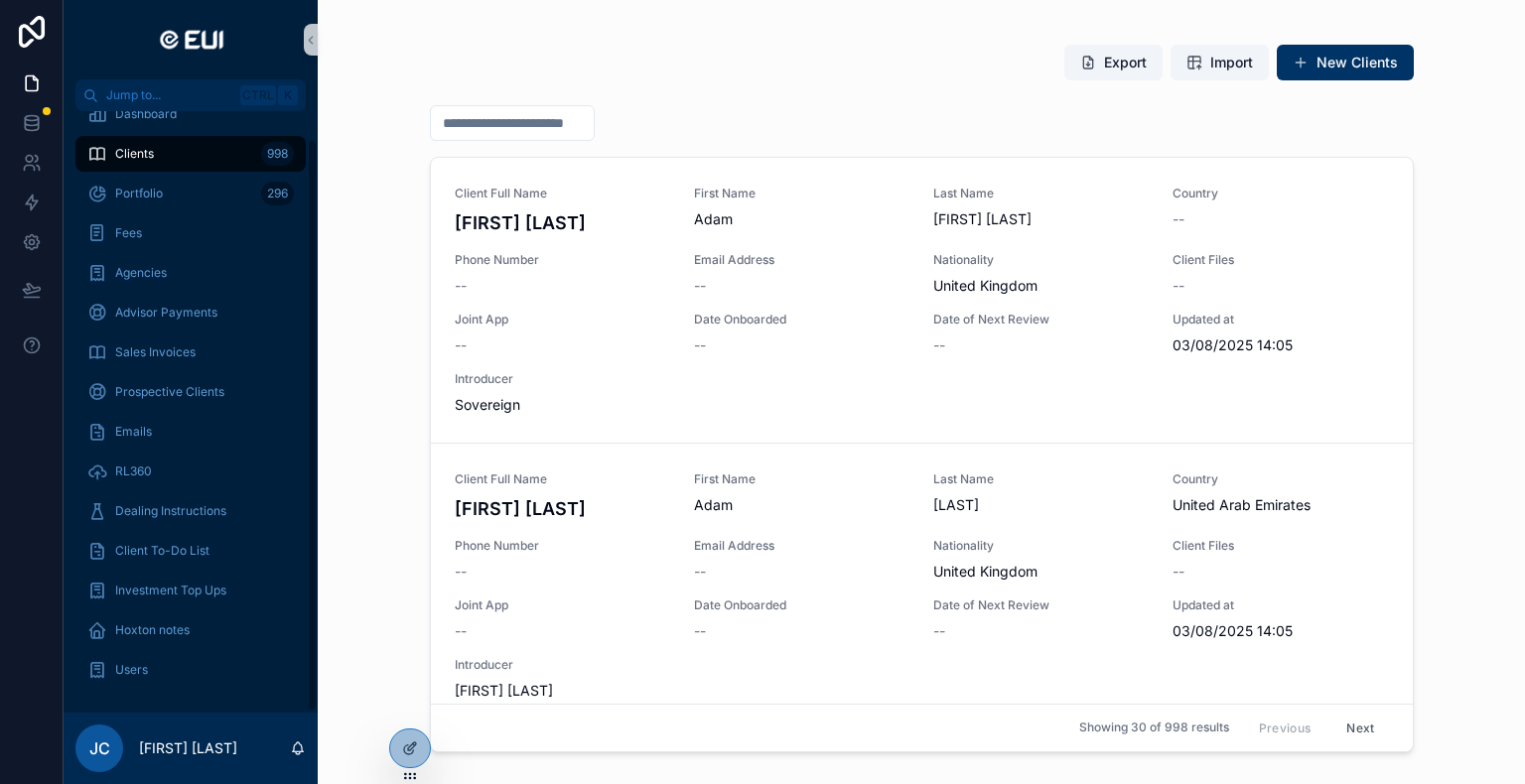 scroll, scrollTop: 0, scrollLeft: 0, axis: both 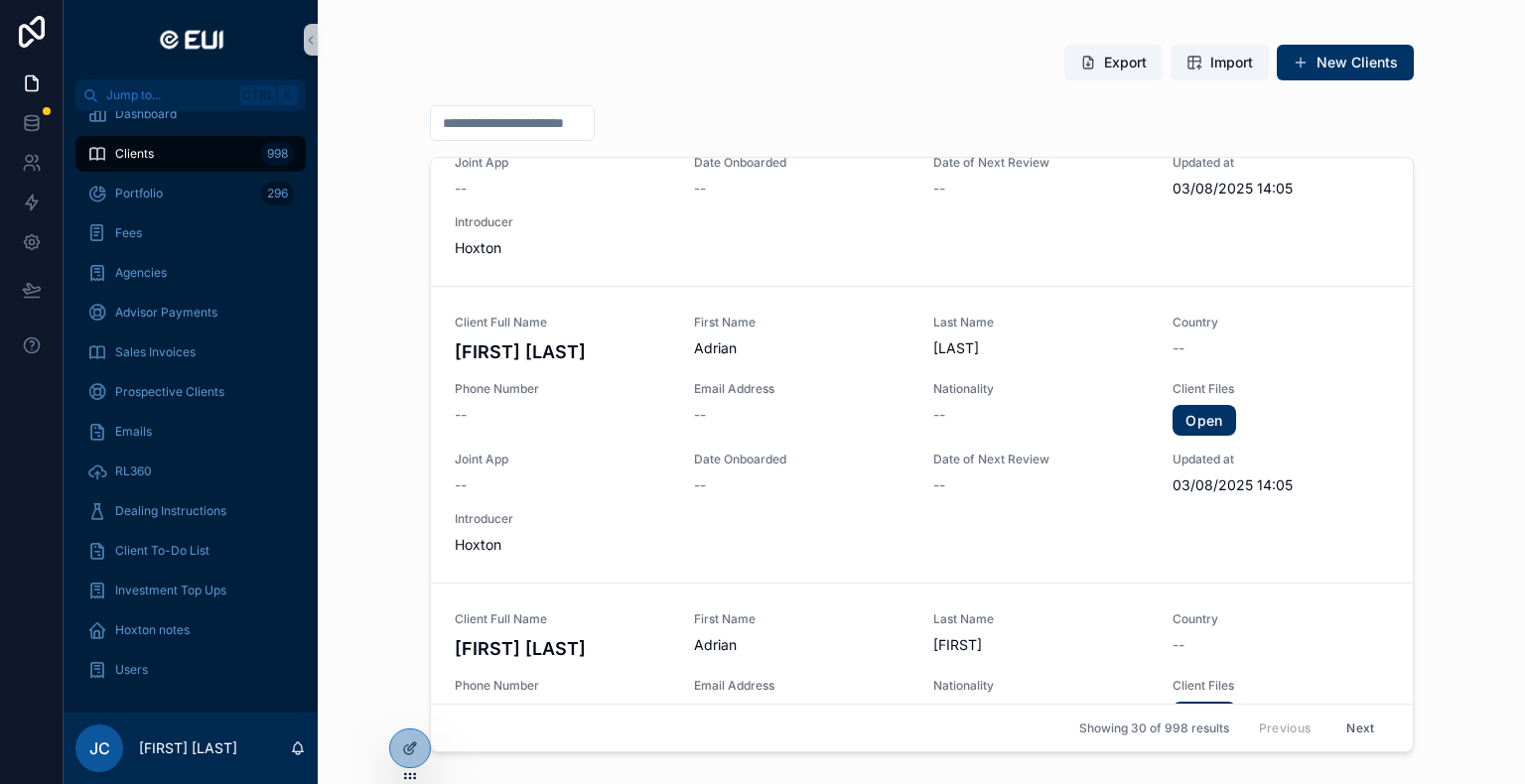 click on "Client Full  Name [FIRST] [LAST] First Name [FIRST] Last Name [LAST] Country -- Phone Number [PHONE] Email Address [EMAIL] Nationality -- Client Files Open  Joint App -- Date Onboarded [DATE] Date of Next Review [DATE] Updated at 03/08/2025 14:05 Introducer Hoxton" at bounding box center (921, 435) 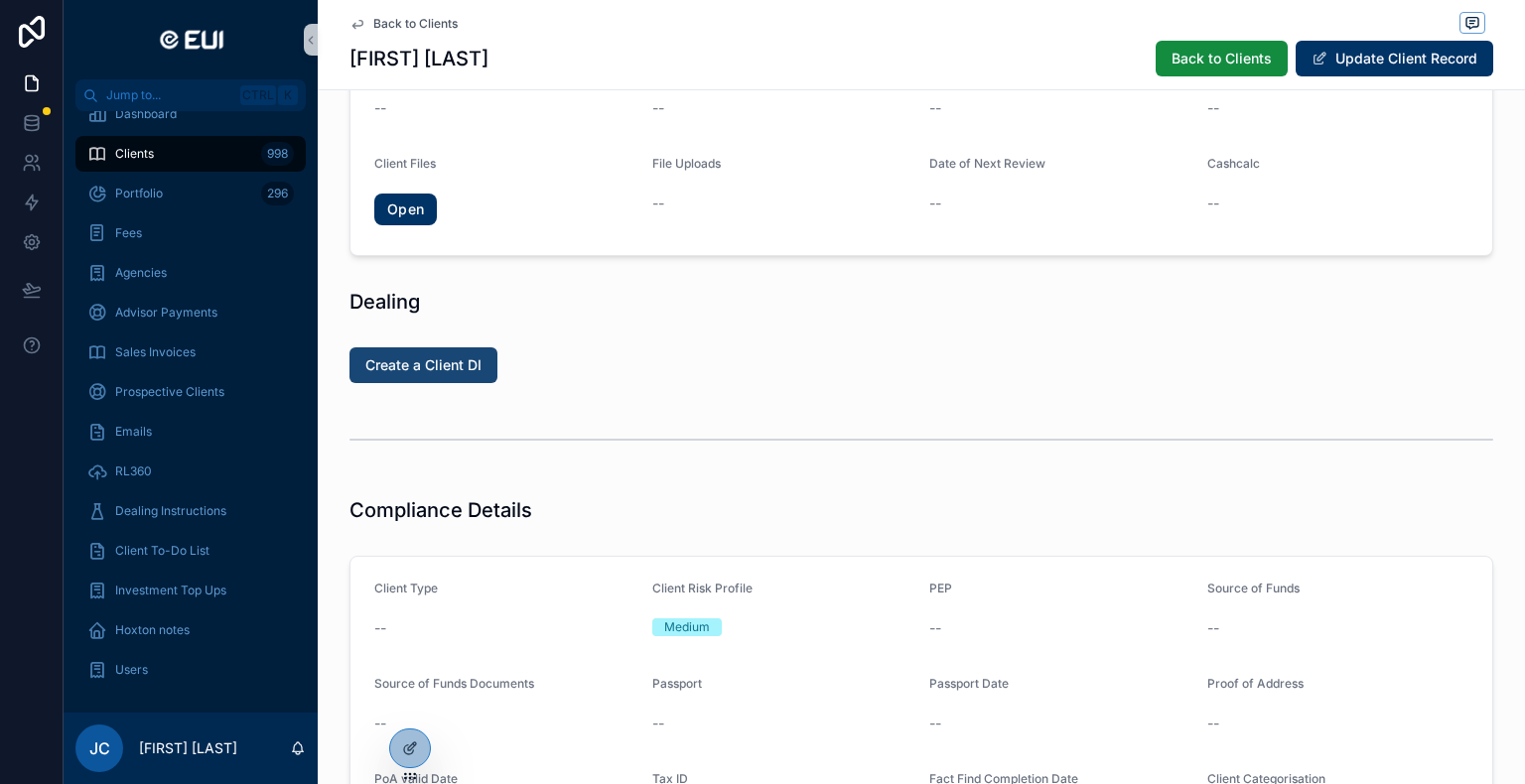 scroll, scrollTop: 487, scrollLeft: 0, axis: vertical 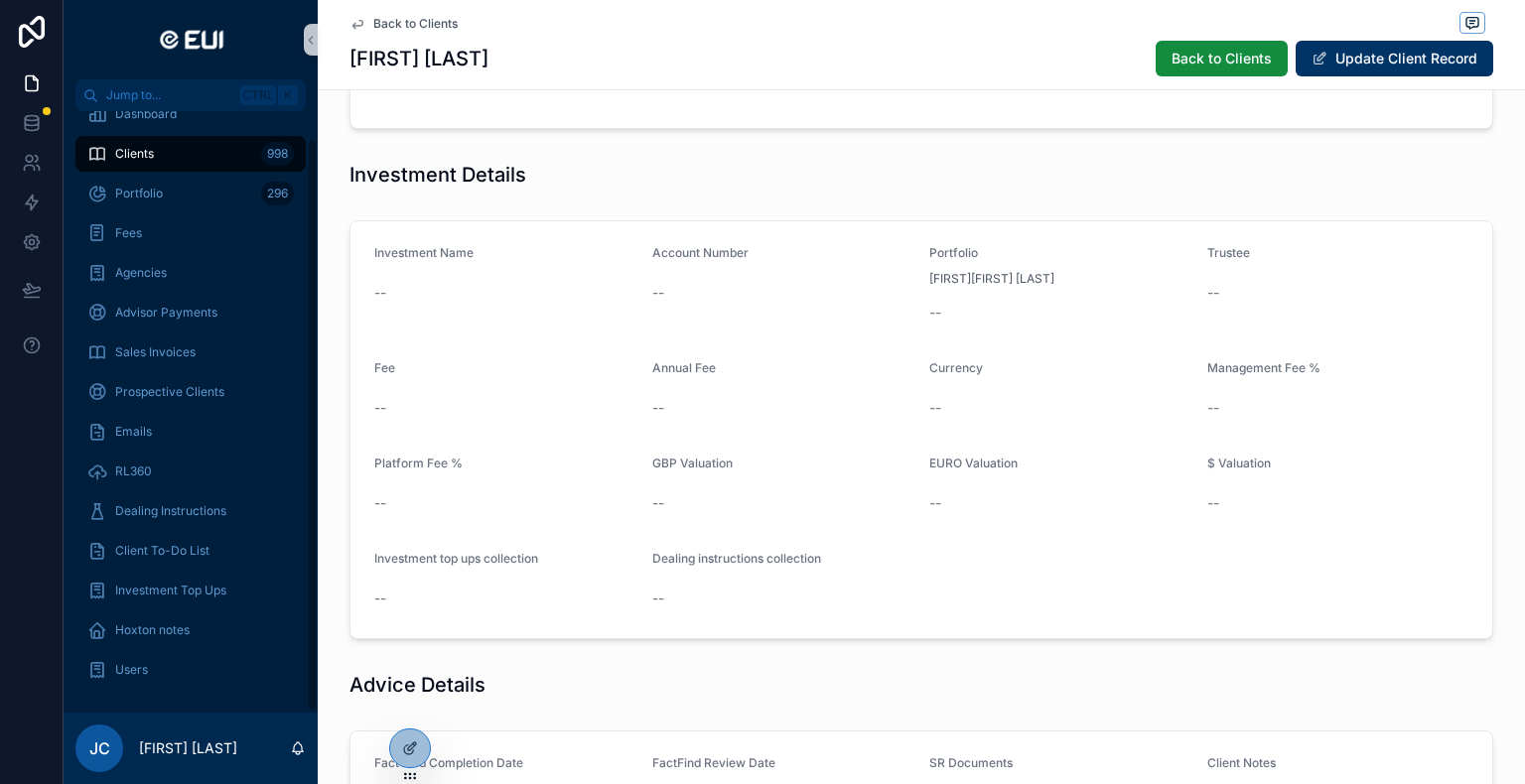 click on "Clients" at bounding box center (134, 154) 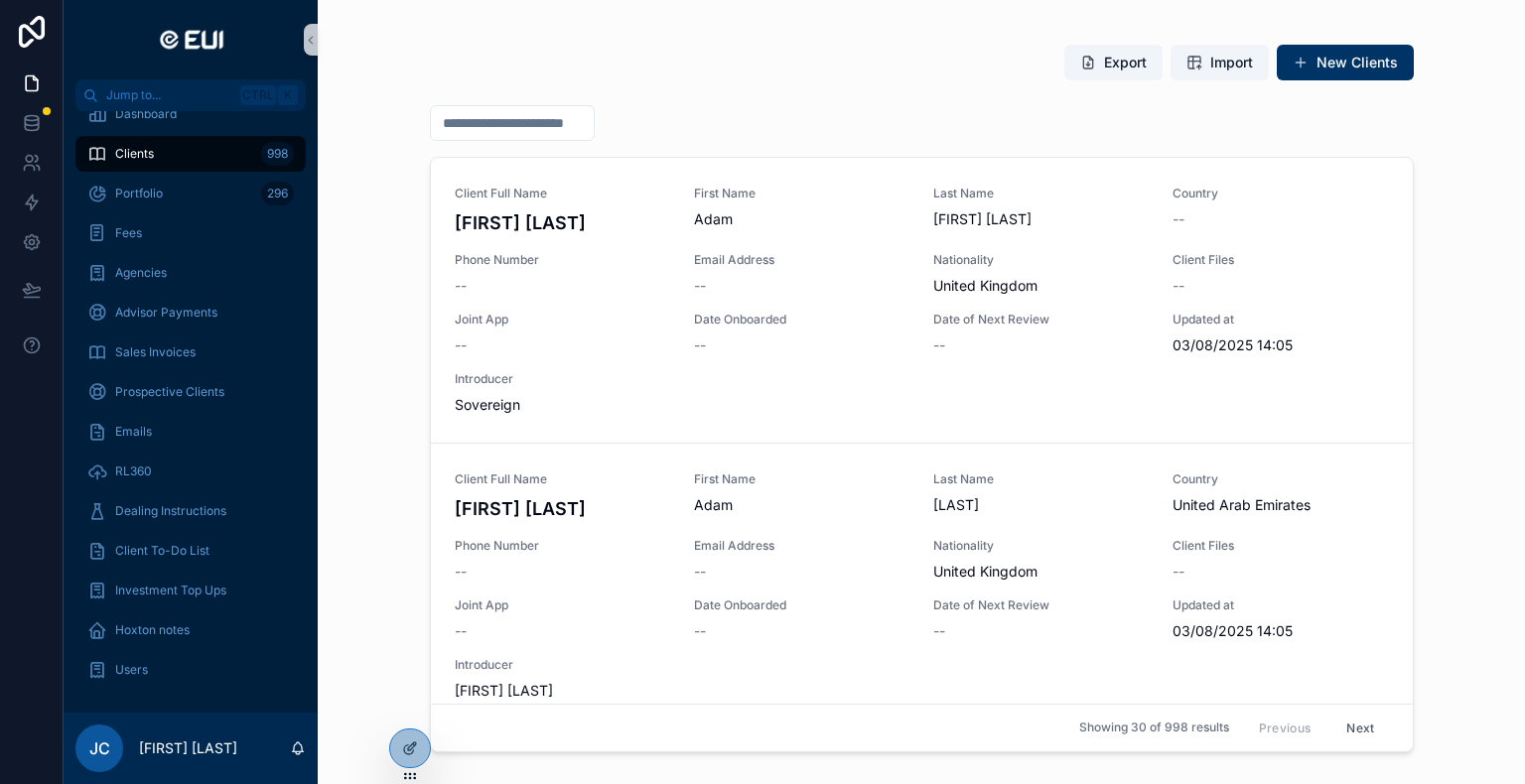 scroll, scrollTop: 0, scrollLeft: 0, axis: both 